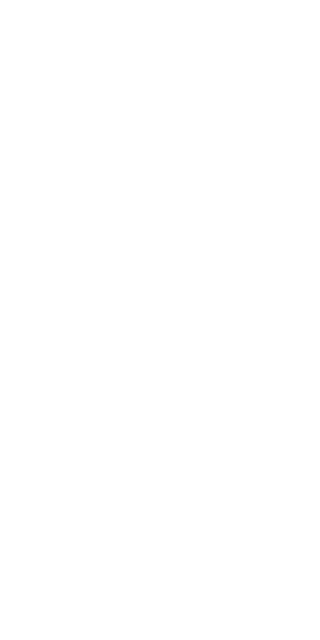 scroll, scrollTop: 0, scrollLeft: 0, axis: both 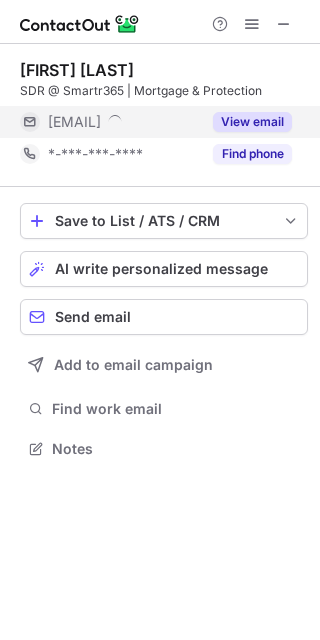 click on "View email" at bounding box center (252, 122) 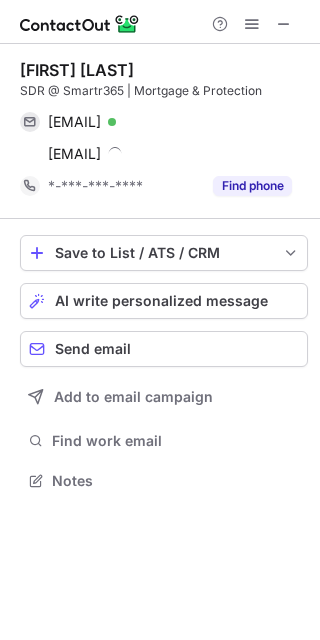 scroll, scrollTop: 9, scrollLeft: 10, axis: both 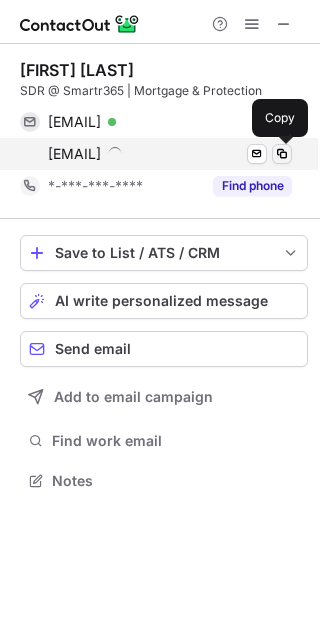 click at bounding box center (282, 154) 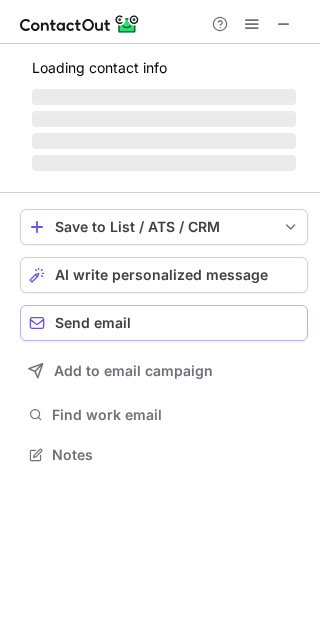 scroll, scrollTop: 442, scrollLeft: 320, axis: both 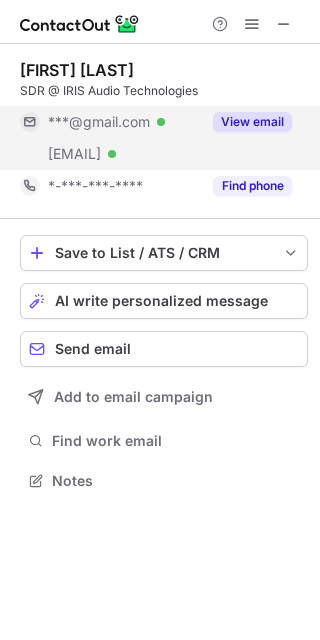 click on "View email" at bounding box center [252, 122] 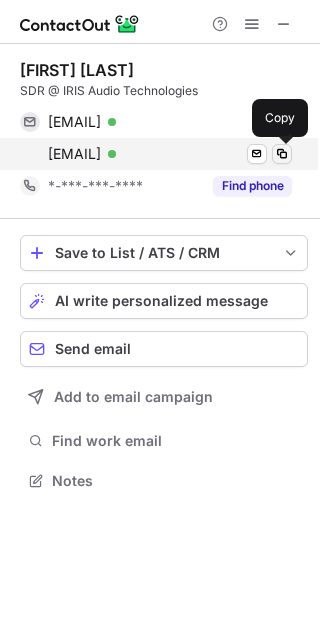 click at bounding box center [282, 154] 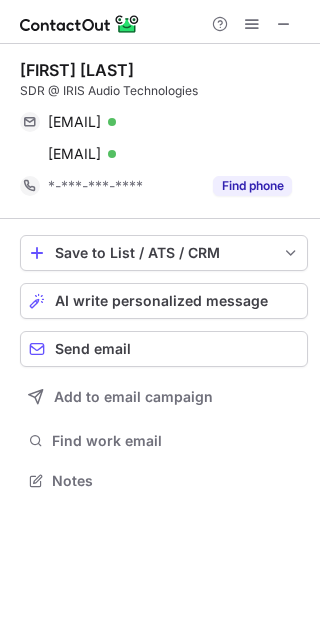 scroll, scrollTop: 442, scrollLeft: 320, axis: both 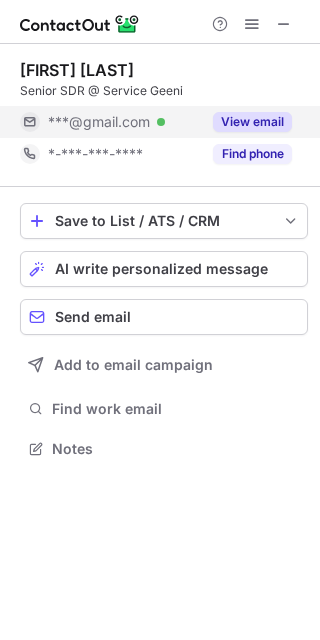 click on "View email" at bounding box center (252, 122) 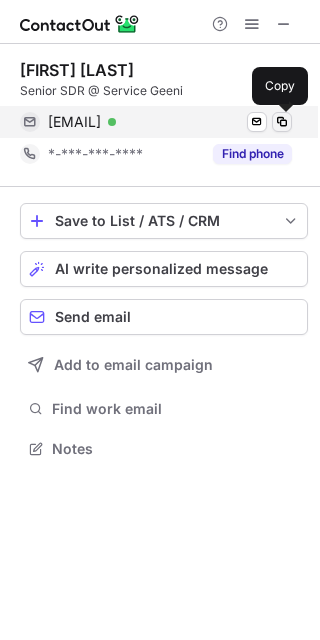 click at bounding box center [282, 122] 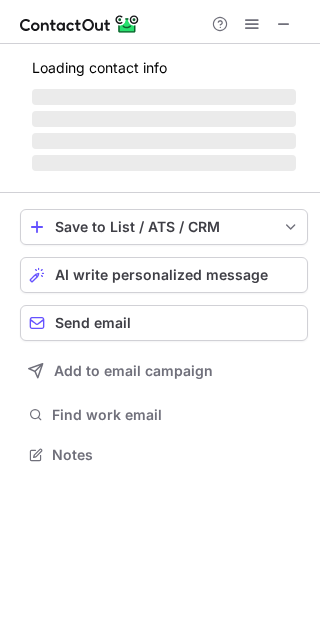 scroll, scrollTop: 10, scrollLeft: 10, axis: both 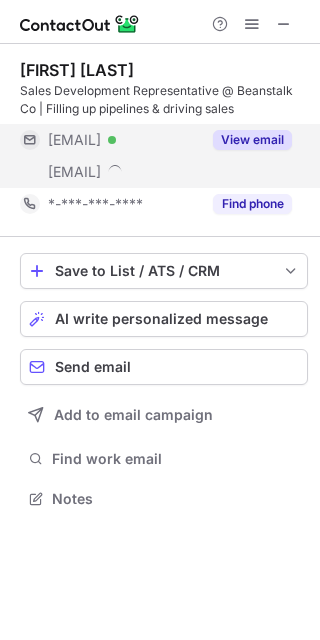 click on "View email" at bounding box center (252, 140) 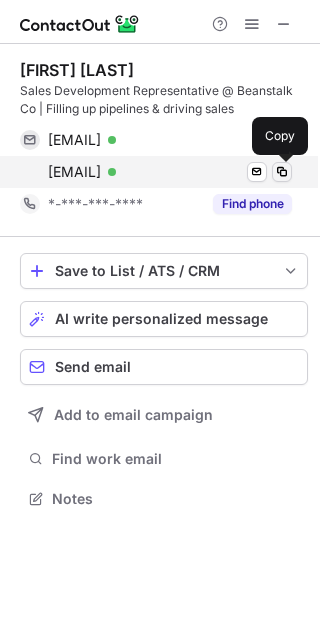 click at bounding box center (282, 172) 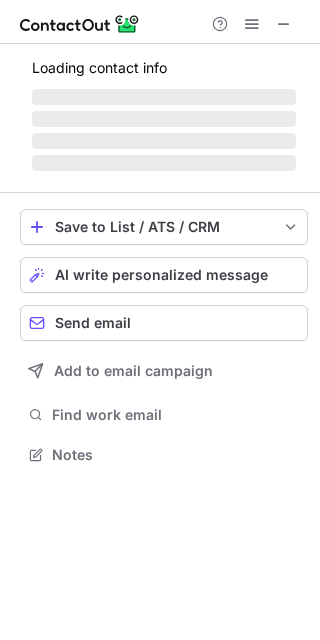 scroll, scrollTop: 442, scrollLeft: 320, axis: both 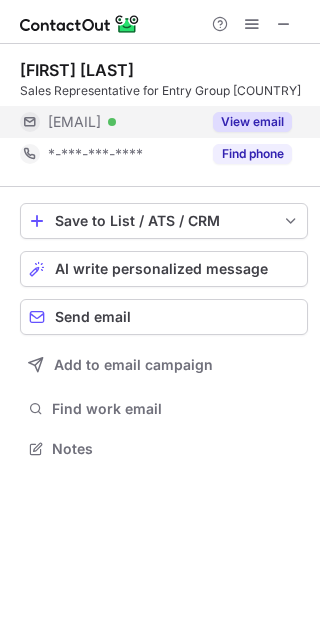 click on "View email" at bounding box center [252, 122] 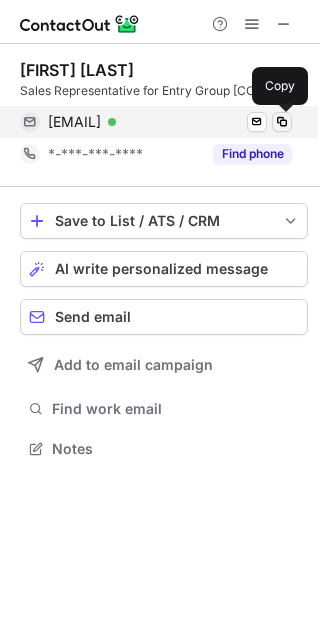 click at bounding box center [282, 122] 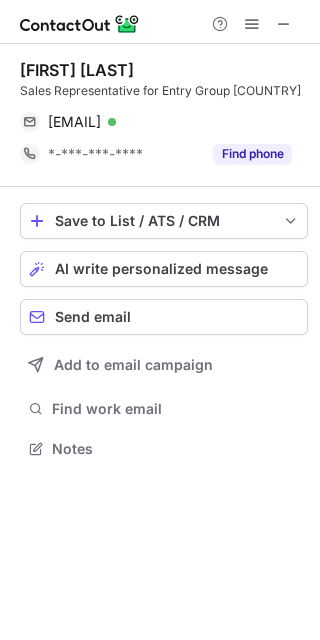 click on "Sales Representative for Entry Group UK" at bounding box center [164, 91] 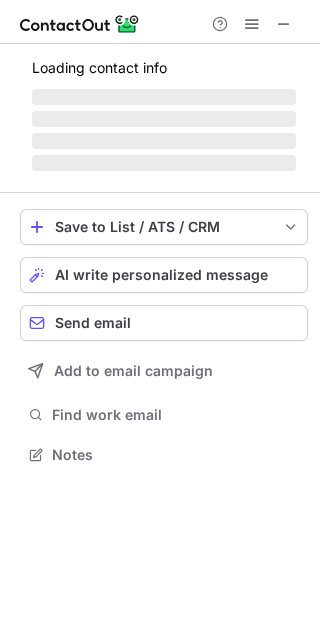scroll, scrollTop: 0, scrollLeft: 0, axis: both 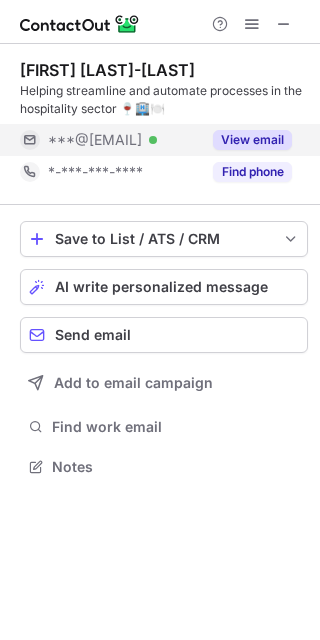 click on "View email" at bounding box center [252, 140] 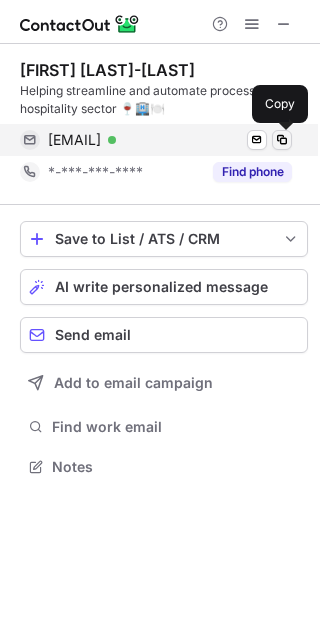 click at bounding box center (282, 140) 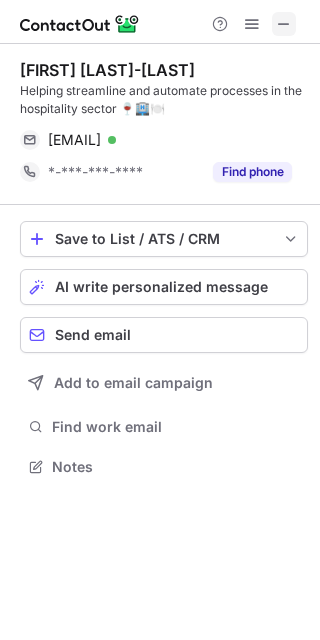 click at bounding box center (284, 24) 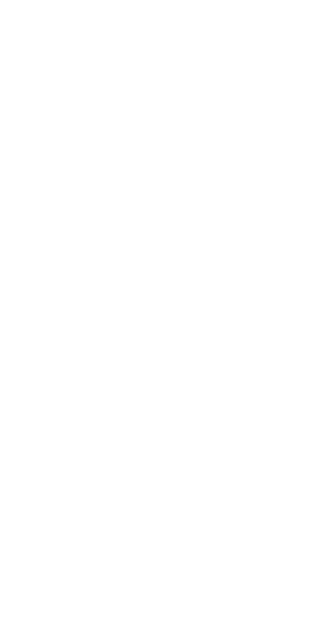 scroll, scrollTop: 0, scrollLeft: 0, axis: both 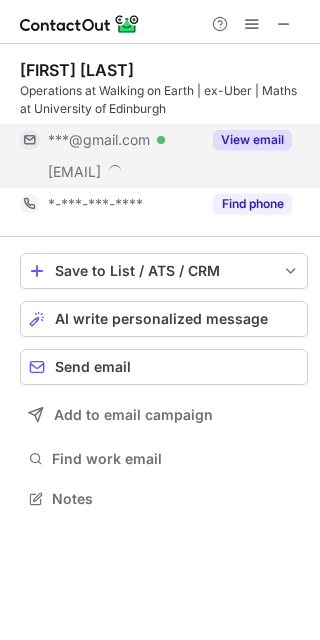 click on "View email" at bounding box center [252, 140] 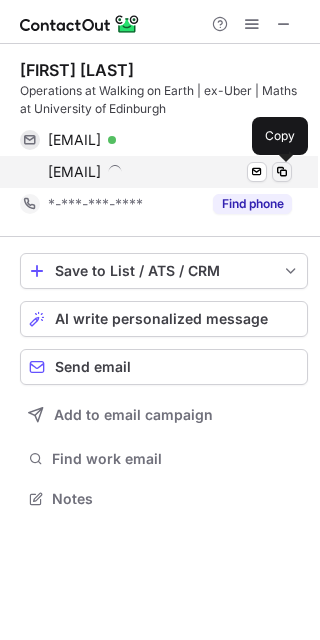 click at bounding box center [282, 172] 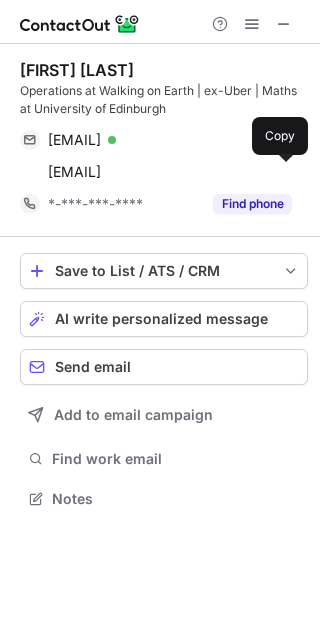 type 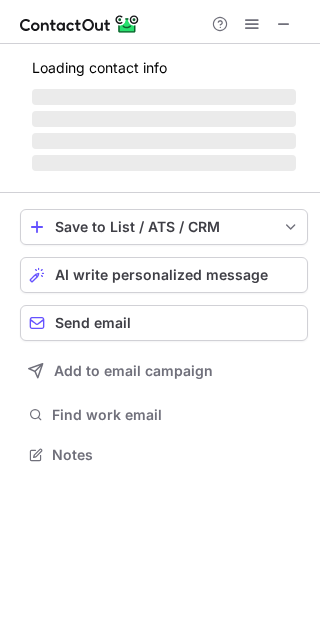 scroll, scrollTop: 442, scrollLeft: 320, axis: both 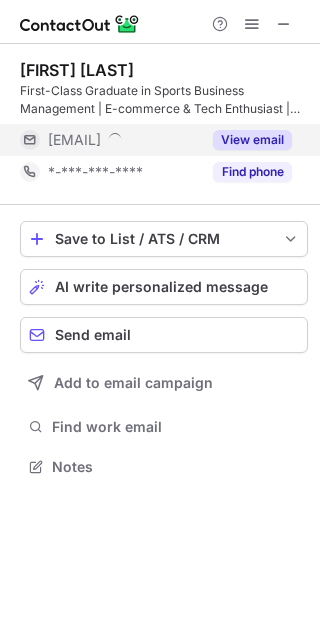 click on "View email" at bounding box center (252, 140) 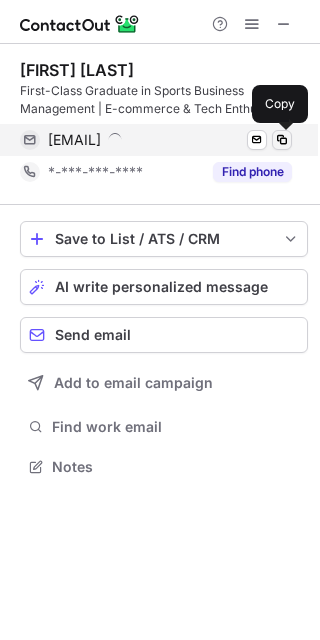 click at bounding box center (282, 140) 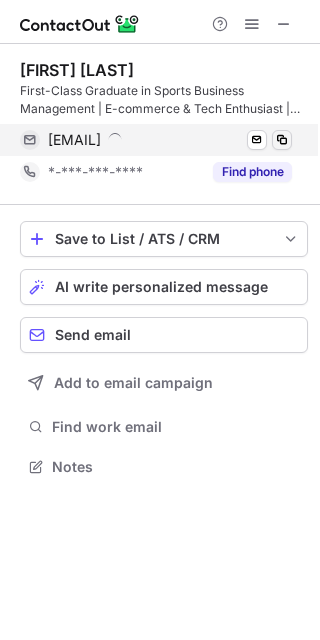 click at bounding box center (282, 140) 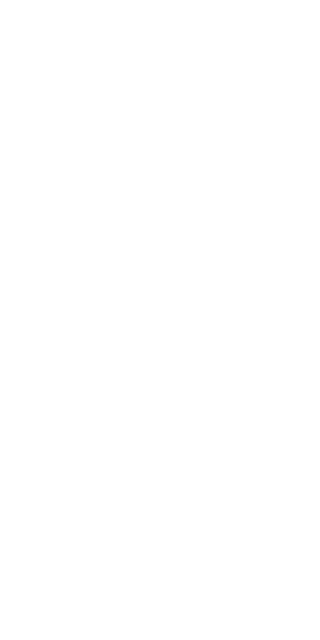 scroll, scrollTop: 0, scrollLeft: 0, axis: both 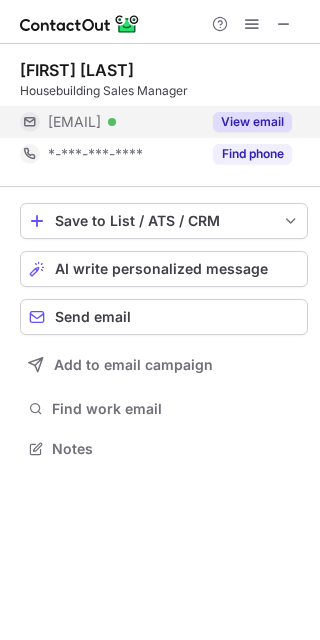 click on "View email" at bounding box center [252, 122] 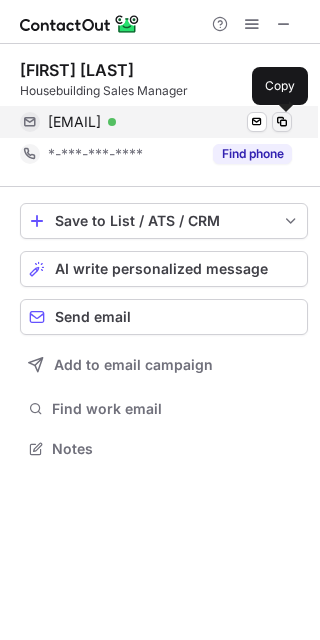 click at bounding box center [282, 122] 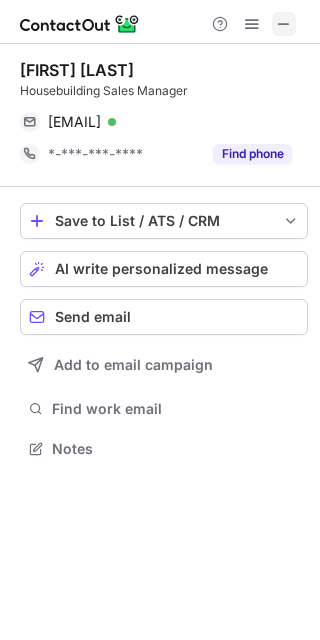 click at bounding box center [284, 24] 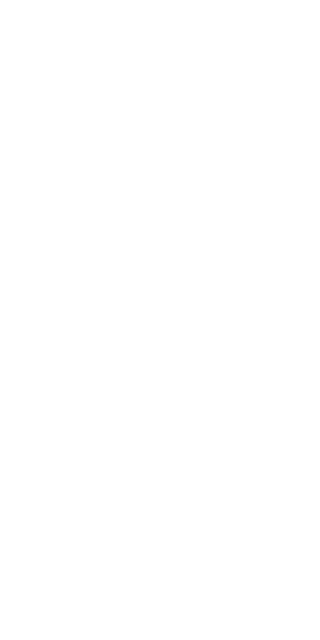 scroll, scrollTop: 0, scrollLeft: 0, axis: both 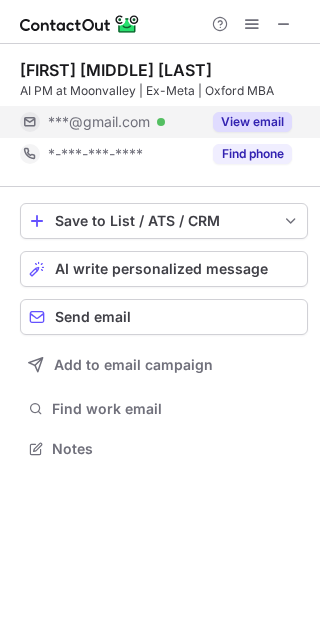 click on "View email" at bounding box center (252, 122) 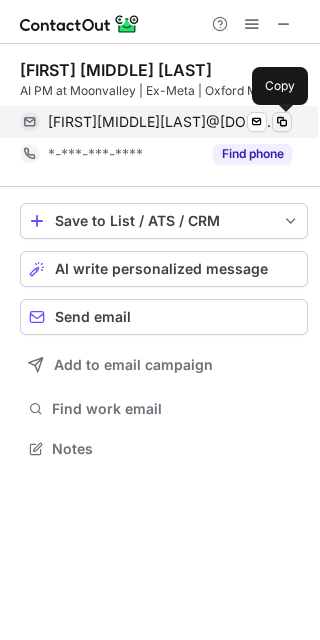 click at bounding box center [282, 122] 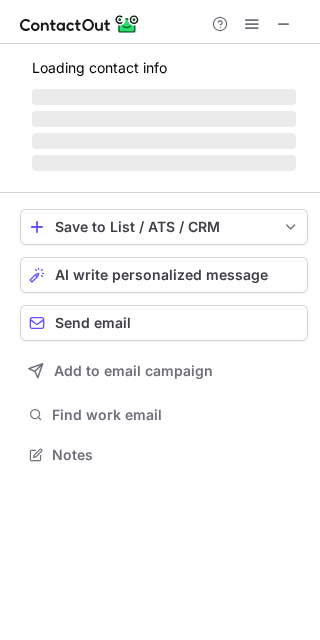 scroll, scrollTop: 442, scrollLeft: 320, axis: both 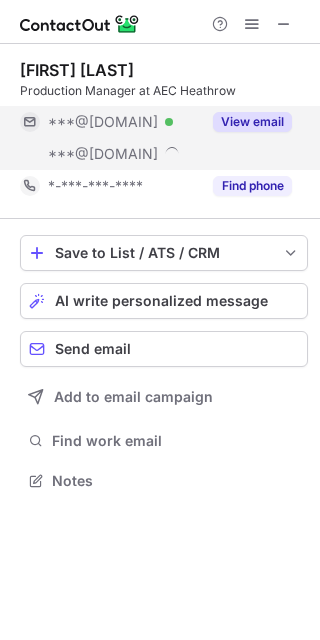 click on "View email" at bounding box center [252, 122] 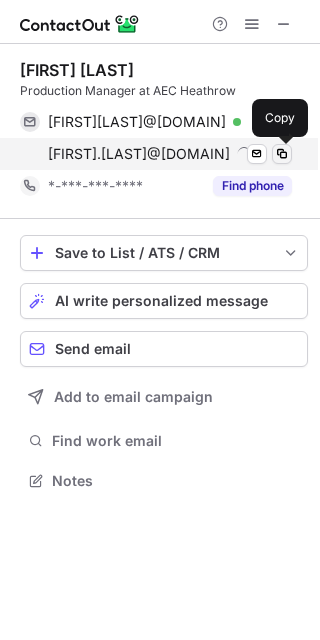 click at bounding box center (282, 154) 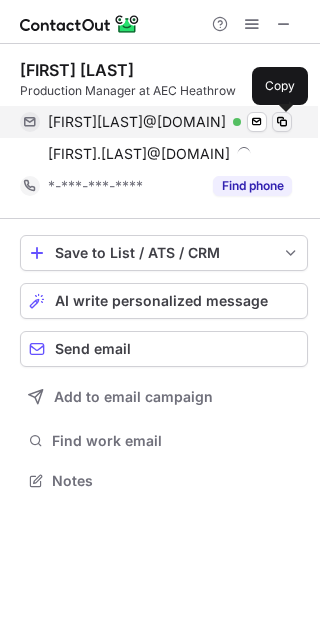 click at bounding box center [282, 122] 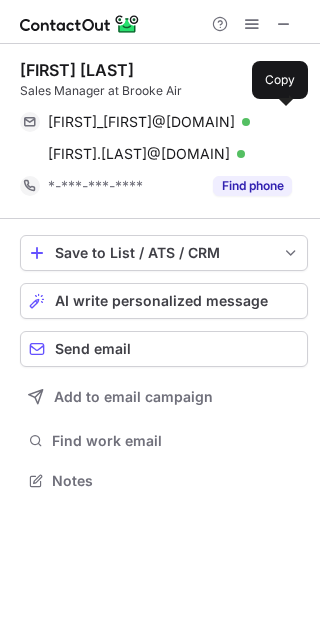 scroll, scrollTop: 0, scrollLeft: 0, axis: both 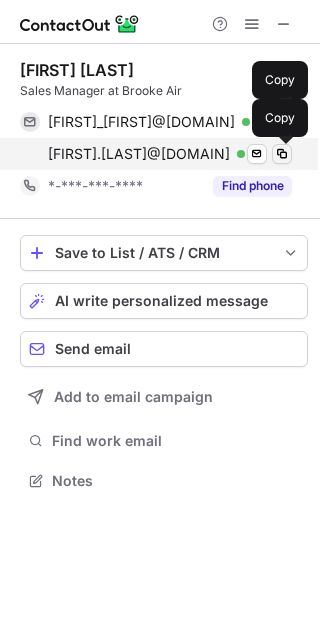 click at bounding box center [282, 154] 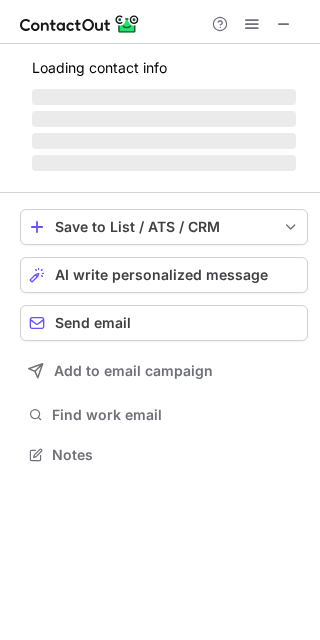 scroll, scrollTop: 442, scrollLeft: 320, axis: both 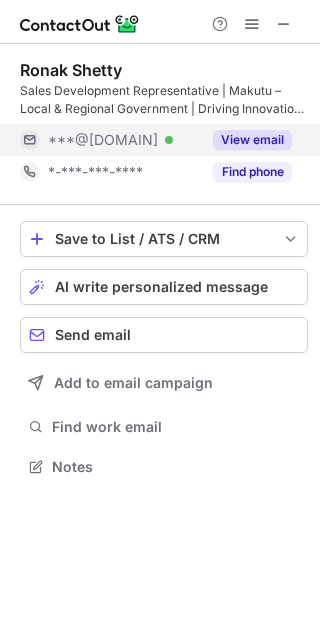 click on "View email" at bounding box center [252, 140] 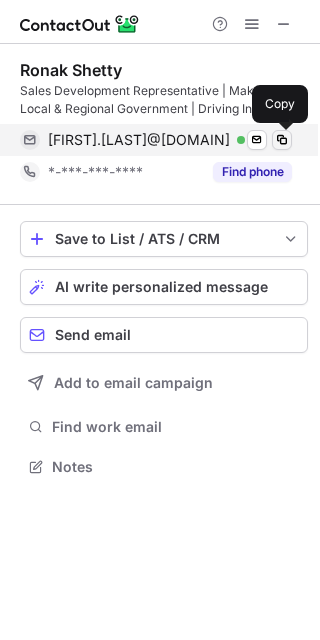 click at bounding box center [282, 140] 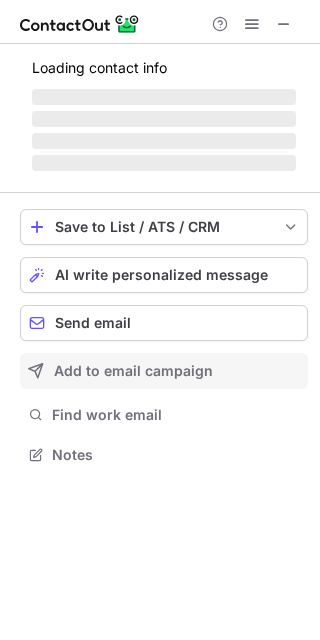 scroll, scrollTop: 442, scrollLeft: 320, axis: both 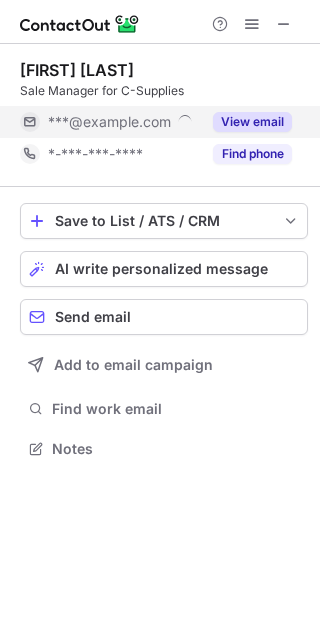 click on "View email" at bounding box center (252, 122) 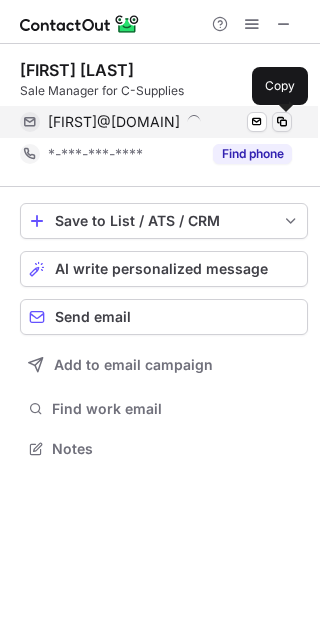 click at bounding box center (282, 122) 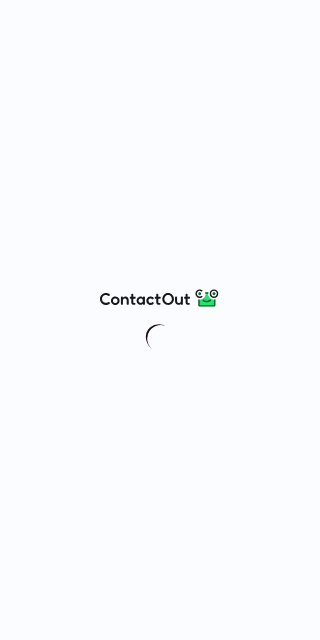 scroll, scrollTop: 0, scrollLeft: 0, axis: both 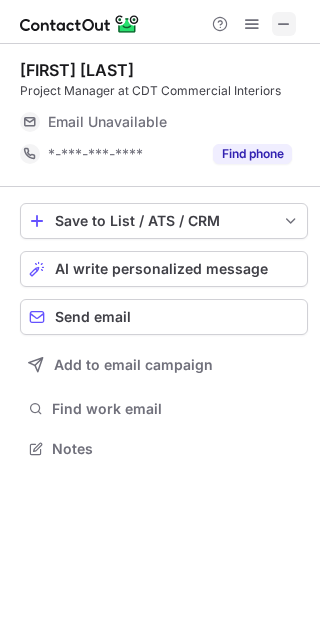 click at bounding box center [284, 24] 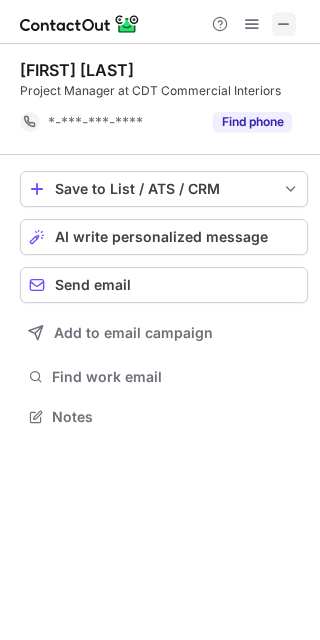 scroll, scrollTop: 402, scrollLeft: 320, axis: both 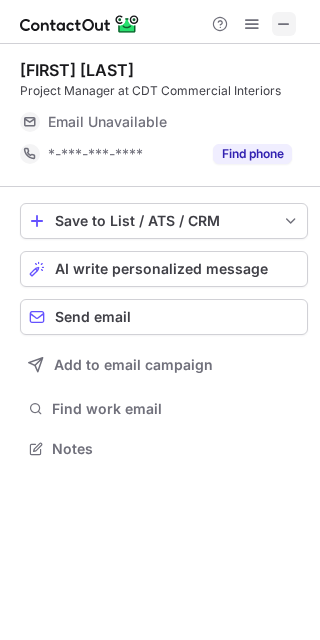 click at bounding box center (284, 24) 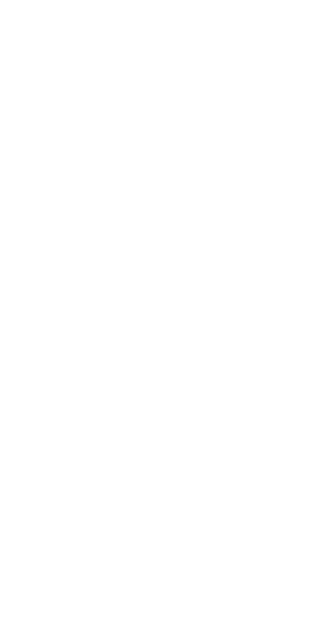 scroll, scrollTop: 0, scrollLeft: 0, axis: both 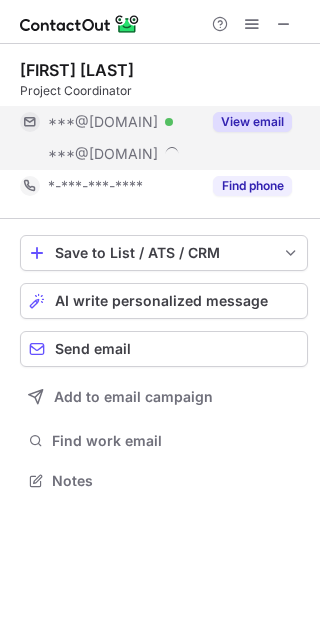 click on "View email" at bounding box center (252, 122) 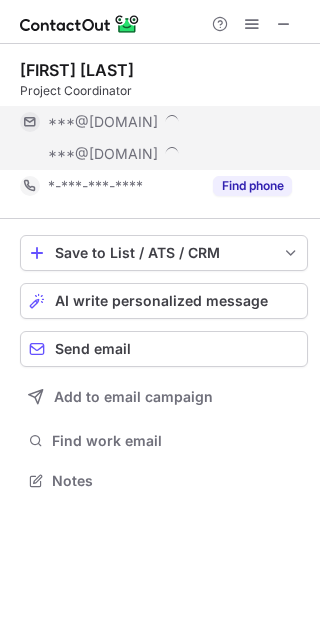scroll, scrollTop: 9, scrollLeft: 10, axis: both 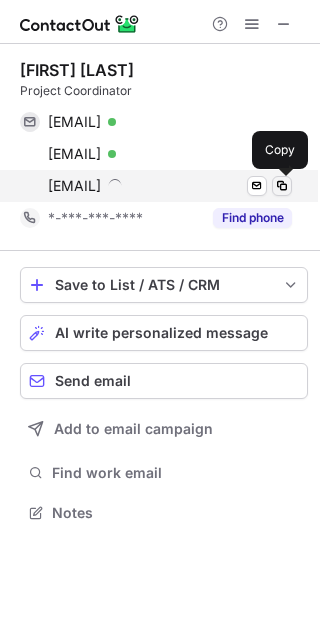 click at bounding box center [282, 186] 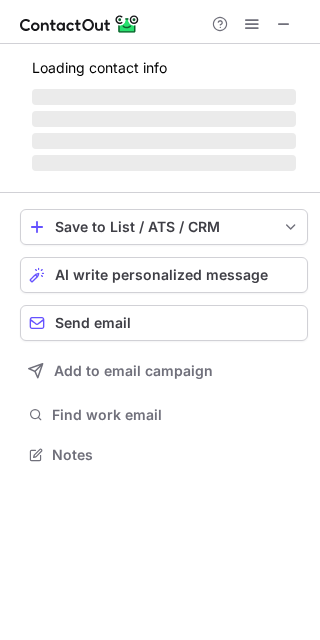 scroll, scrollTop: 442, scrollLeft: 320, axis: both 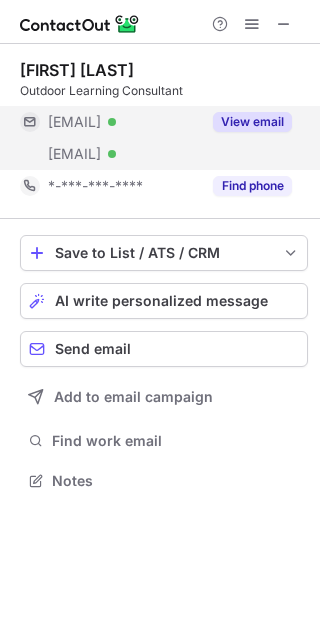 click on "View email" at bounding box center [252, 122] 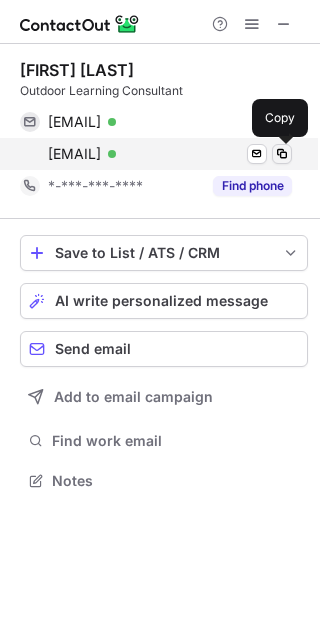 click at bounding box center [282, 154] 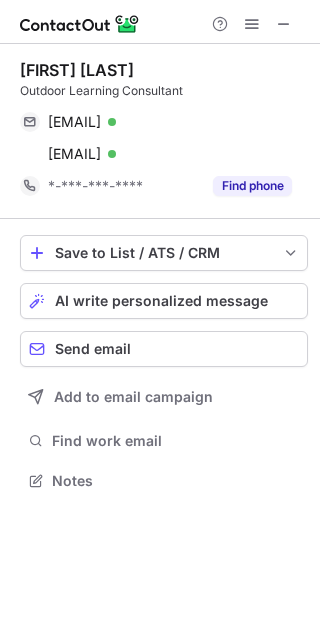 scroll, scrollTop: 442, scrollLeft: 320, axis: both 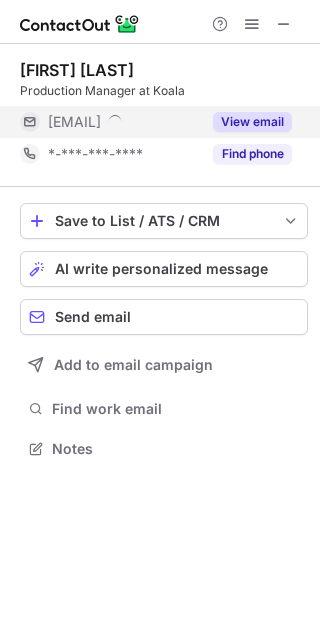 click on "View email" at bounding box center [252, 122] 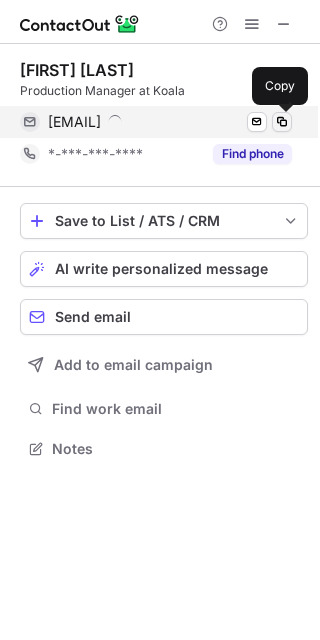 click at bounding box center [282, 122] 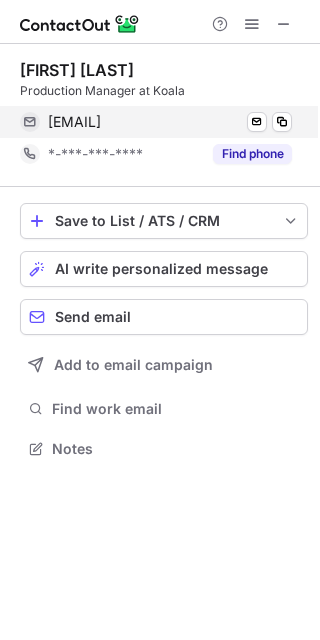 scroll, scrollTop: 10, scrollLeft: 10, axis: both 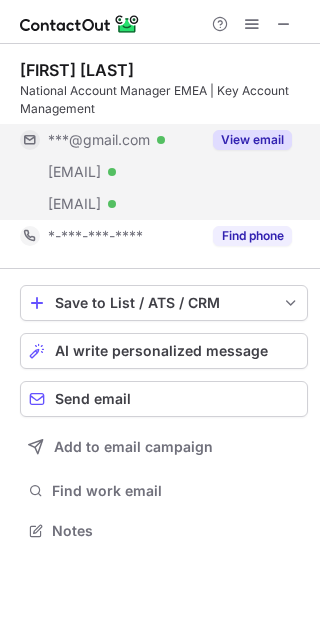click on "View email" at bounding box center (252, 140) 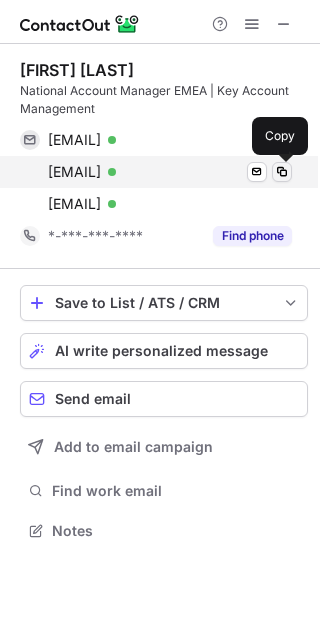 click at bounding box center (282, 172) 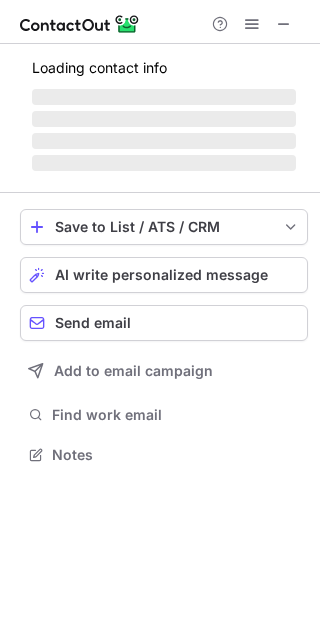 scroll, scrollTop: 442, scrollLeft: 320, axis: both 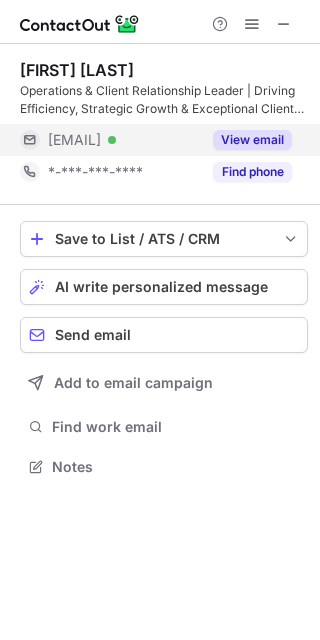 click on "View email" at bounding box center (252, 140) 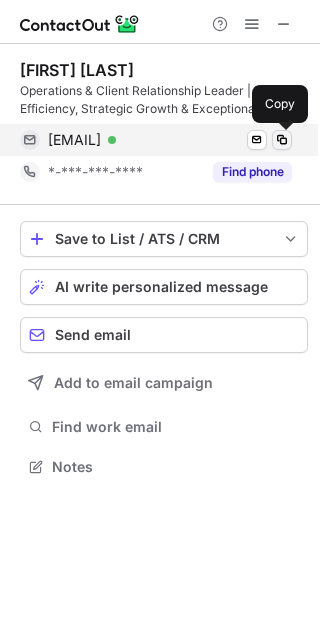 click at bounding box center (282, 140) 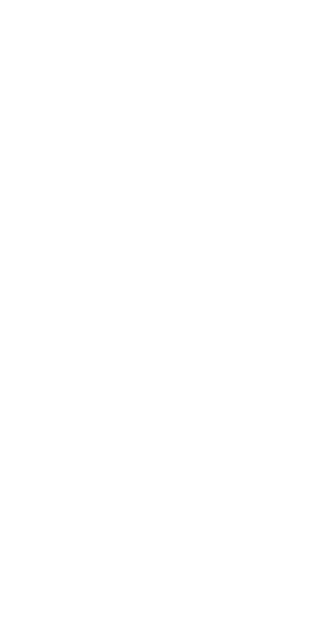 scroll, scrollTop: 0, scrollLeft: 0, axis: both 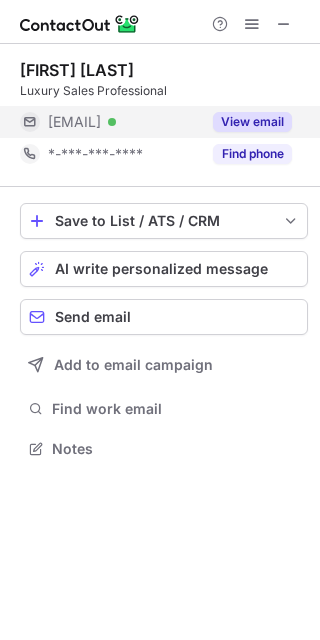 click on "View email" at bounding box center [252, 122] 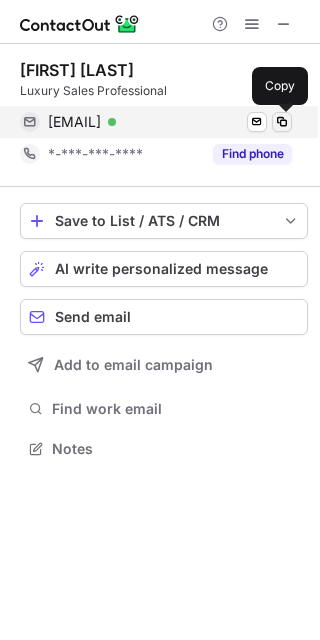 click at bounding box center (282, 122) 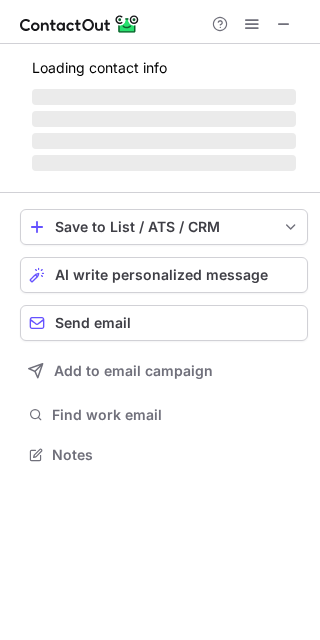 scroll, scrollTop: 10, scrollLeft: 10, axis: both 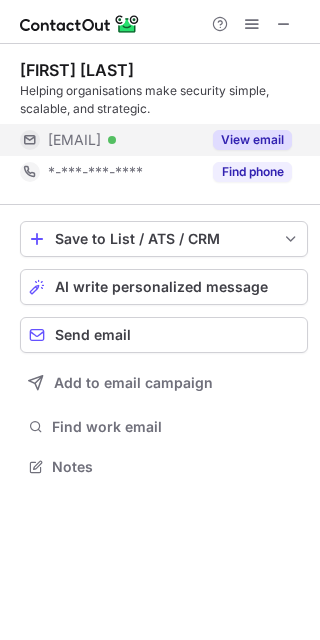 click on "View email" at bounding box center (252, 140) 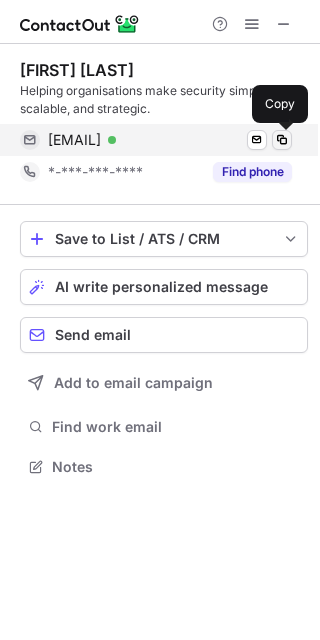 click at bounding box center [282, 140] 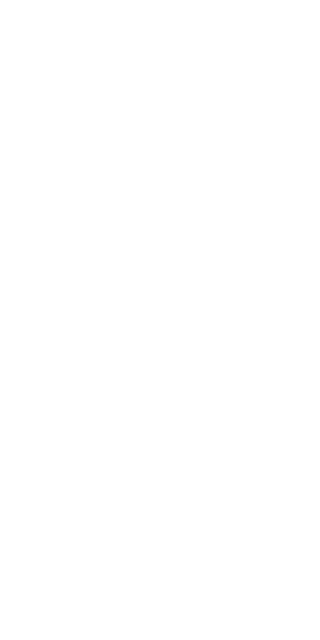 scroll, scrollTop: 0, scrollLeft: 0, axis: both 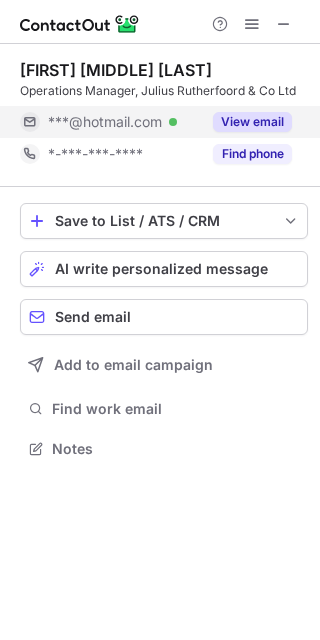click on "View email" at bounding box center (252, 122) 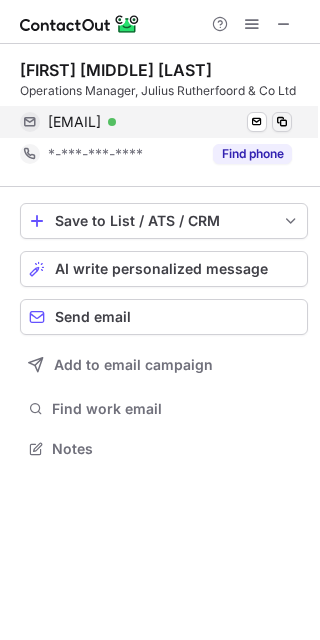 click on "[EMAIL] Verified Send email Copy" at bounding box center (156, 122) 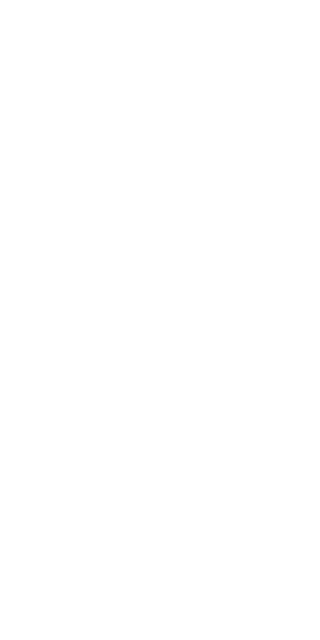 scroll, scrollTop: 0, scrollLeft: 0, axis: both 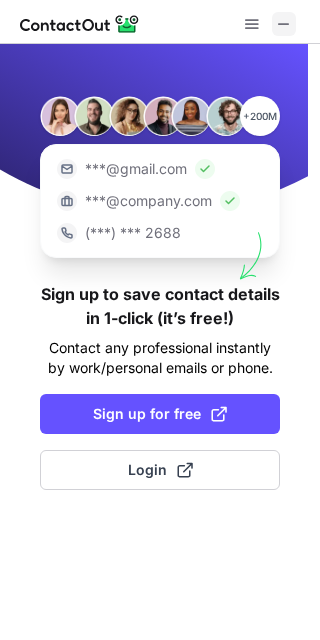 click at bounding box center (284, 24) 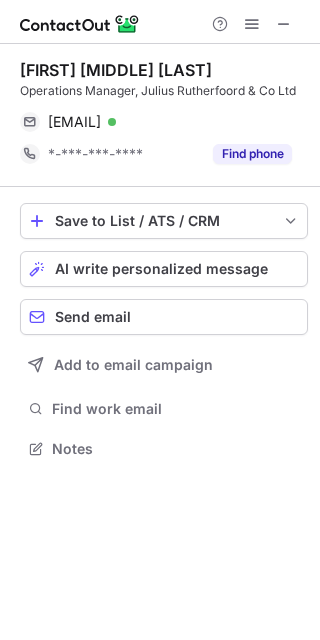 scroll, scrollTop: 9, scrollLeft: 10, axis: both 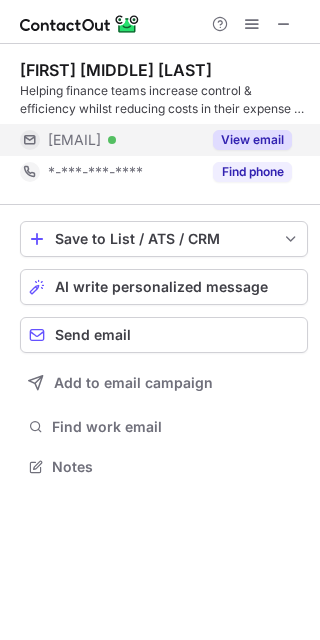 click on "View email" at bounding box center (252, 140) 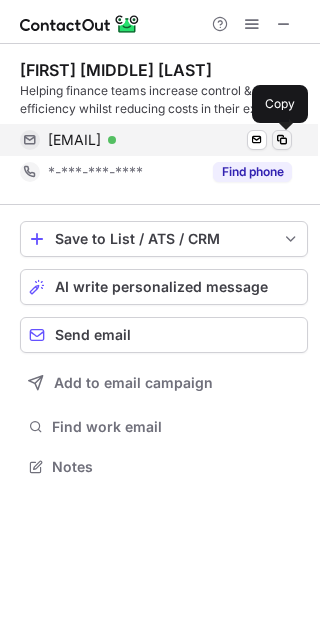 click at bounding box center (282, 140) 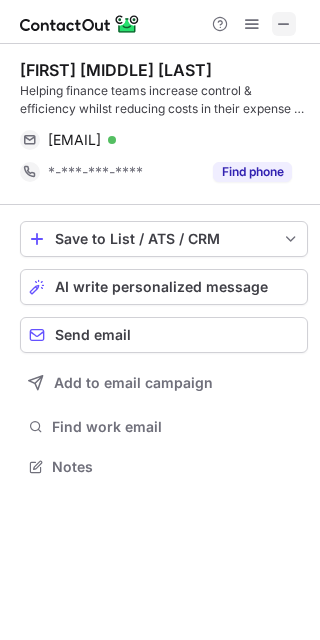 click at bounding box center (284, 24) 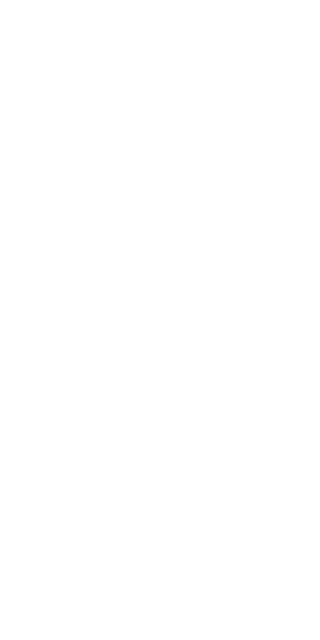 scroll, scrollTop: 0, scrollLeft: 0, axis: both 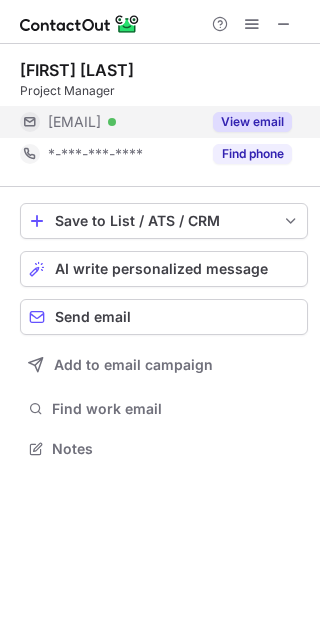 click on "View email" at bounding box center [252, 122] 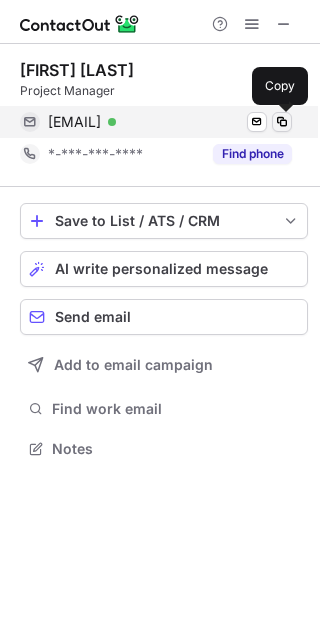 click at bounding box center (282, 122) 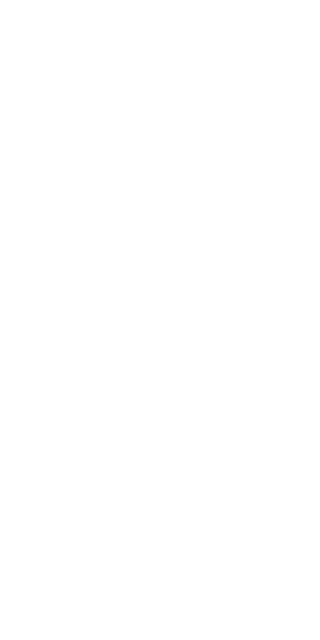 scroll, scrollTop: 0, scrollLeft: 0, axis: both 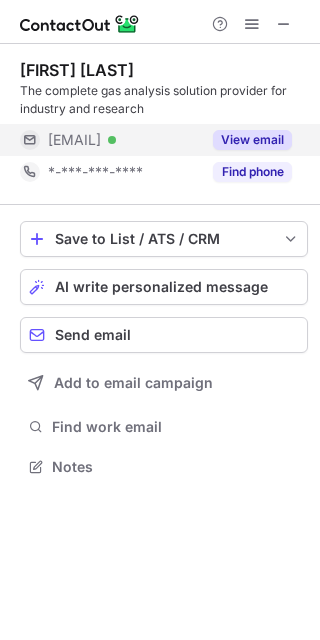 click on "View email" at bounding box center (252, 140) 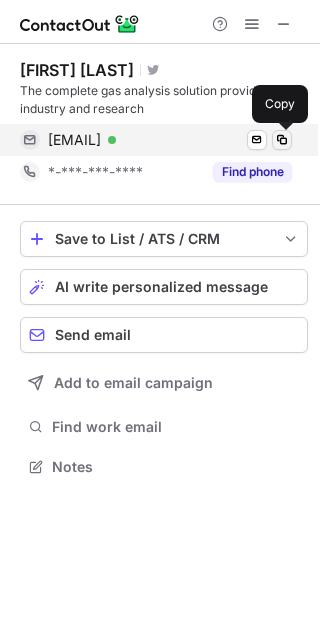 click at bounding box center [282, 140] 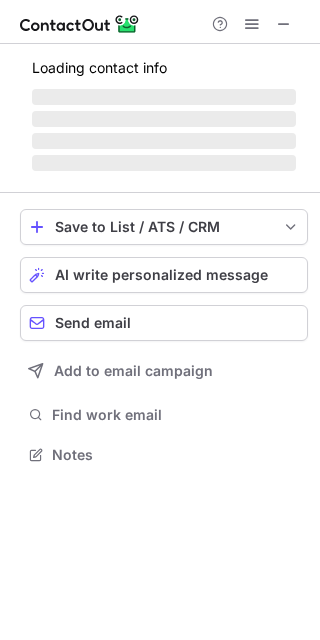 scroll, scrollTop: 442, scrollLeft: 320, axis: both 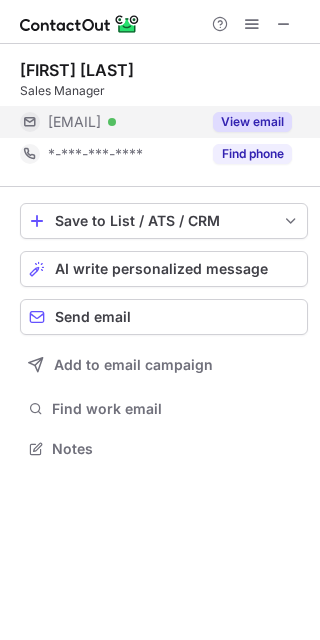 click on "View email" at bounding box center [252, 122] 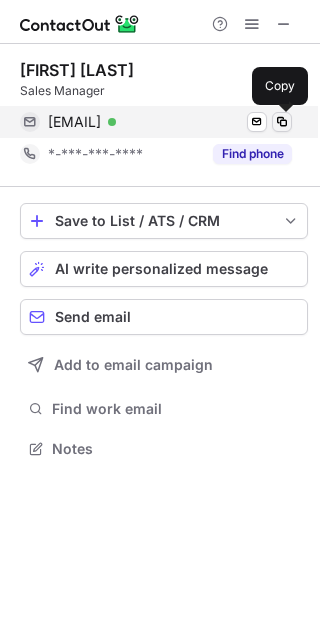click at bounding box center (282, 122) 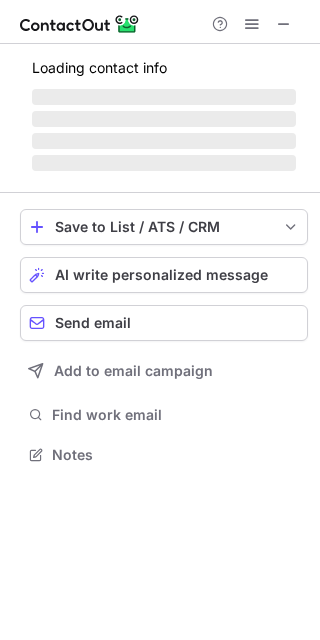 scroll, scrollTop: 10, scrollLeft: 10, axis: both 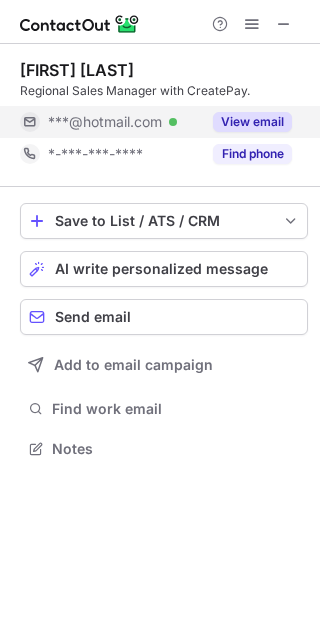 click on "View email" at bounding box center [252, 122] 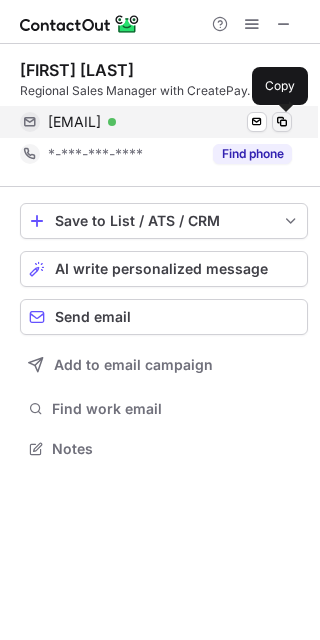 click at bounding box center (282, 122) 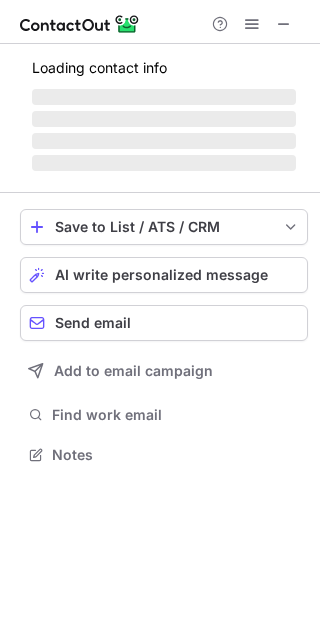 scroll, scrollTop: 10, scrollLeft: 10, axis: both 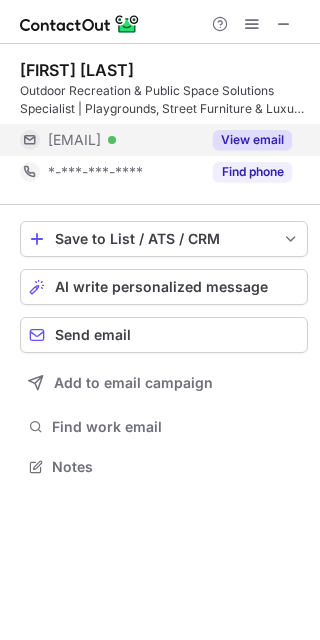 click on "View email" at bounding box center [252, 140] 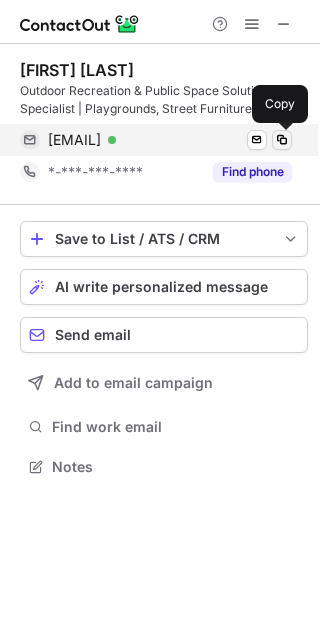 click at bounding box center [282, 140] 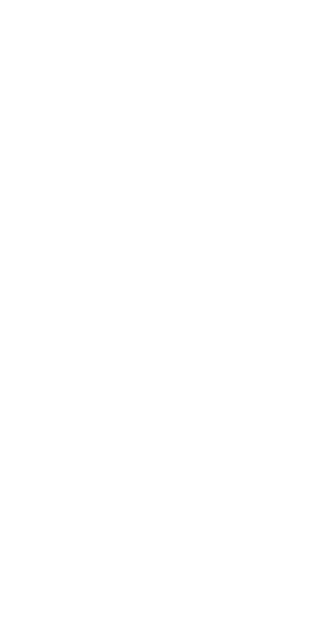scroll, scrollTop: 0, scrollLeft: 0, axis: both 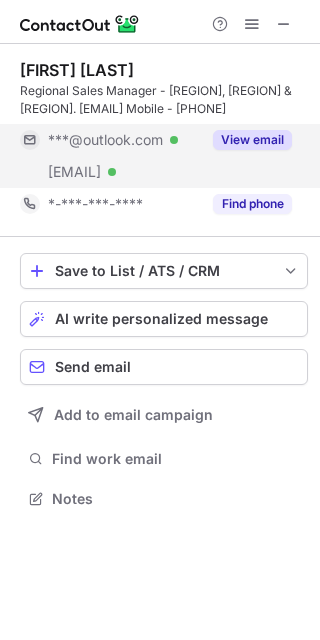 click on "View email" at bounding box center [252, 140] 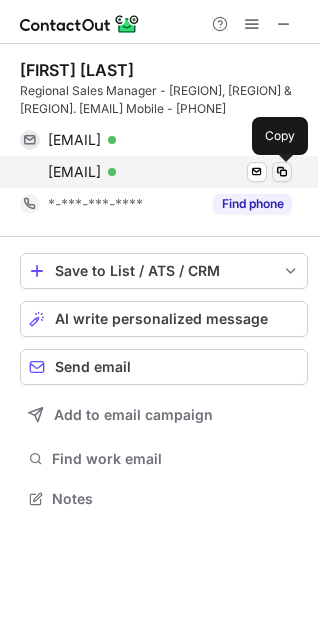 click at bounding box center (282, 172) 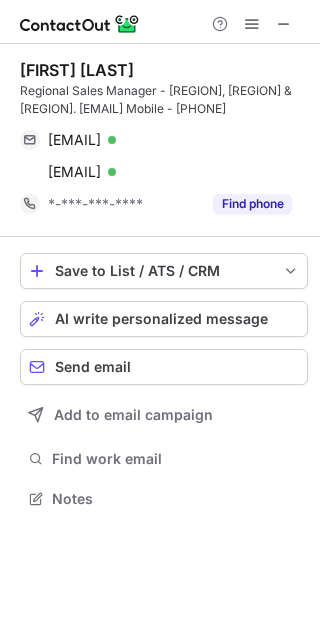 type 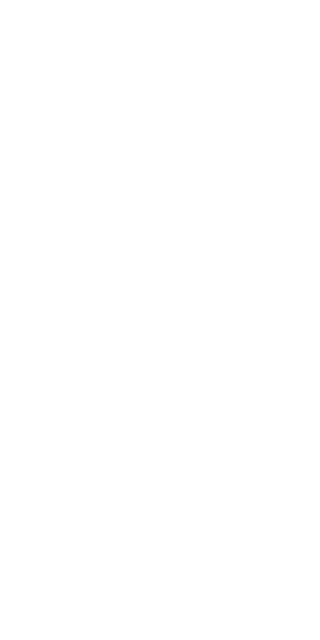 scroll, scrollTop: 0, scrollLeft: 0, axis: both 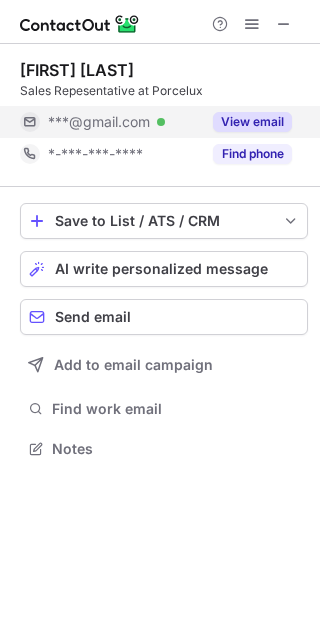 click on "View email" at bounding box center (252, 122) 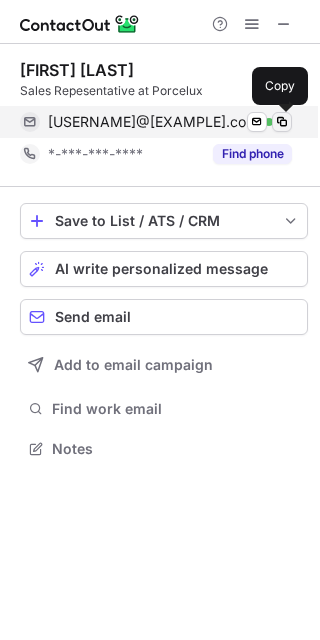click at bounding box center [282, 122] 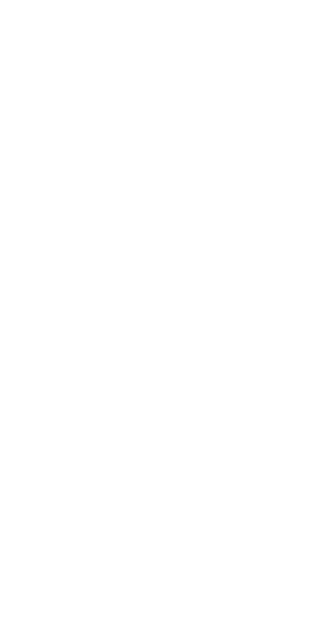 scroll, scrollTop: 0, scrollLeft: 0, axis: both 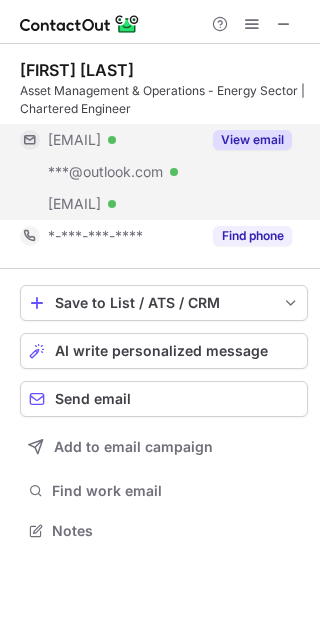 click on "View email" at bounding box center (252, 140) 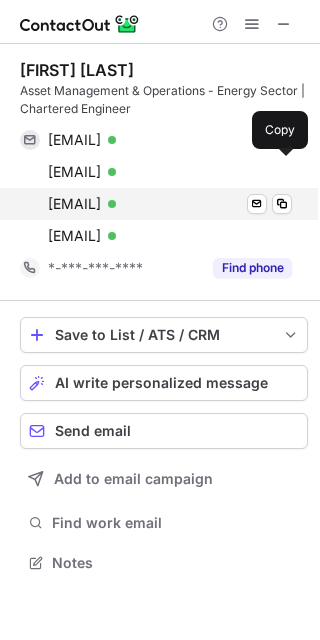 scroll, scrollTop: 9, scrollLeft: 10, axis: both 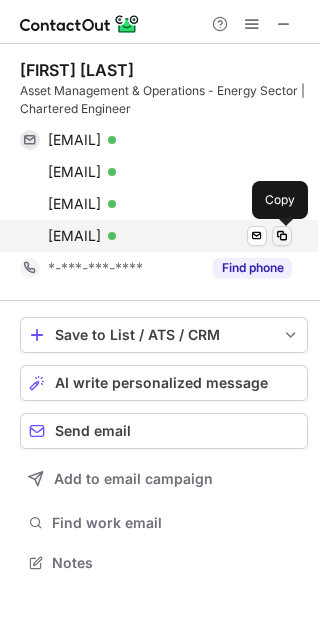 click at bounding box center (282, 236) 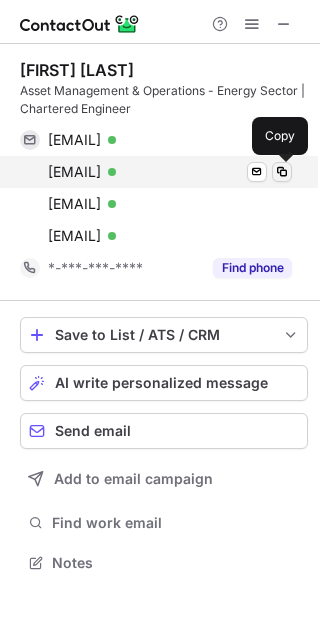 click at bounding box center (282, 172) 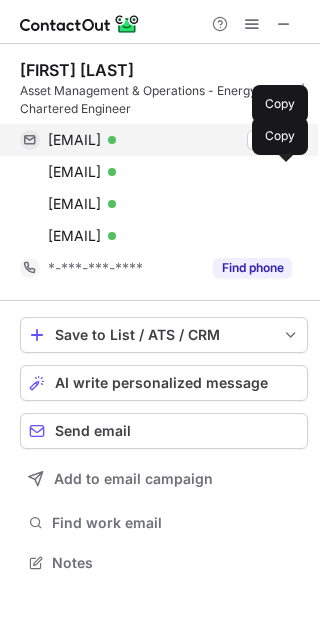 click at bounding box center [282, 140] 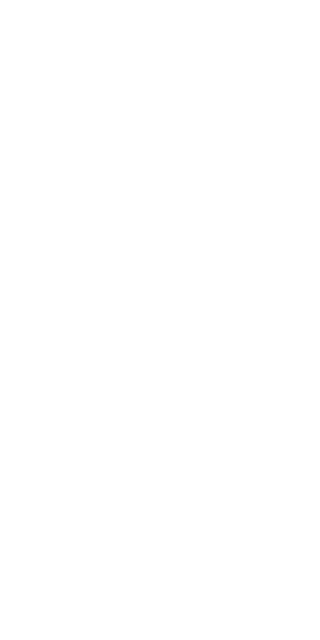 scroll, scrollTop: 0, scrollLeft: 0, axis: both 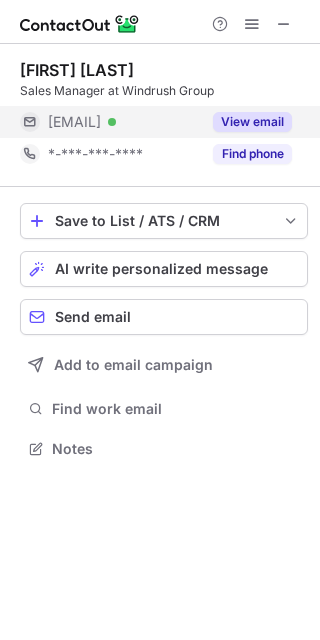 click on "View email" at bounding box center (252, 122) 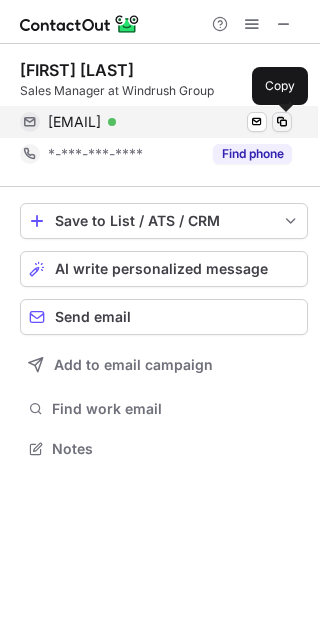 click at bounding box center [282, 122] 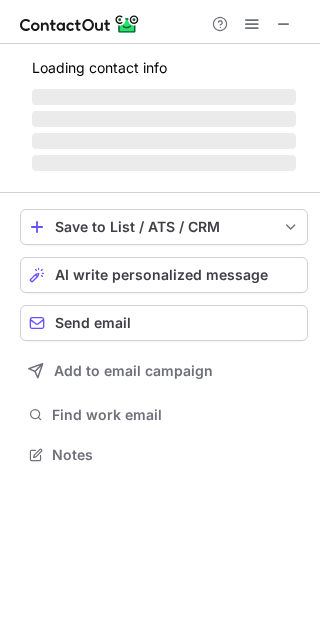 scroll, scrollTop: 442, scrollLeft: 320, axis: both 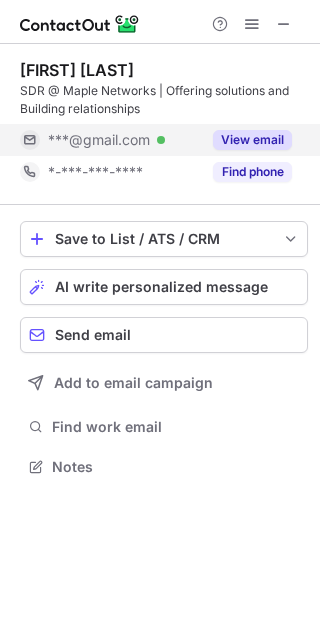 click on "View email" at bounding box center [252, 140] 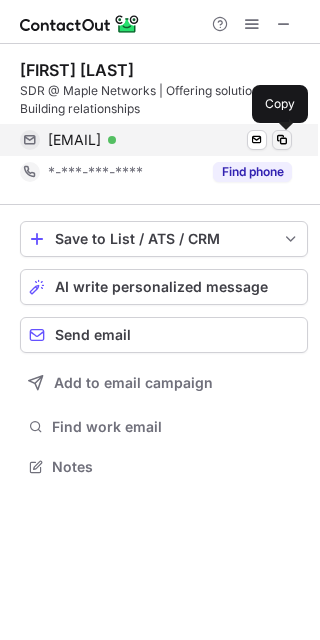 click at bounding box center [282, 140] 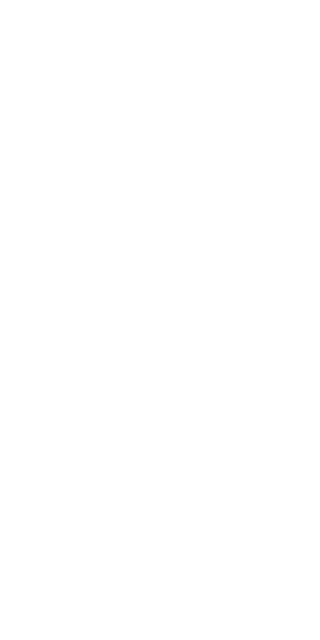scroll, scrollTop: 0, scrollLeft: 0, axis: both 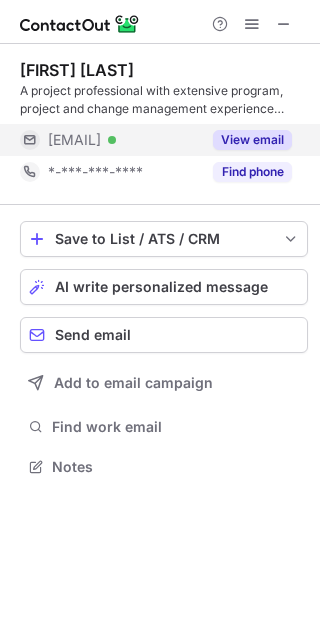 click on "View email" at bounding box center (252, 140) 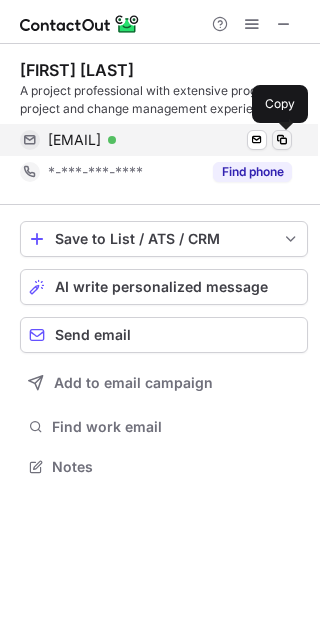 click at bounding box center (282, 140) 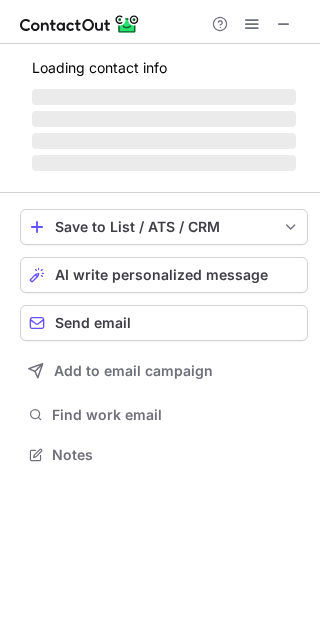 scroll, scrollTop: 10, scrollLeft: 10, axis: both 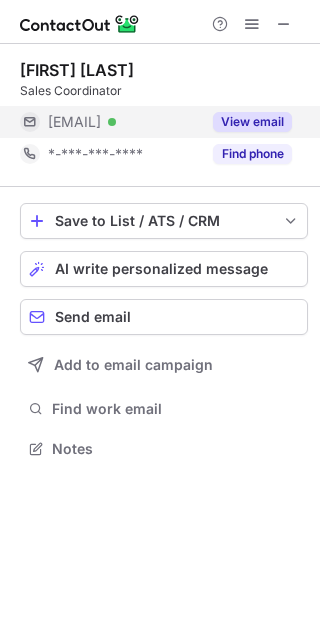 click on "View email" at bounding box center (252, 122) 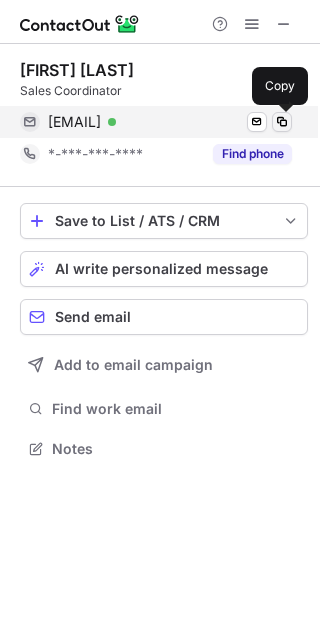 click at bounding box center (282, 122) 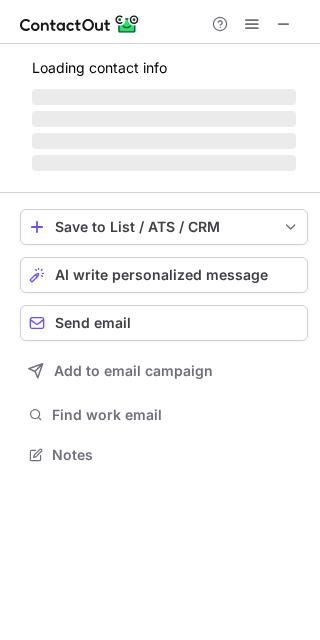 scroll, scrollTop: 10, scrollLeft: 10, axis: both 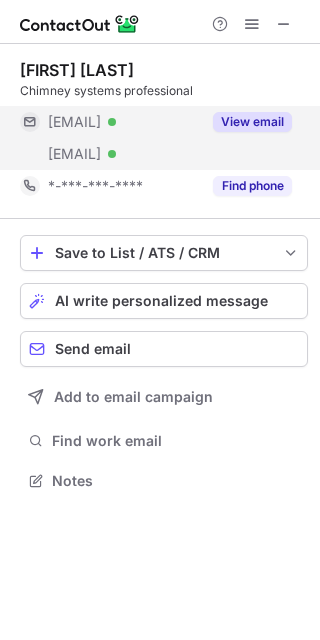 click on "View email" at bounding box center (252, 122) 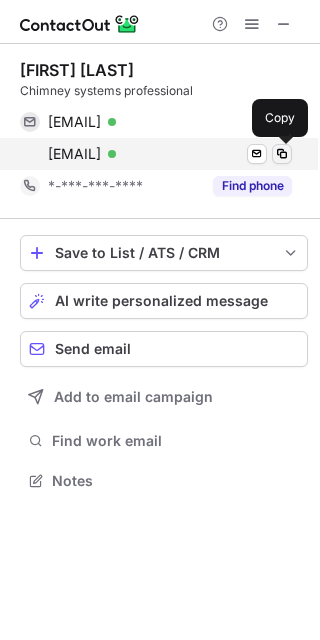 click at bounding box center (282, 154) 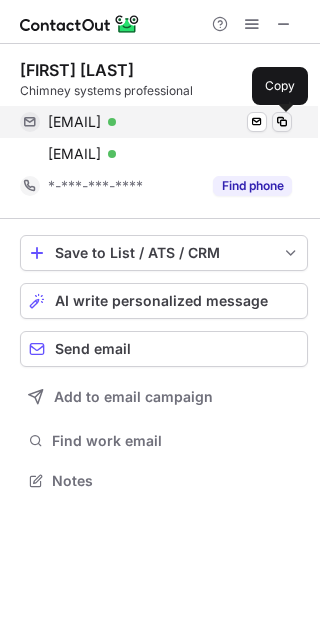 click at bounding box center [282, 122] 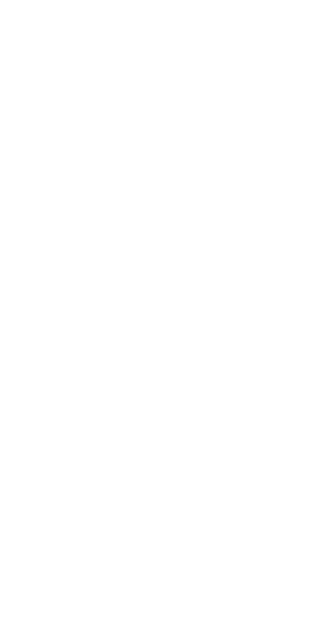 scroll, scrollTop: 0, scrollLeft: 0, axis: both 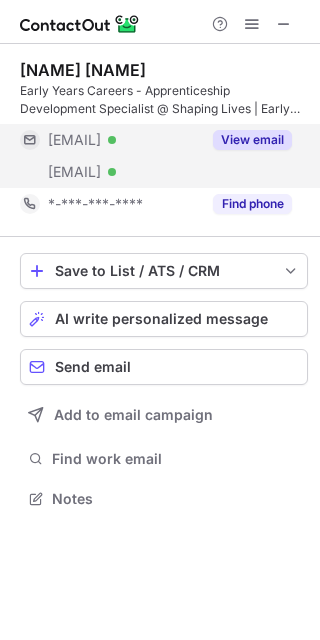 click on "View email" at bounding box center (252, 140) 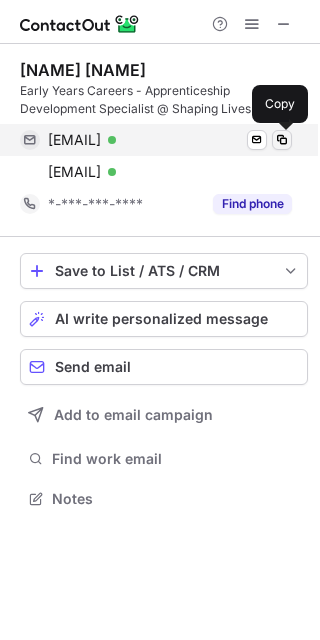 click at bounding box center [282, 140] 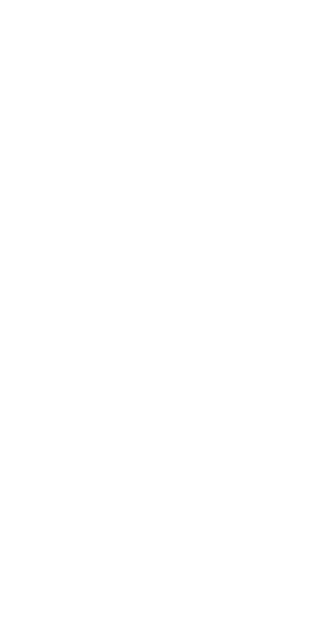 scroll, scrollTop: 0, scrollLeft: 0, axis: both 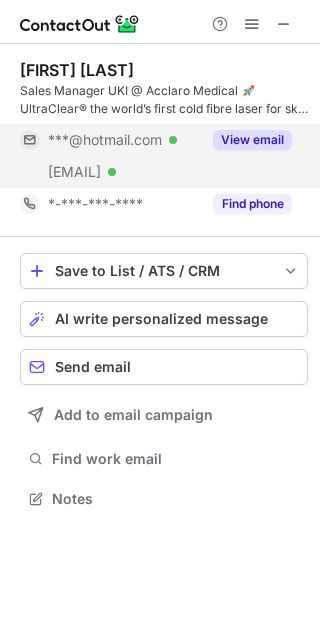 click on "View email" at bounding box center [252, 140] 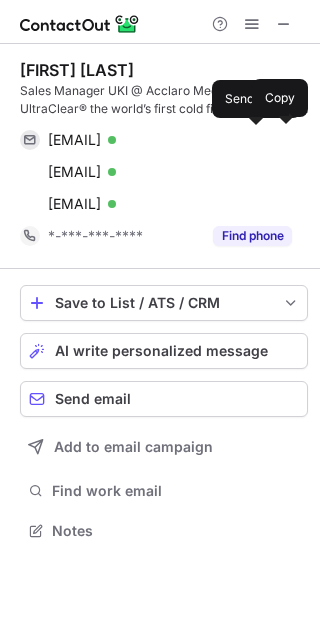 scroll, scrollTop: 9, scrollLeft: 10, axis: both 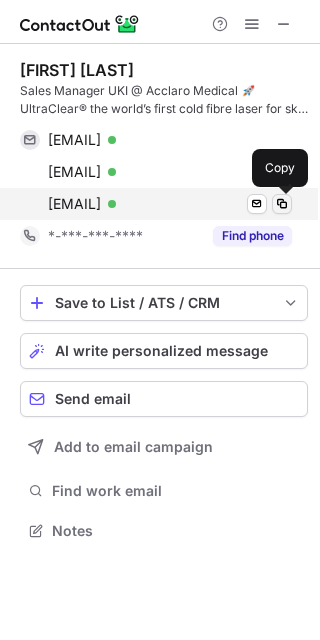 click at bounding box center (282, 204) 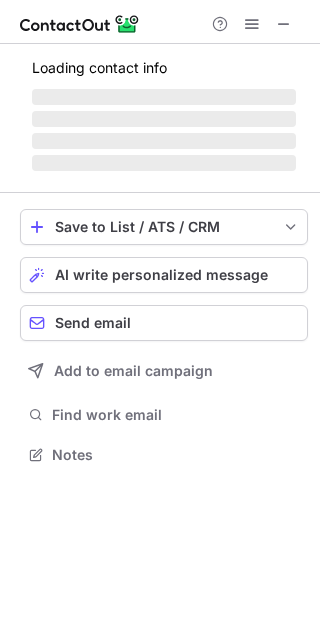 scroll, scrollTop: 442, scrollLeft: 320, axis: both 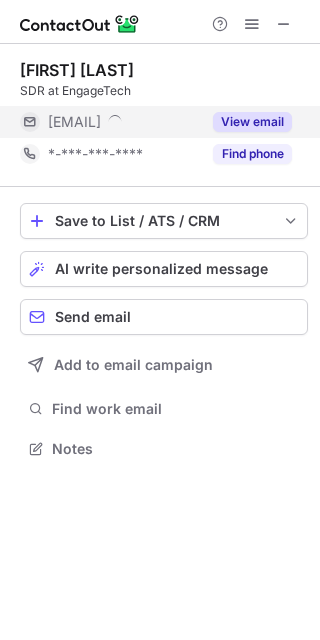 click on "View email" at bounding box center (252, 122) 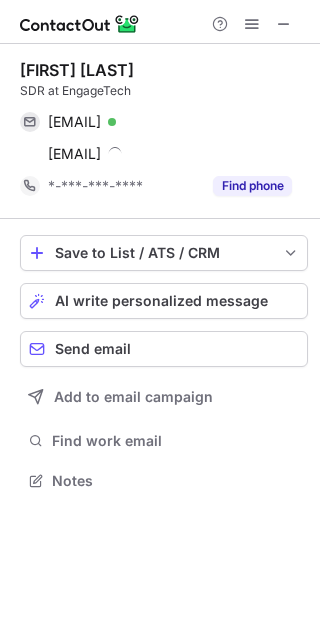 scroll, scrollTop: 9, scrollLeft: 10, axis: both 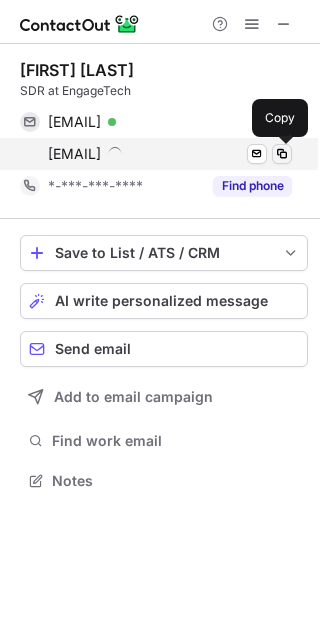 click at bounding box center [282, 154] 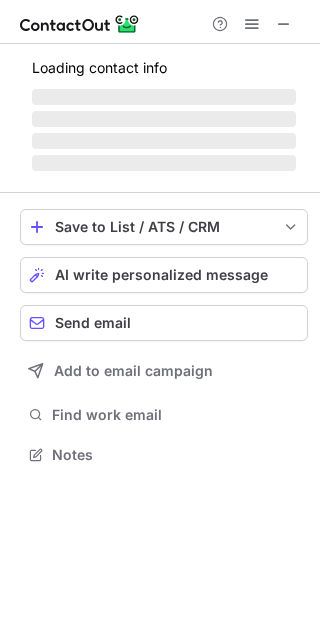 scroll, scrollTop: 10, scrollLeft: 10, axis: both 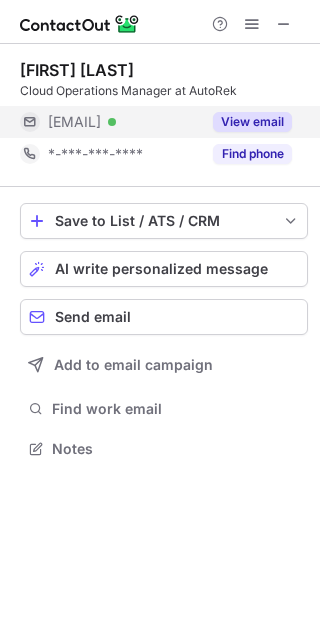 click on "View email" at bounding box center (252, 122) 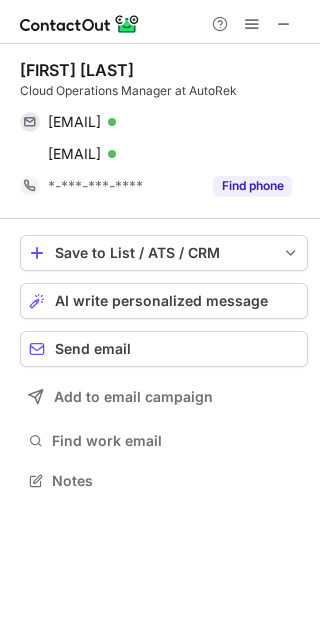 scroll, scrollTop: 9, scrollLeft: 10, axis: both 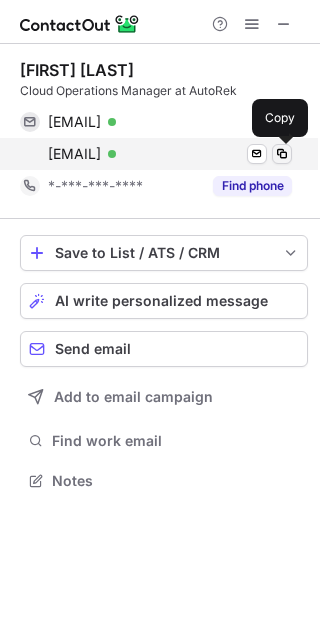 click at bounding box center (282, 154) 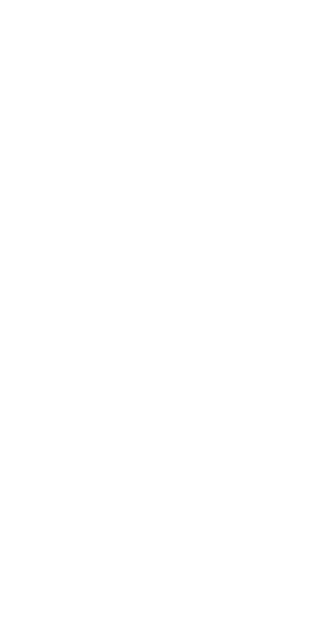 scroll, scrollTop: 0, scrollLeft: 0, axis: both 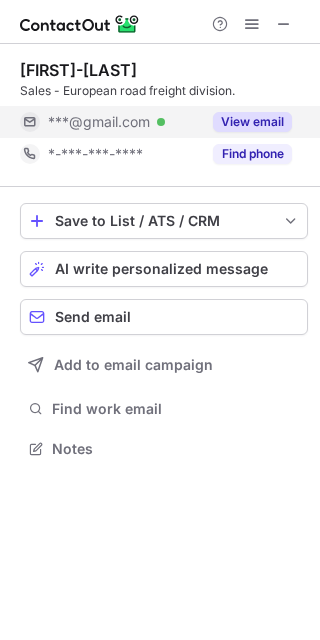 click on "View email" at bounding box center (252, 122) 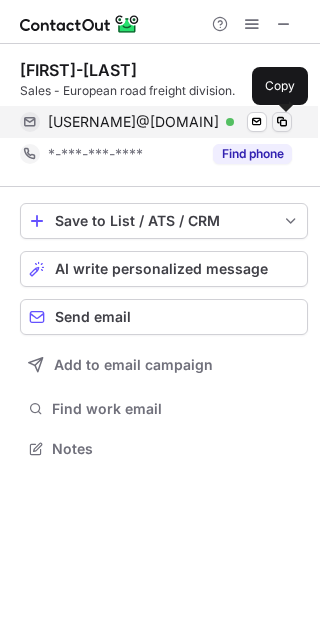 click at bounding box center [282, 122] 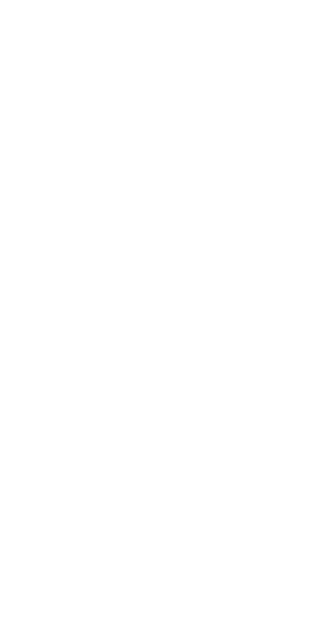 scroll, scrollTop: 0, scrollLeft: 0, axis: both 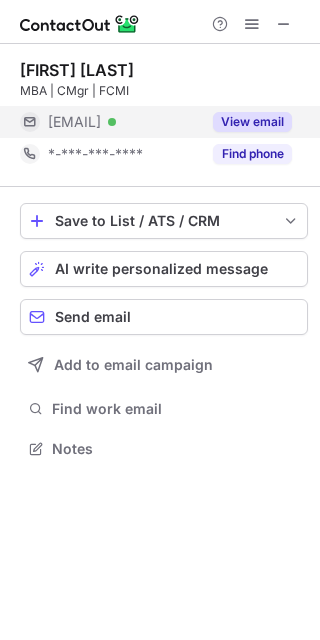 click on "View email" at bounding box center (252, 122) 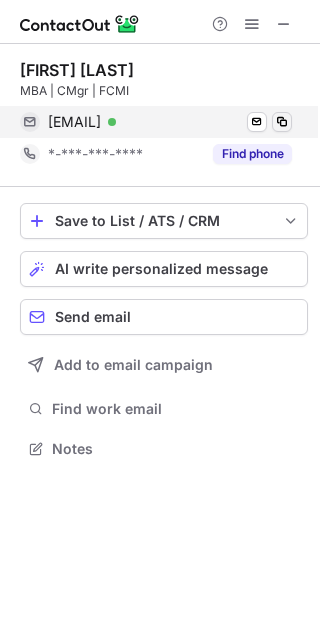 click at bounding box center [282, 122] 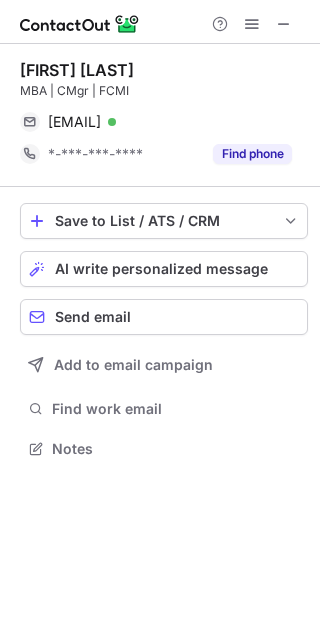 scroll, scrollTop: 442, scrollLeft: 320, axis: both 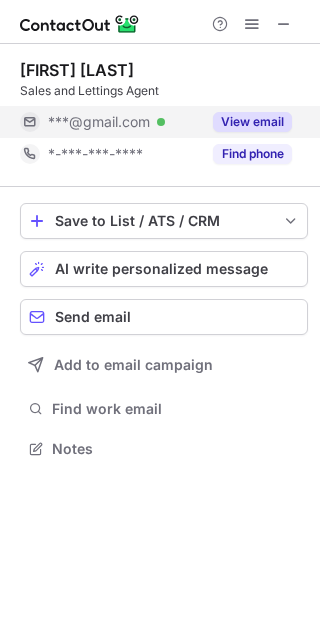 click on "View email" at bounding box center [252, 122] 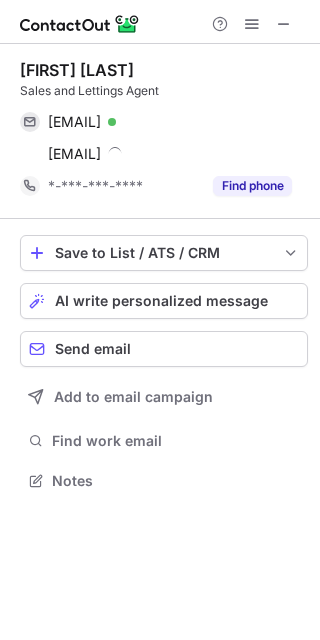 scroll, scrollTop: 9, scrollLeft: 10, axis: both 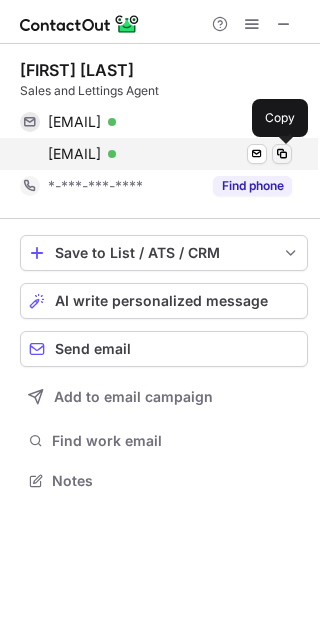 click at bounding box center [282, 154] 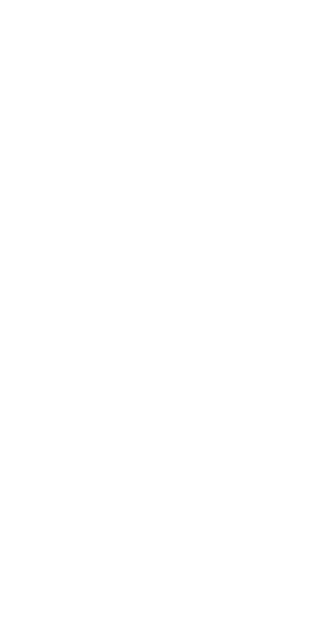 scroll, scrollTop: 0, scrollLeft: 0, axis: both 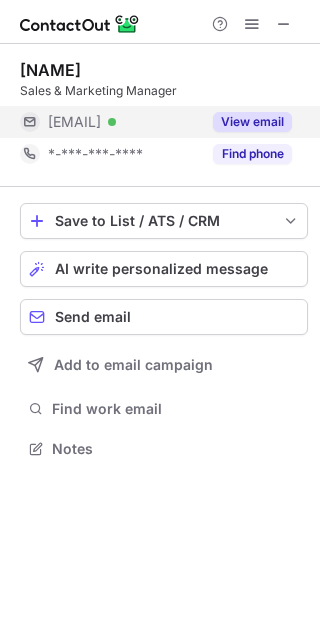 click on "View email" at bounding box center (252, 122) 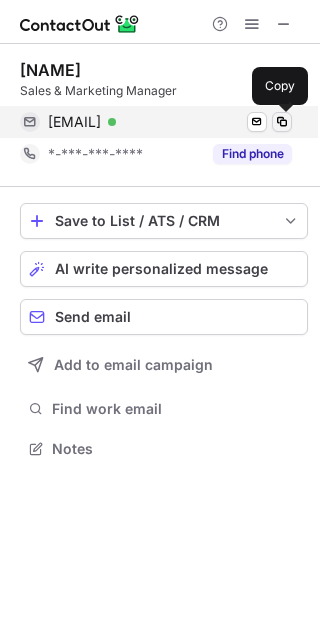click at bounding box center (282, 122) 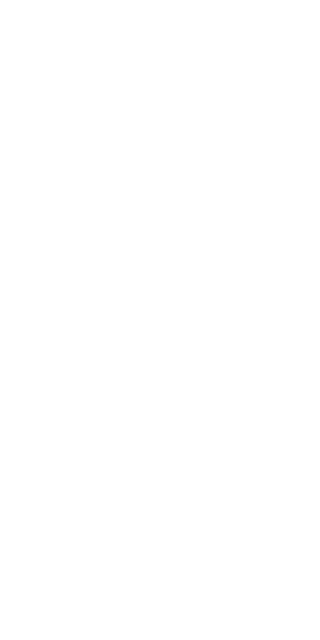 scroll, scrollTop: 0, scrollLeft: 0, axis: both 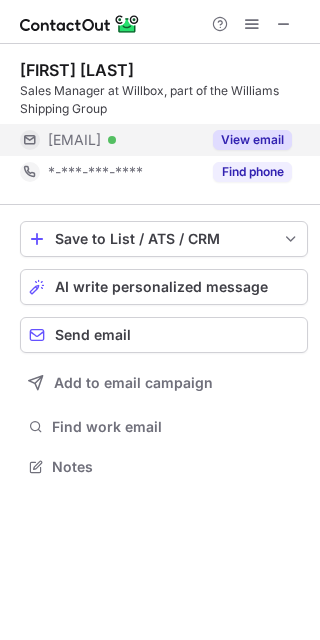 click on "View email" at bounding box center (252, 140) 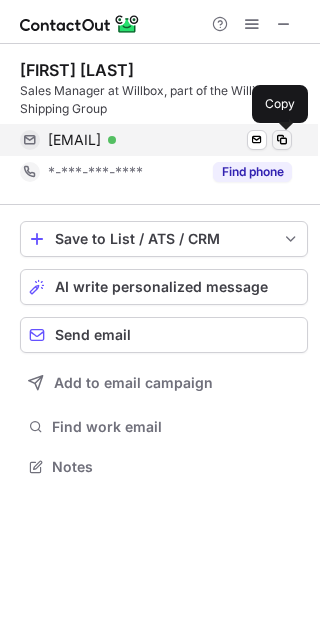 click at bounding box center (282, 140) 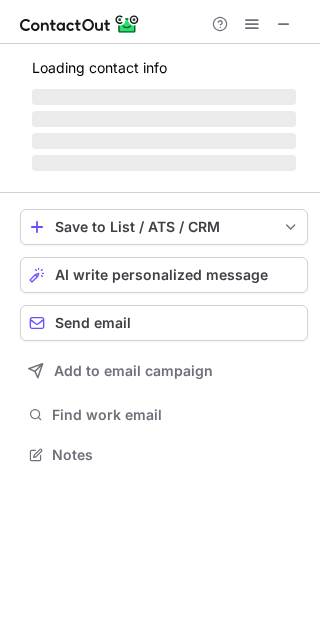 scroll, scrollTop: 10, scrollLeft: 10, axis: both 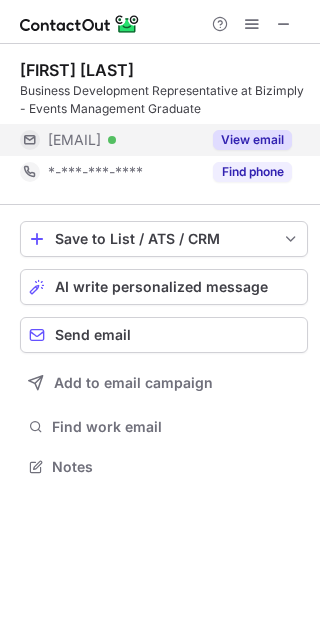 click on "View email" at bounding box center [252, 140] 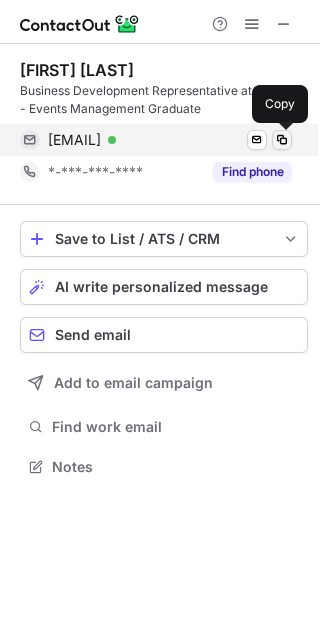 click at bounding box center (282, 140) 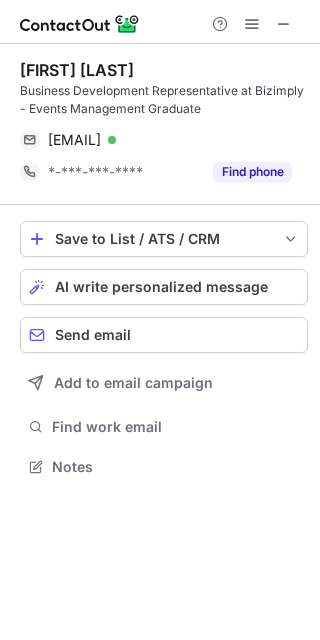 scroll, scrollTop: 442, scrollLeft: 320, axis: both 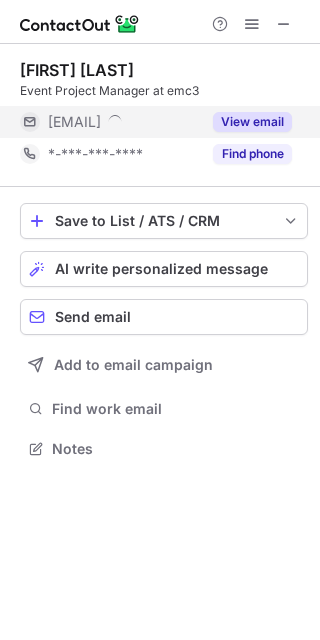 click on "View email" at bounding box center [252, 122] 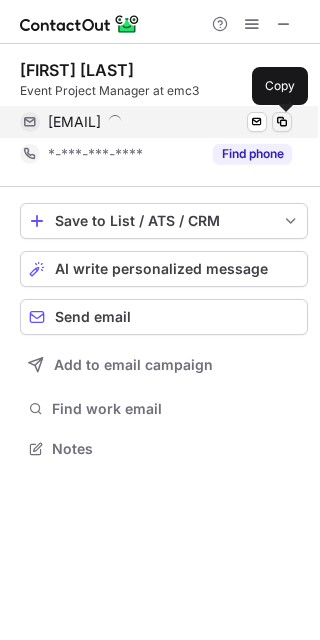 click at bounding box center (282, 122) 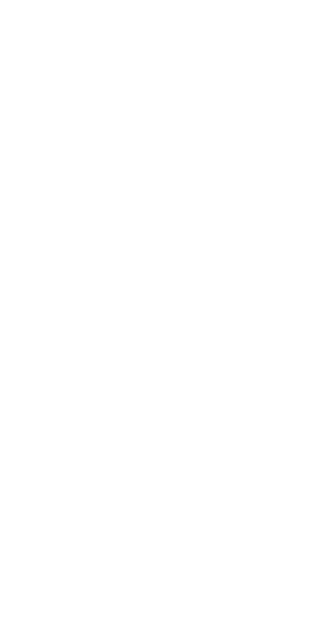scroll, scrollTop: 0, scrollLeft: 0, axis: both 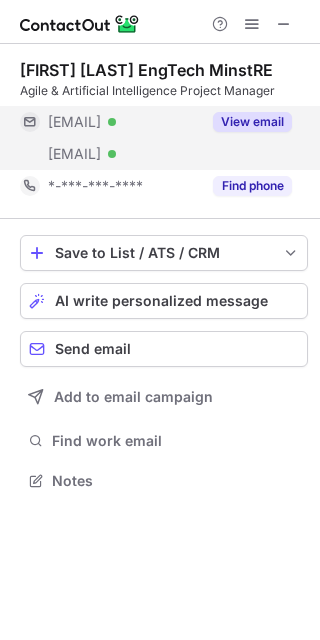 click on "View email" at bounding box center [252, 122] 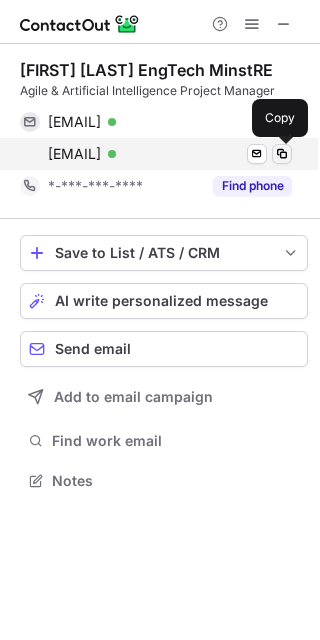 click at bounding box center (282, 154) 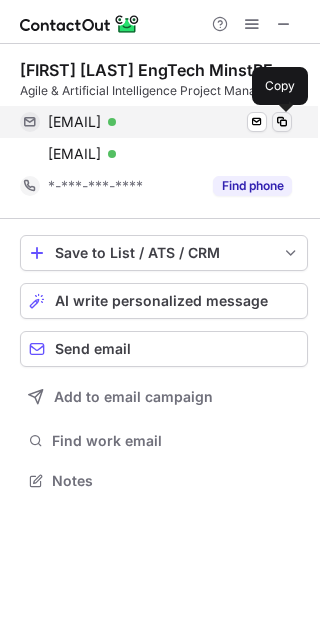 click at bounding box center [282, 122] 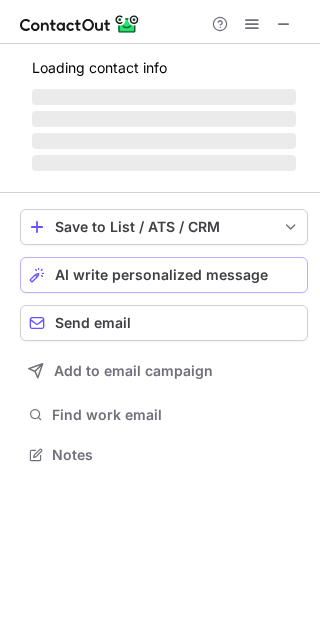 scroll, scrollTop: 442, scrollLeft: 320, axis: both 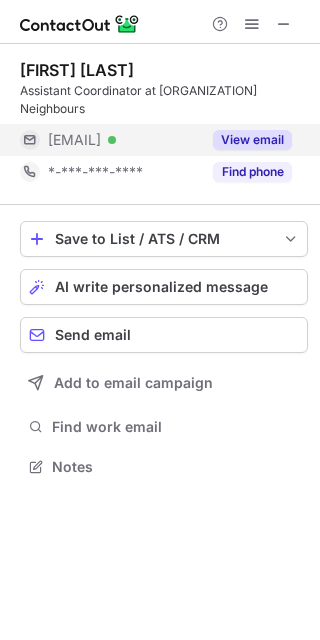 click on "View email" at bounding box center (252, 140) 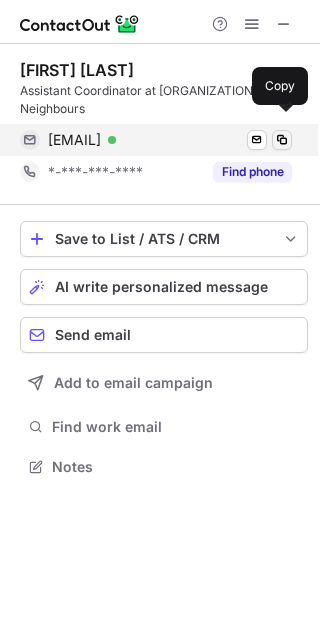 click at bounding box center (282, 140) 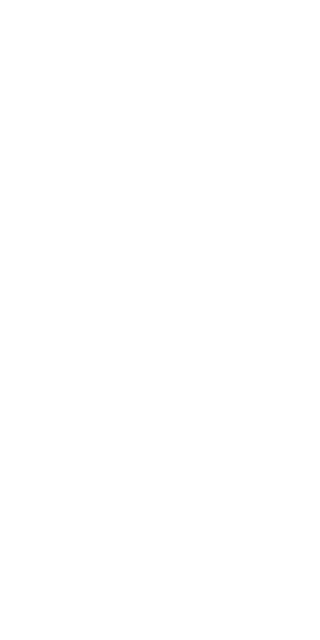 scroll, scrollTop: 0, scrollLeft: 0, axis: both 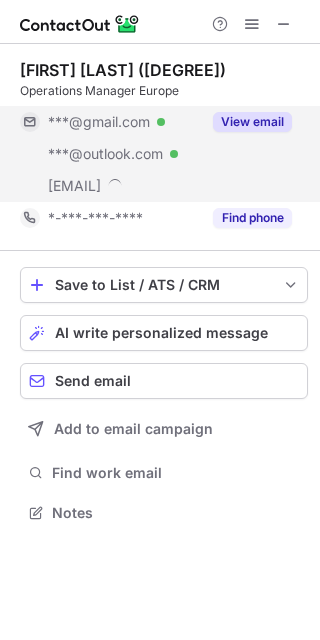click on "View email" at bounding box center [252, 122] 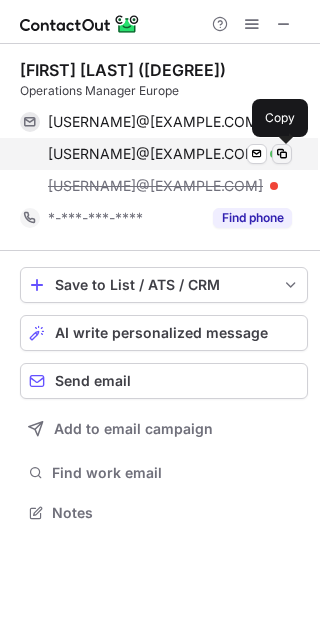 click at bounding box center (282, 154) 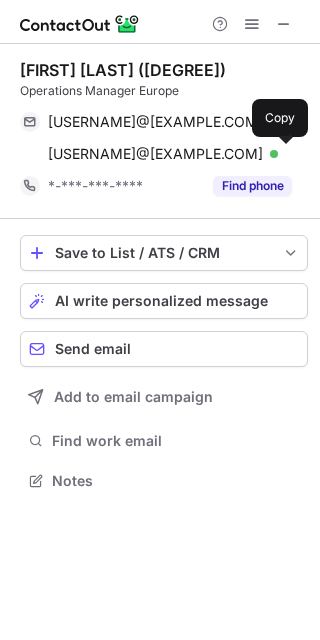 scroll, scrollTop: 466, scrollLeft: 320, axis: both 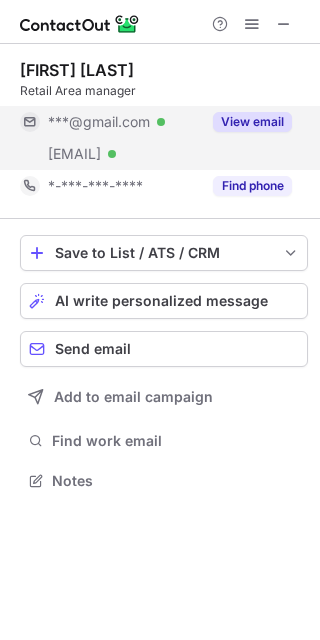 click on "View email" at bounding box center (252, 122) 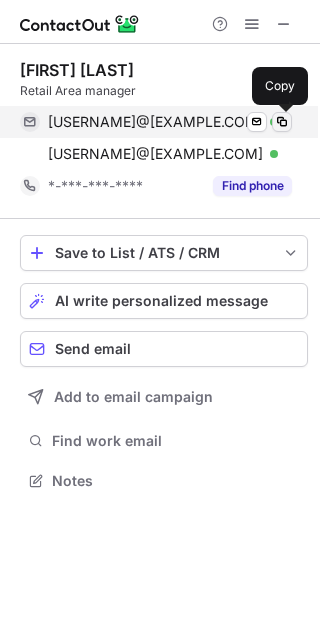 click at bounding box center (282, 122) 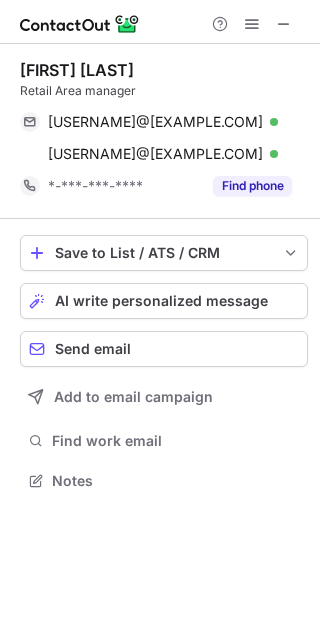 scroll, scrollTop: 442, scrollLeft: 320, axis: both 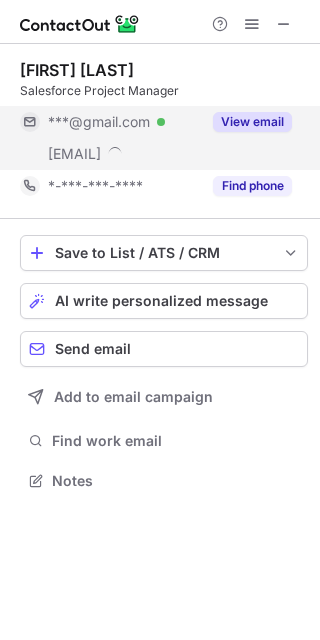 click on "View email" at bounding box center (252, 122) 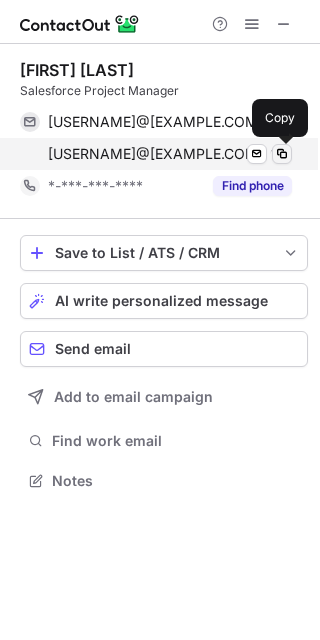 click at bounding box center (282, 154) 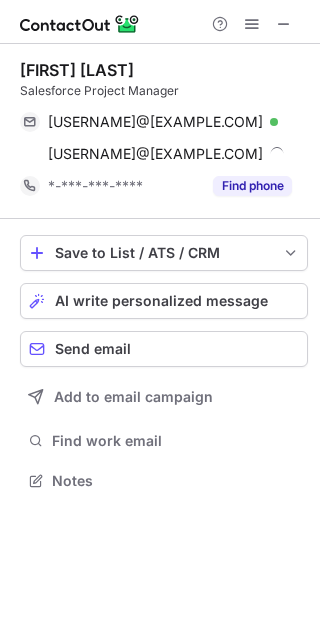 type 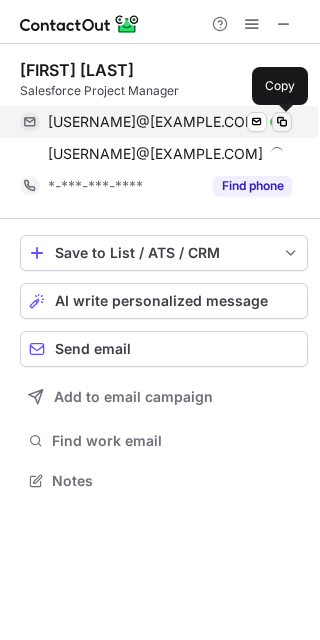 click at bounding box center (282, 122) 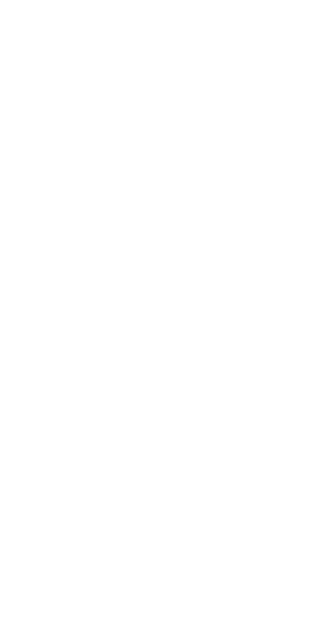 scroll, scrollTop: 0, scrollLeft: 0, axis: both 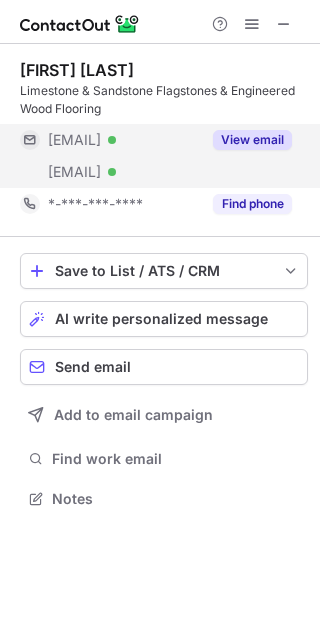 click on "View email" at bounding box center [252, 140] 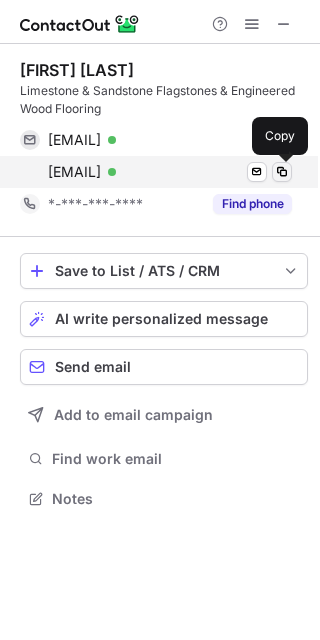 click at bounding box center [282, 172] 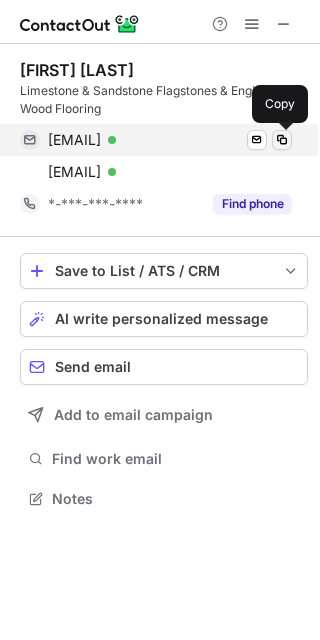click at bounding box center (282, 140) 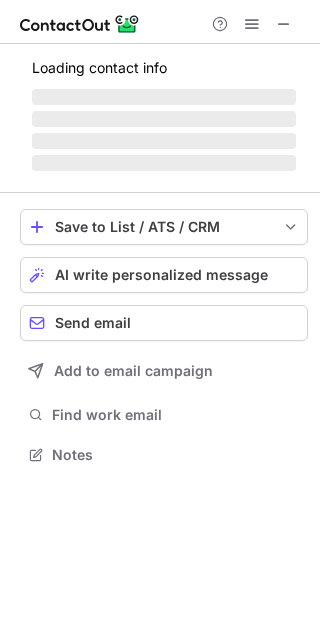 scroll, scrollTop: 10, scrollLeft: 10, axis: both 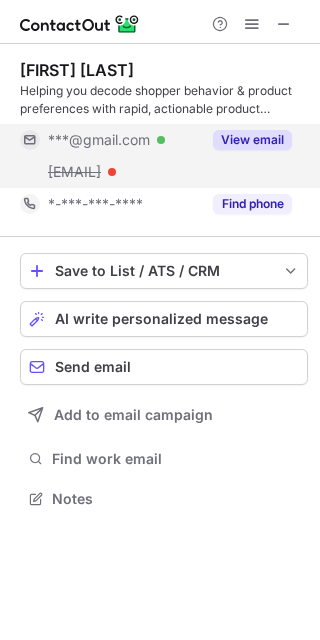 click on "View email" at bounding box center (252, 140) 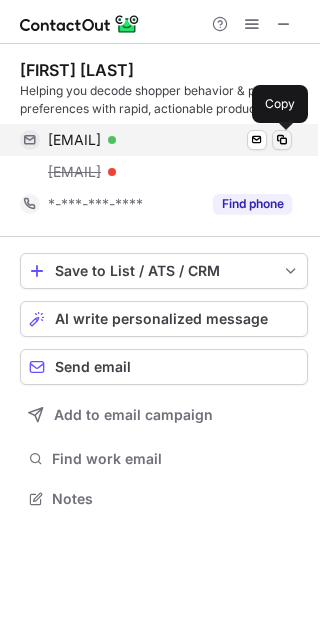 click at bounding box center [282, 140] 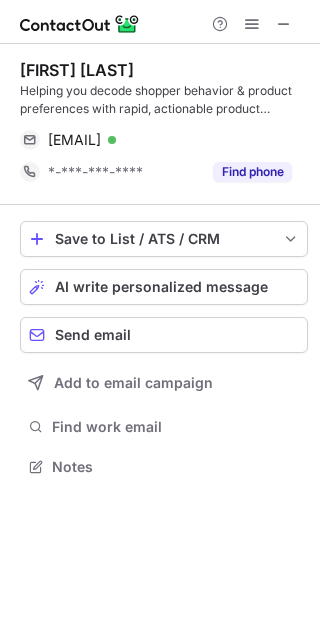 scroll, scrollTop: 442, scrollLeft: 320, axis: both 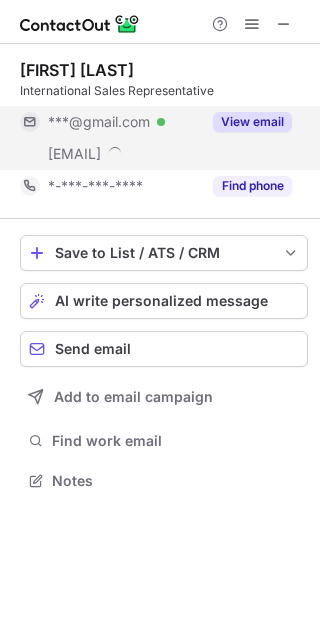 click on "View email" at bounding box center (252, 122) 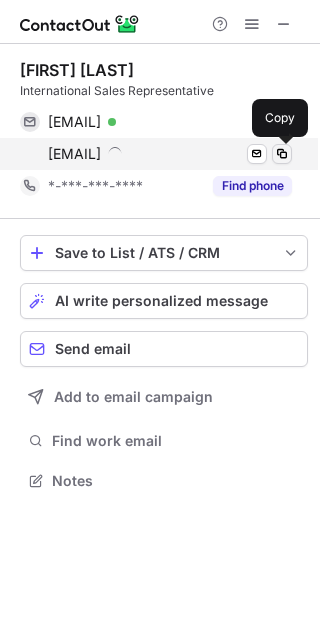 click at bounding box center (282, 154) 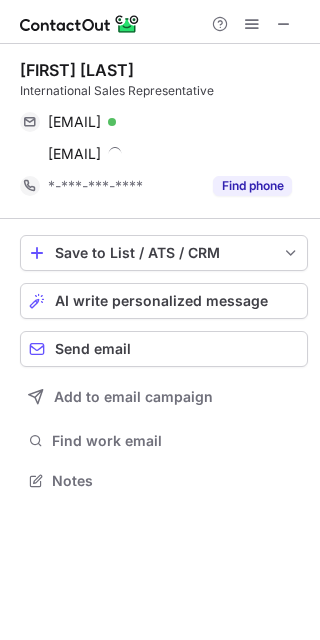 type 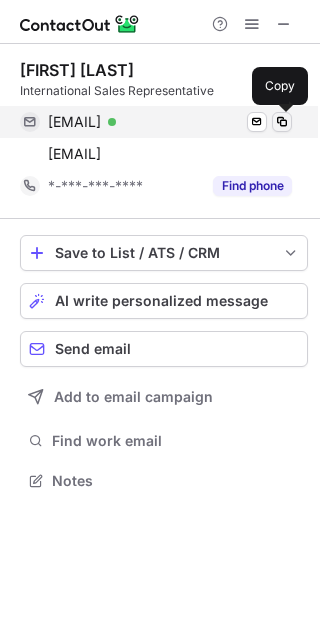 click at bounding box center [282, 122] 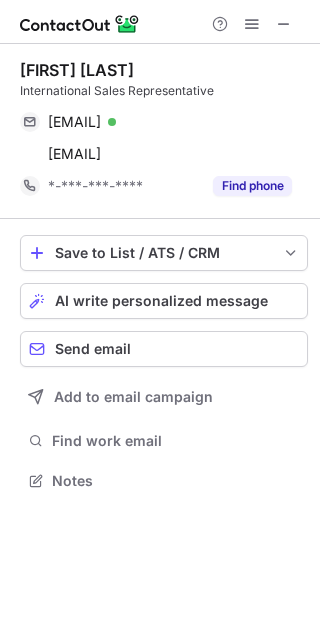 scroll, scrollTop: 9, scrollLeft: 10, axis: both 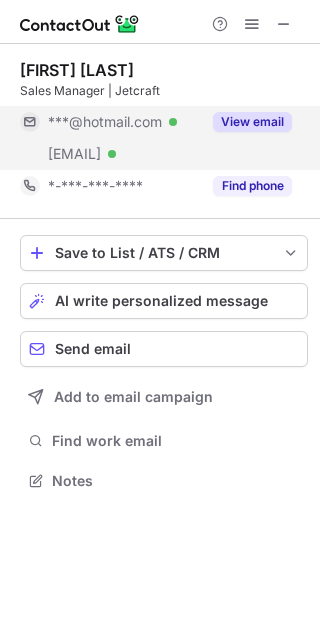 click on "View email" at bounding box center (252, 122) 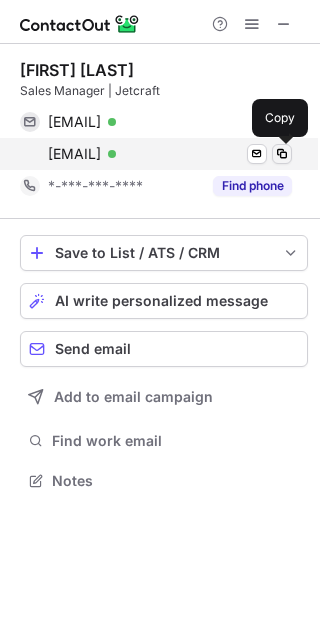 click at bounding box center [282, 154] 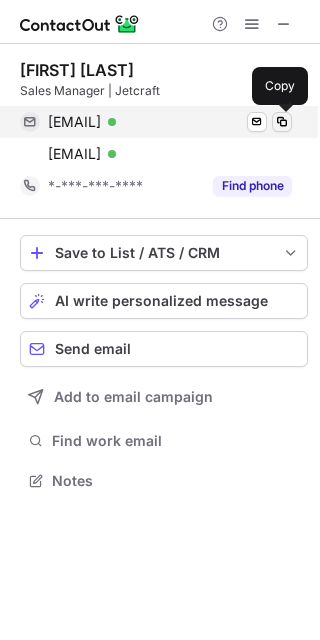 click at bounding box center [282, 122] 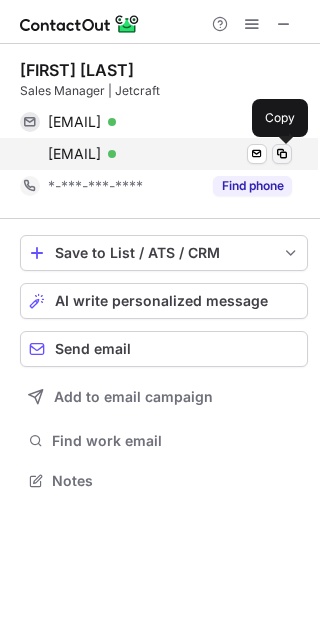 click at bounding box center [282, 154] 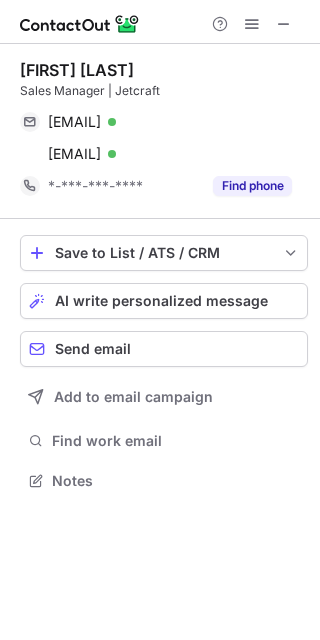 click on "Sales Manager | Jetcraft" at bounding box center (164, 91) 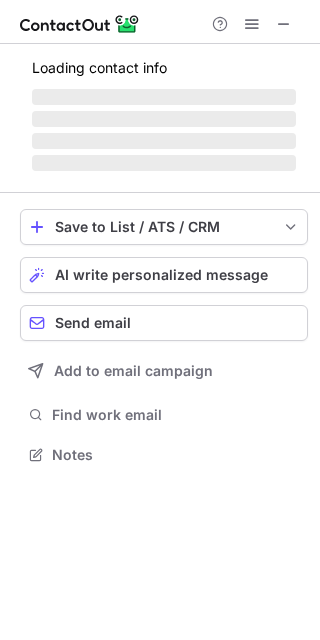 scroll, scrollTop: 10, scrollLeft: 10, axis: both 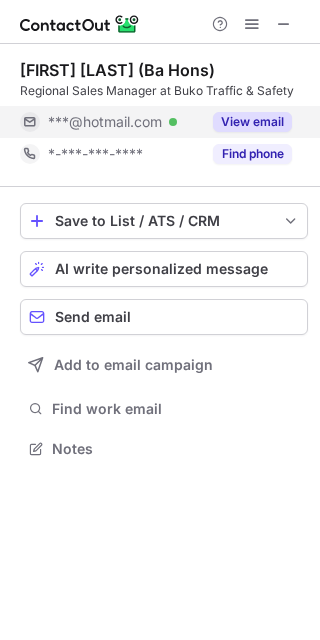 click on "View email" at bounding box center [252, 122] 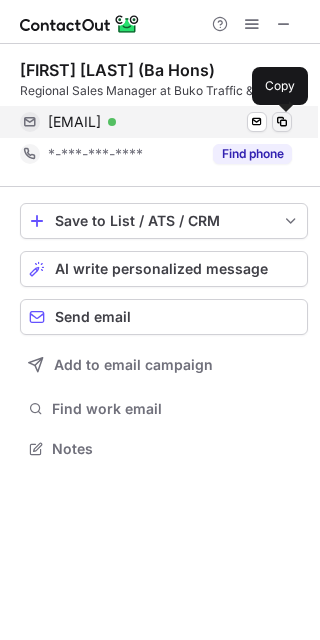 click at bounding box center (282, 122) 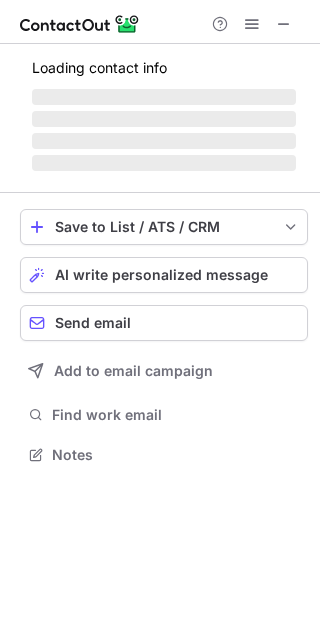 scroll, scrollTop: 10, scrollLeft: 10, axis: both 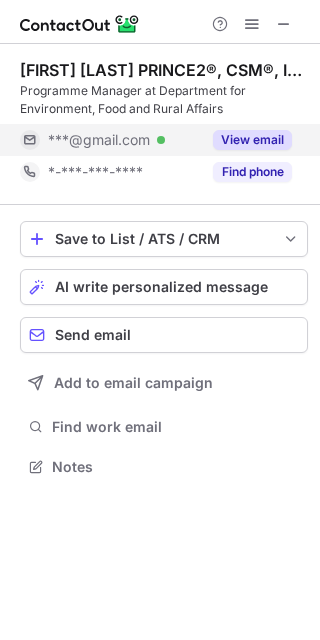 click on "View email" at bounding box center (252, 140) 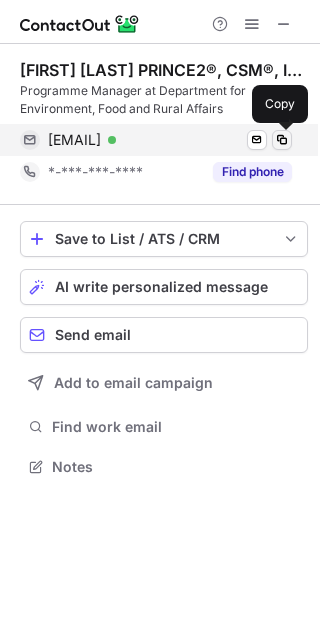 click at bounding box center (282, 140) 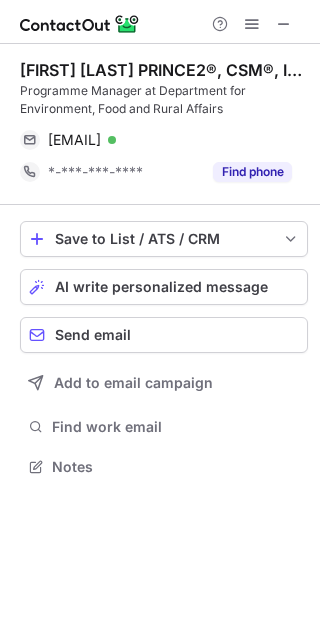 scroll, scrollTop: 442, scrollLeft: 320, axis: both 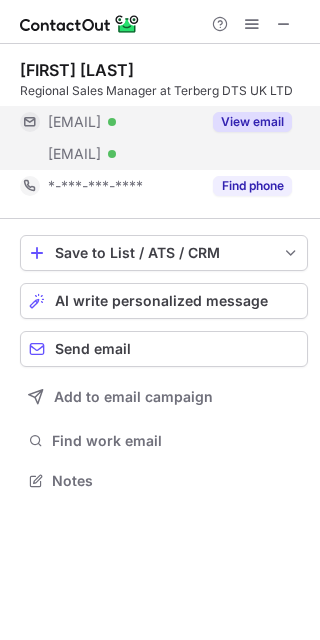 click on "View email" at bounding box center [252, 122] 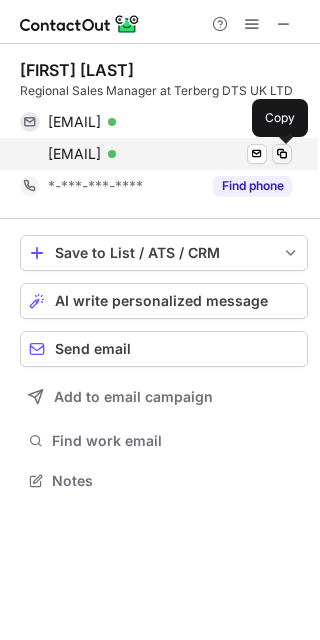 click at bounding box center (282, 154) 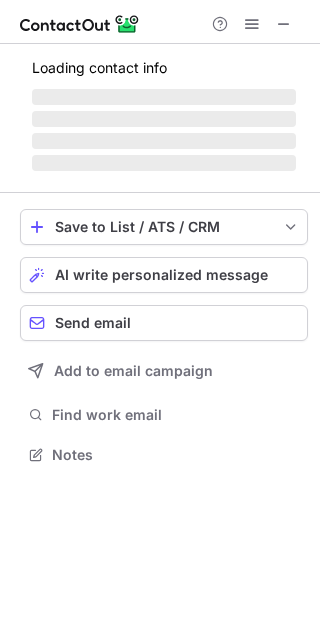 scroll, scrollTop: 442, scrollLeft: 320, axis: both 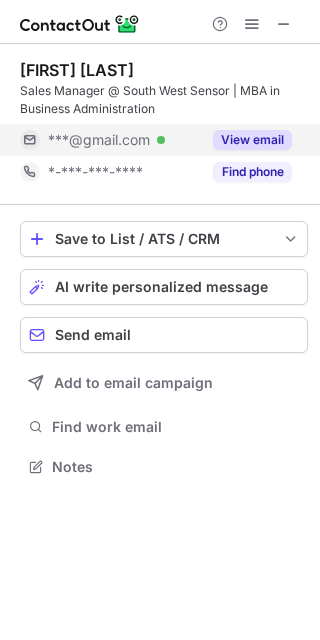 click on "View email" at bounding box center (252, 140) 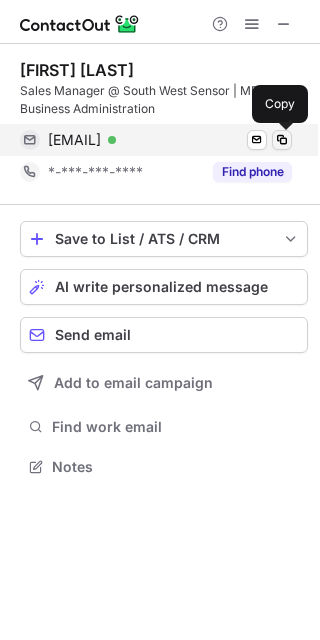 click at bounding box center [282, 140] 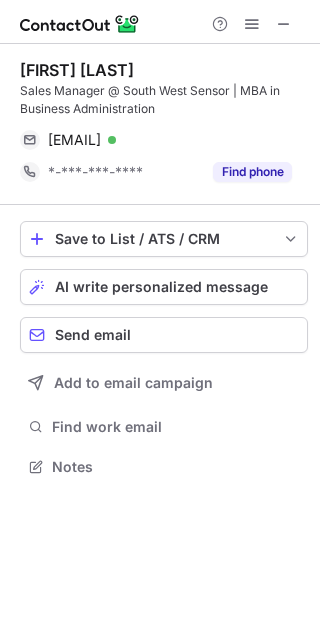 scroll, scrollTop: 442, scrollLeft: 320, axis: both 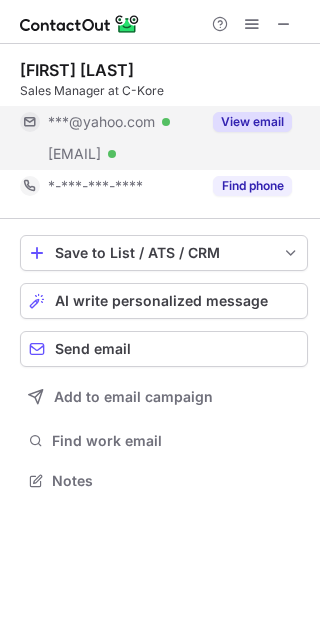 click on "View email" at bounding box center (252, 122) 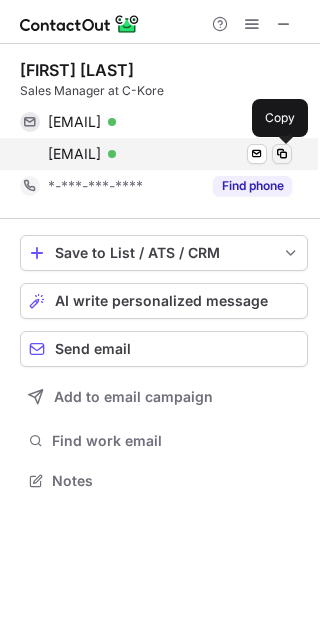 click at bounding box center [282, 154] 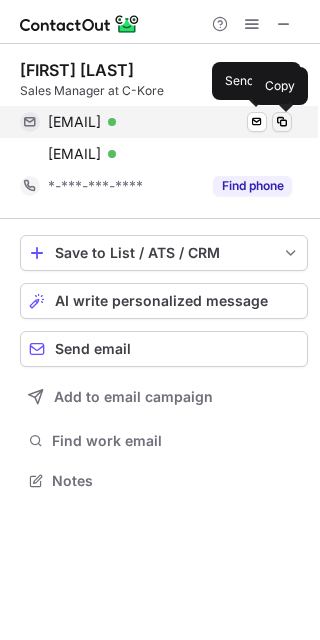 click at bounding box center [282, 122] 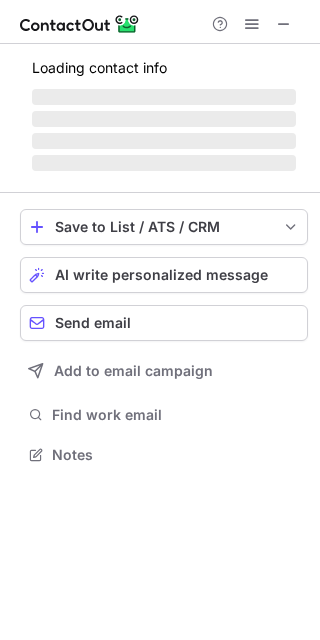 scroll, scrollTop: 10, scrollLeft: 10, axis: both 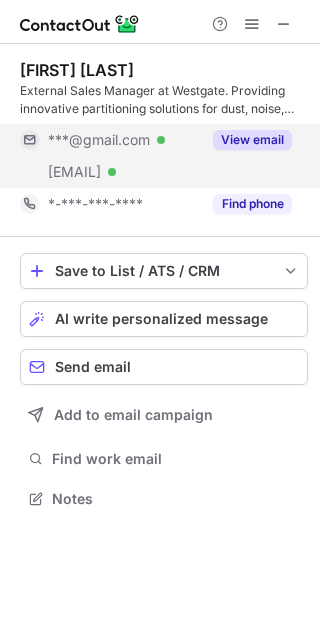click on "View email" at bounding box center [252, 140] 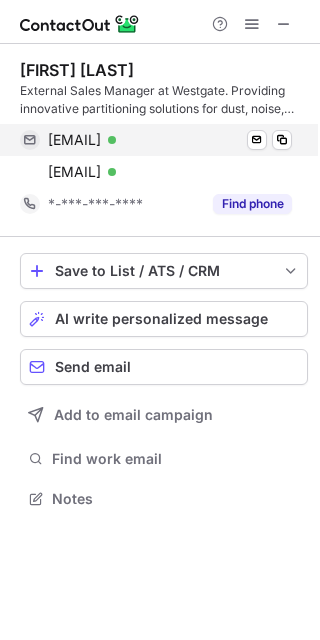 click on "zanderthomas260205@gmail.com Verified Send email Copy" at bounding box center [156, 140] 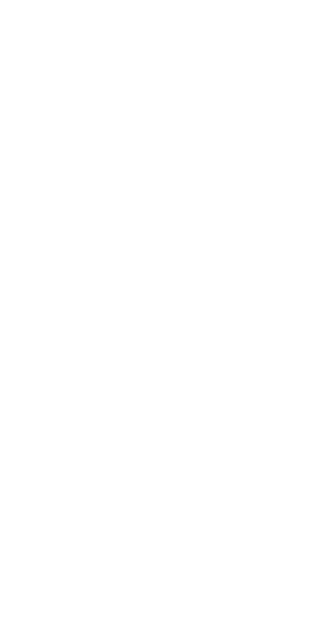 scroll, scrollTop: 0, scrollLeft: 0, axis: both 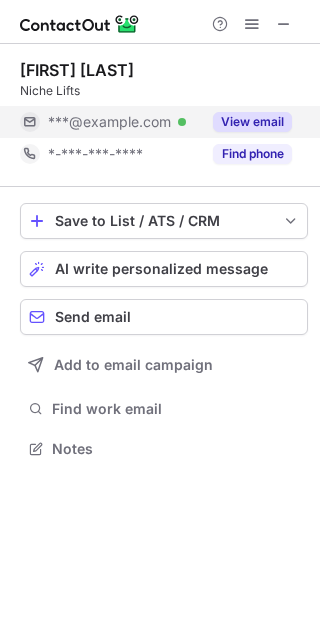 click on "View email" at bounding box center [252, 122] 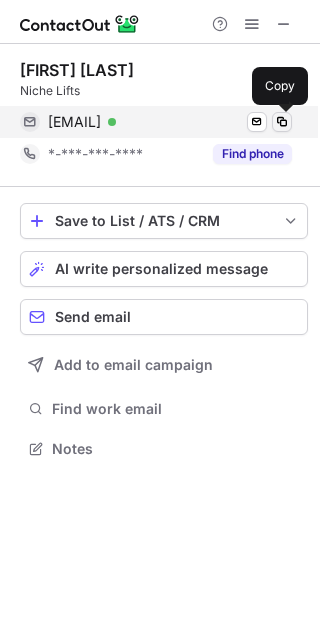 click at bounding box center (282, 122) 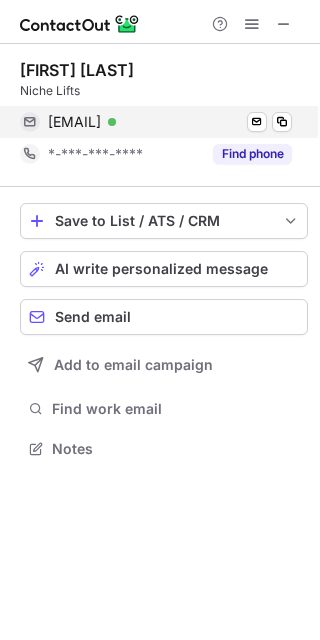 scroll, scrollTop: 442, scrollLeft: 320, axis: both 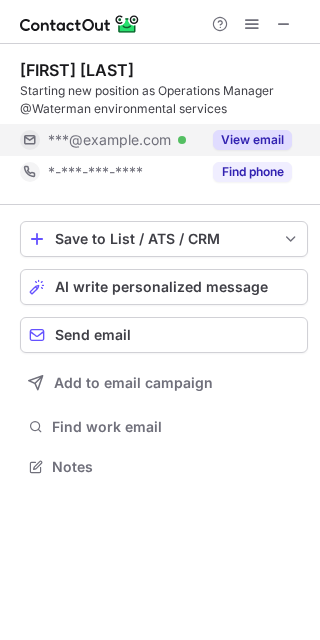 click on "View email" at bounding box center (252, 140) 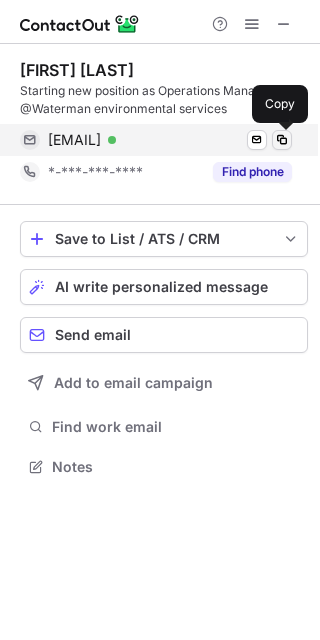 click at bounding box center [282, 140] 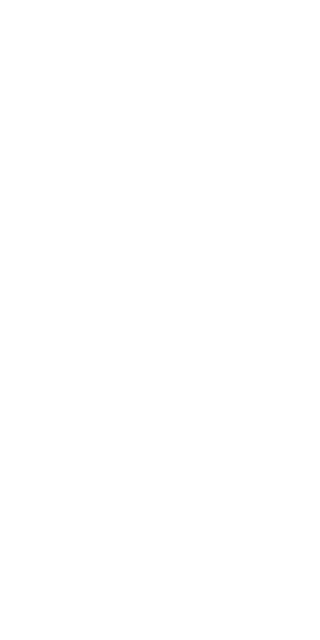 scroll, scrollTop: 0, scrollLeft: 0, axis: both 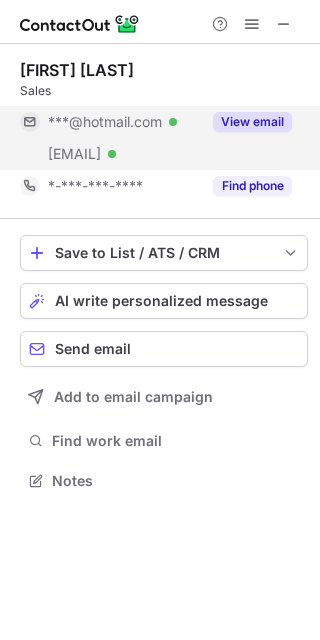 click on "View email" at bounding box center (252, 122) 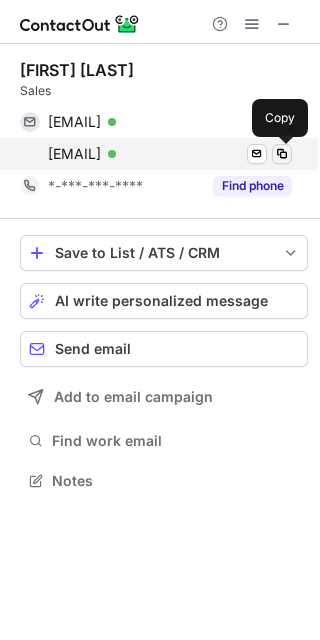 click at bounding box center (282, 154) 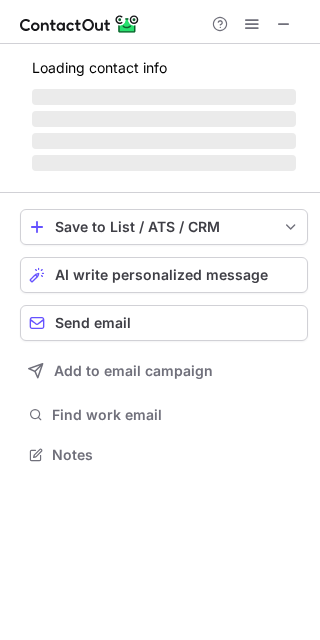 scroll, scrollTop: 442, scrollLeft: 320, axis: both 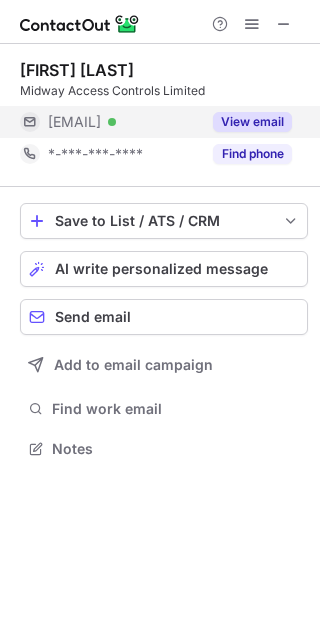 click on "View email" at bounding box center [252, 122] 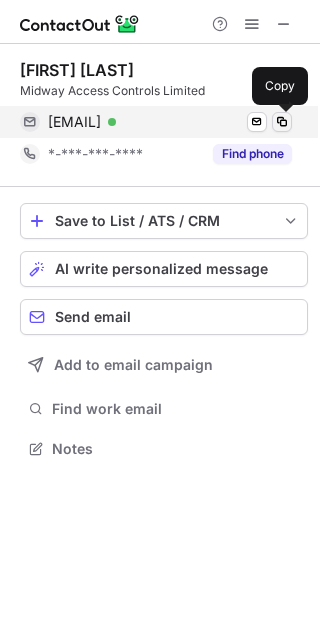 click at bounding box center (282, 122) 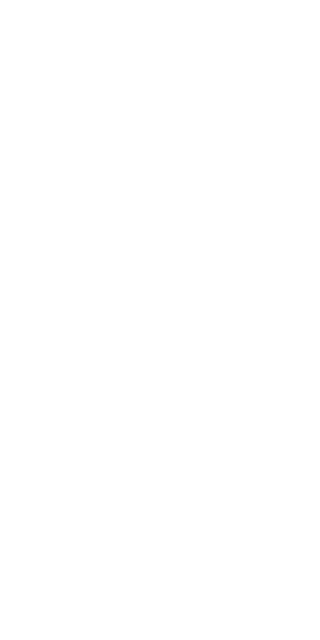 scroll, scrollTop: 0, scrollLeft: 0, axis: both 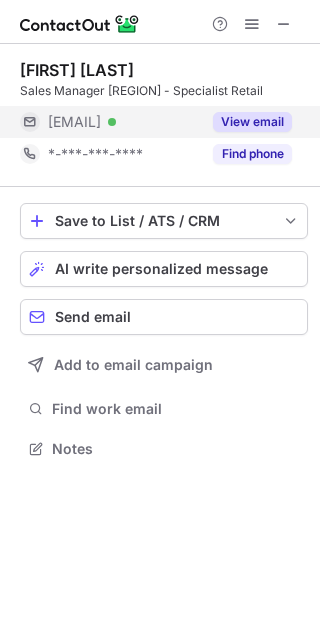 click on "View email" at bounding box center (252, 122) 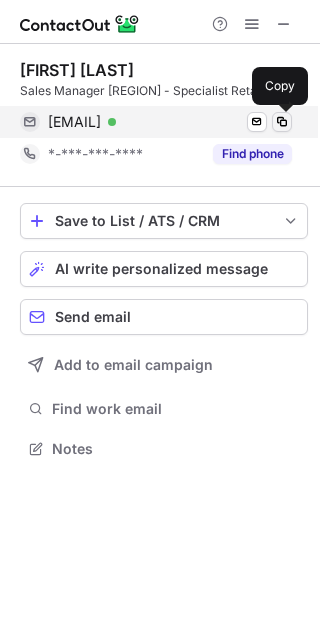 click at bounding box center [282, 122] 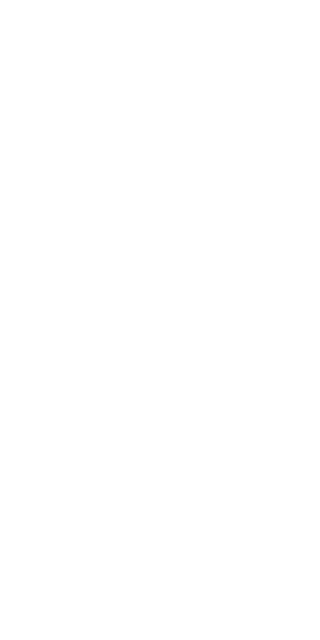 scroll, scrollTop: 0, scrollLeft: 0, axis: both 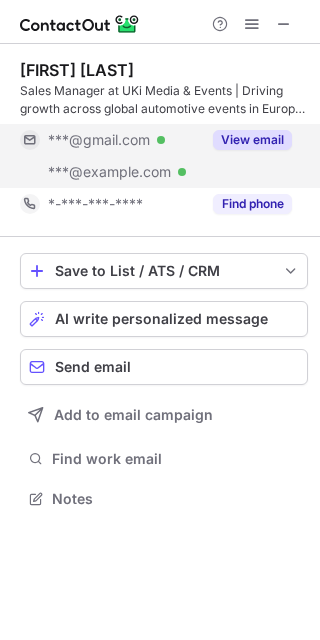 click on "View email" at bounding box center (252, 140) 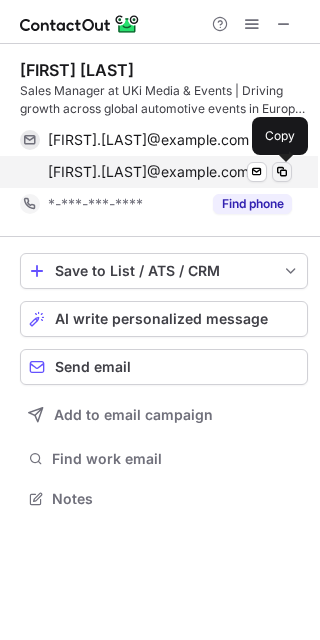 click at bounding box center [282, 172] 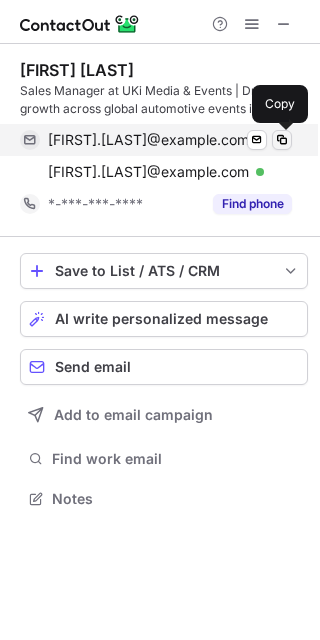 click at bounding box center (282, 140) 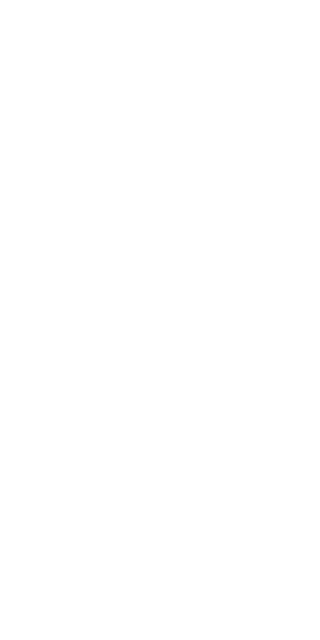 scroll, scrollTop: 0, scrollLeft: 0, axis: both 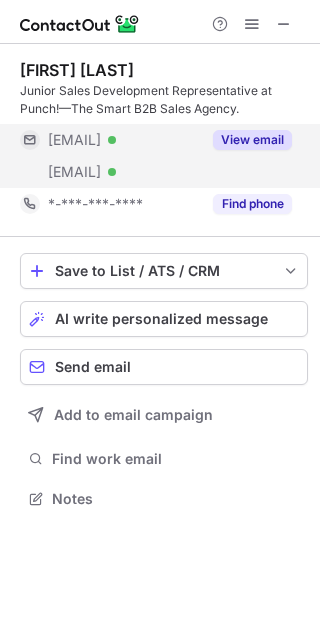 click on "View email" at bounding box center (252, 140) 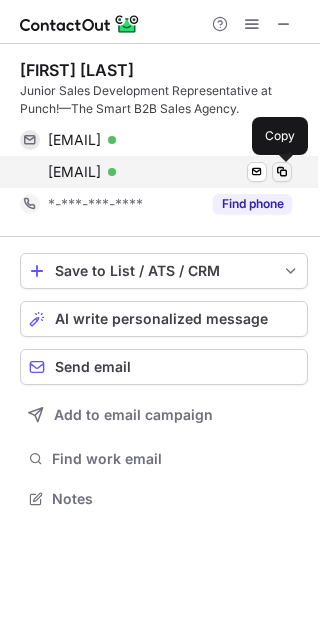 click at bounding box center (282, 172) 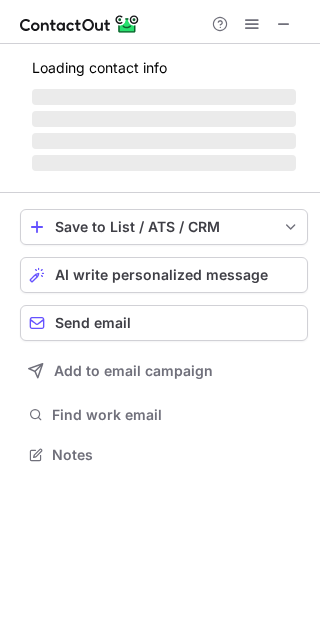 scroll, scrollTop: 442, scrollLeft: 320, axis: both 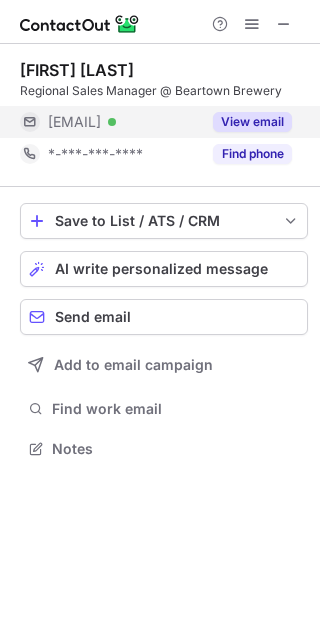 click on "View email" at bounding box center [252, 122] 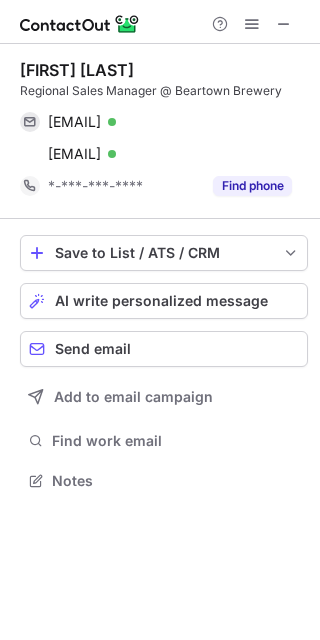 scroll, scrollTop: 9, scrollLeft: 10, axis: both 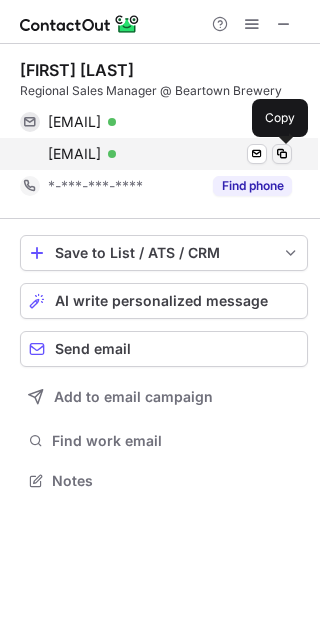 click at bounding box center [282, 154] 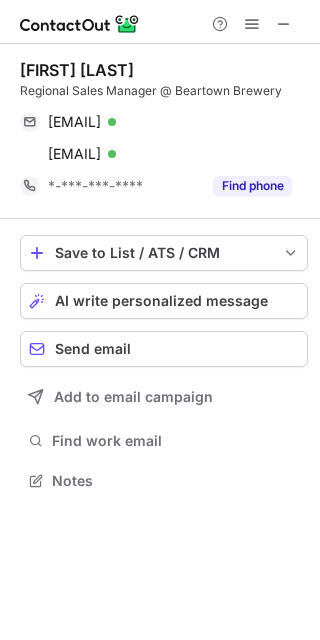 scroll, scrollTop: 442, scrollLeft: 320, axis: both 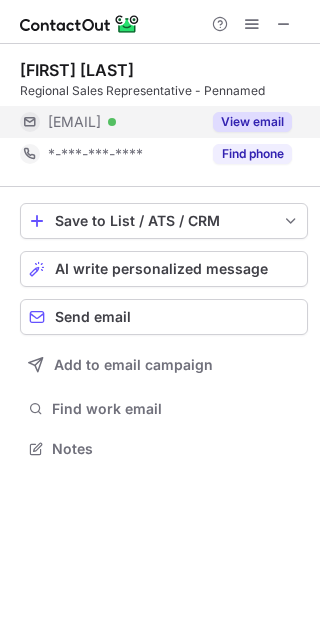 click on "View email" at bounding box center (252, 122) 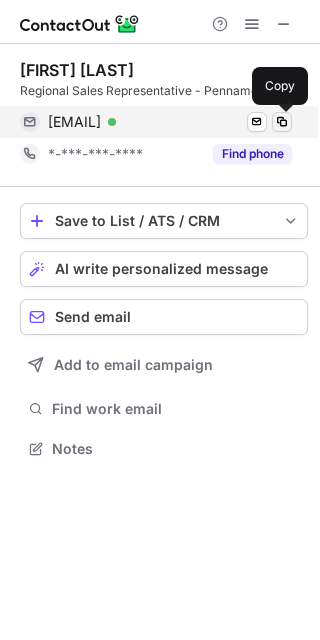 click at bounding box center [282, 122] 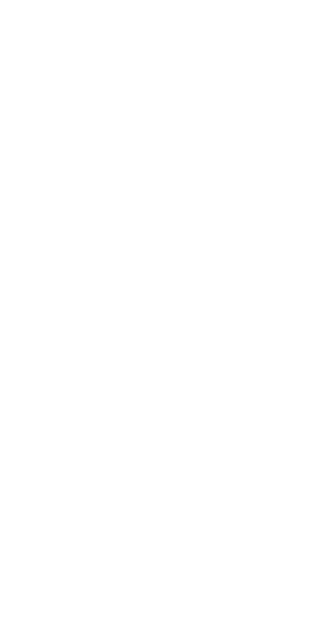 scroll, scrollTop: 0, scrollLeft: 0, axis: both 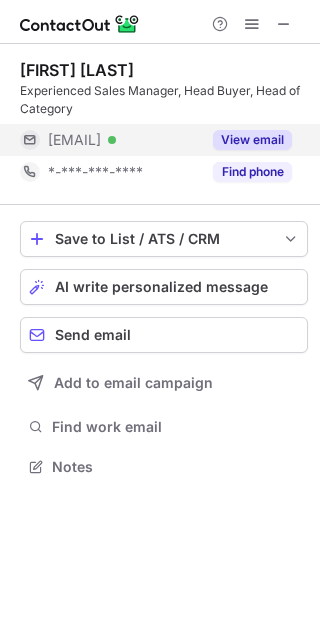 click on "View email" at bounding box center [252, 140] 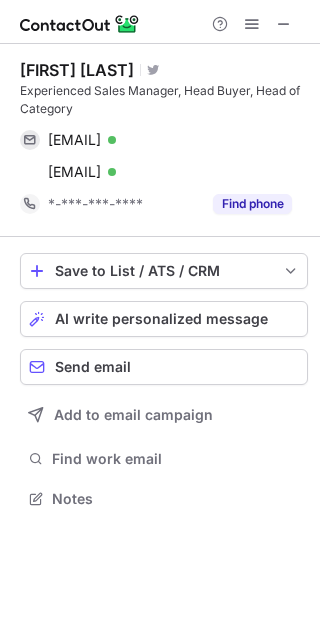 scroll, scrollTop: 9, scrollLeft: 10, axis: both 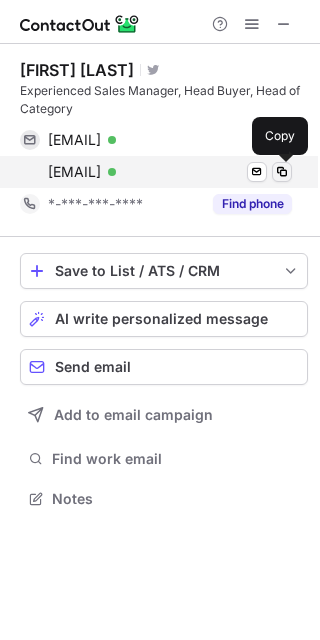 click at bounding box center (282, 172) 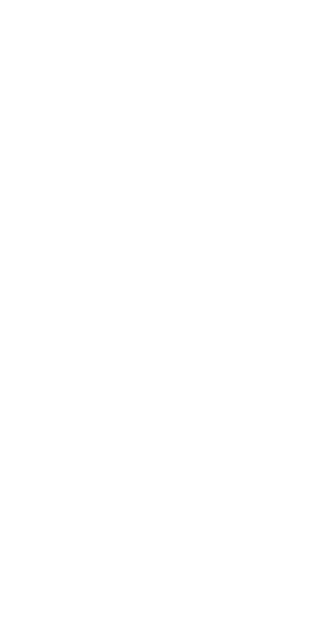 scroll, scrollTop: 0, scrollLeft: 0, axis: both 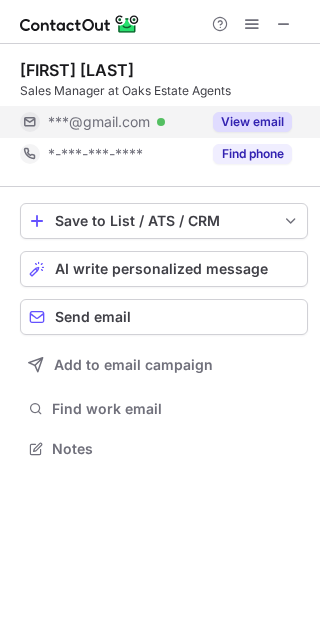 click on "View email" at bounding box center [252, 122] 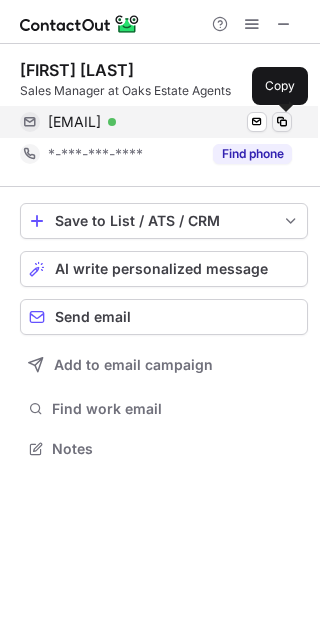 click at bounding box center (282, 122) 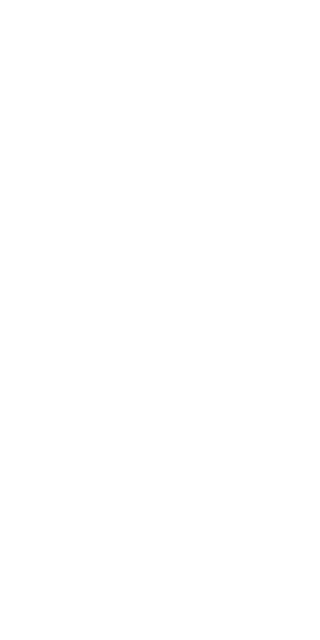 scroll, scrollTop: 0, scrollLeft: 0, axis: both 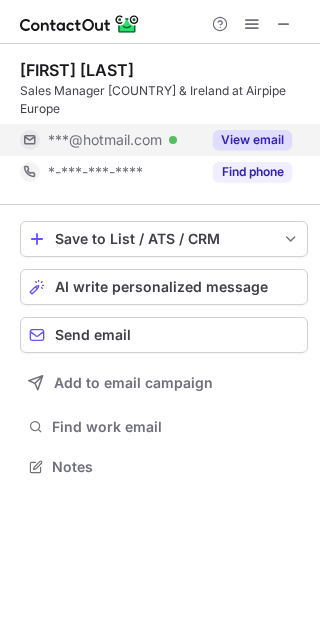 click on "View email" at bounding box center (252, 140) 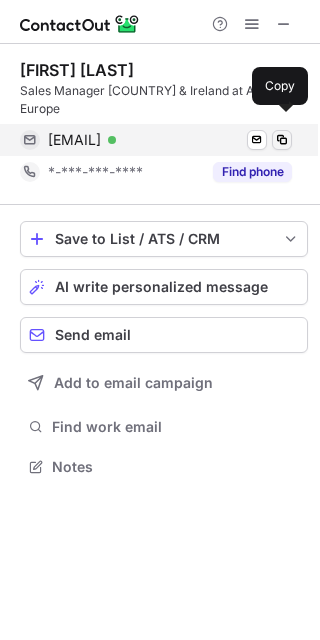 click at bounding box center [282, 140] 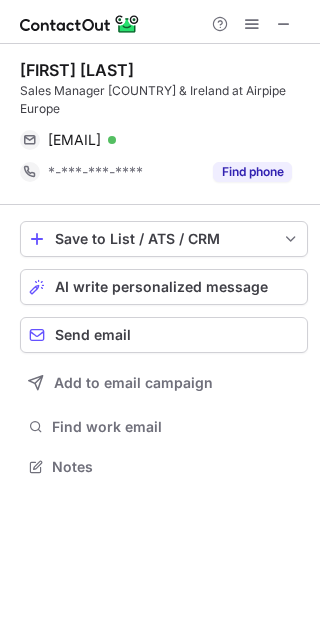 scroll, scrollTop: 442, scrollLeft: 320, axis: both 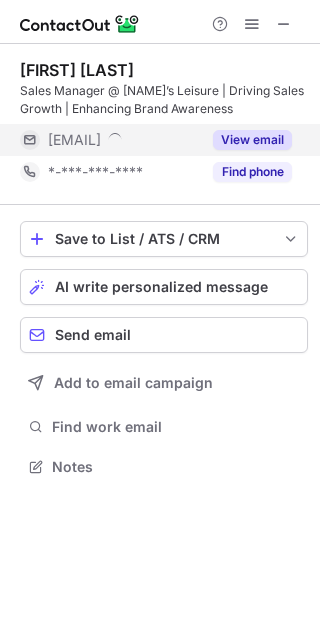 click on "View email" at bounding box center (252, 140) 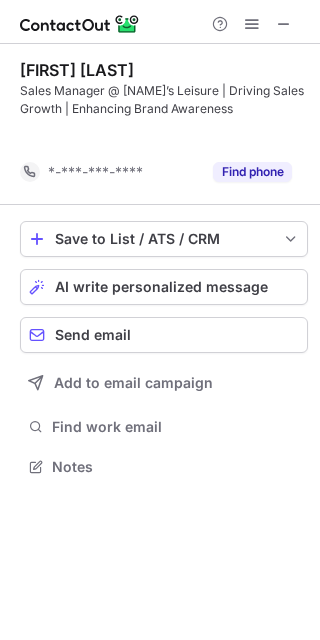scroll, scrollTop: 421, scrollLeft: 320, axis: both 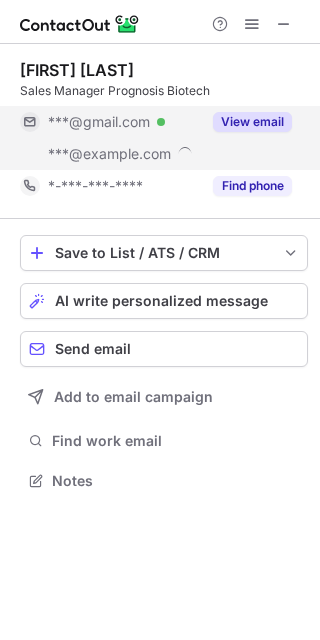 click on "View email" at bounding box center [252, 122] 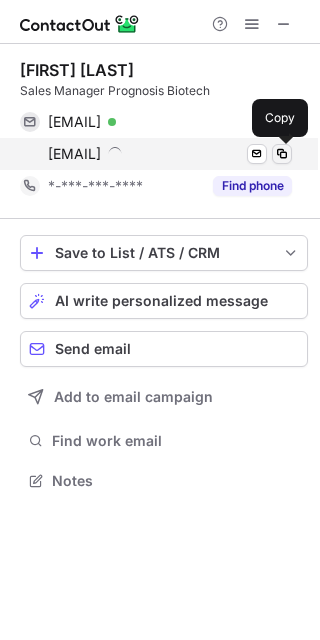 click at bounding box center (282, 154) 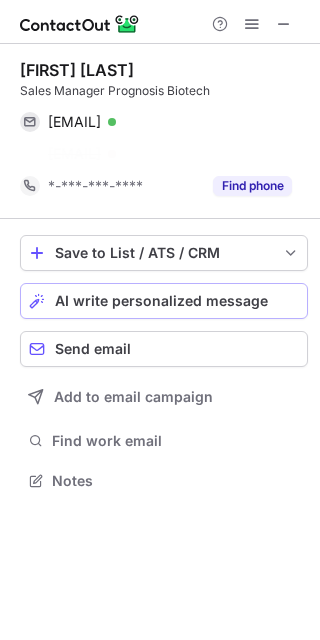 scroll, scrollTop: 434, scrollLeft: 320, axis: both 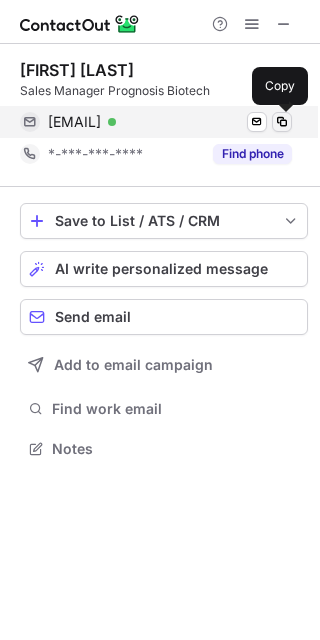 click at bounding box center [282, 122] 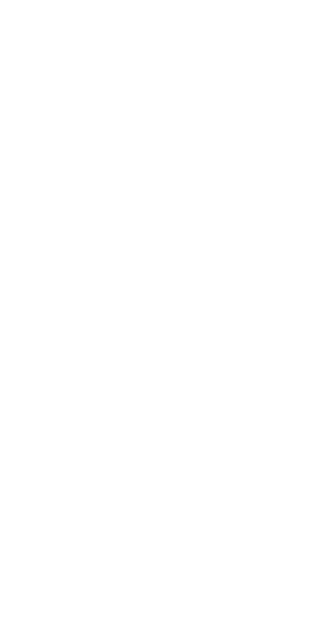 scroll, scrollTop: 0, scrollLeft: 0, axis: both 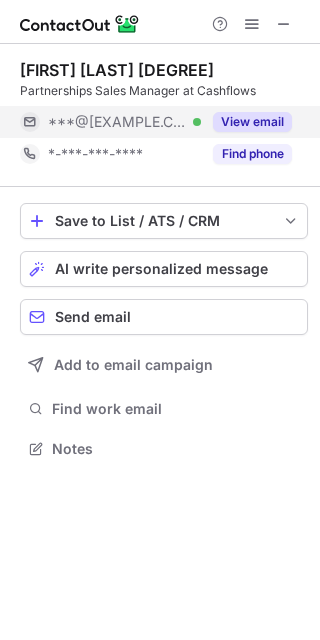 click on "View email" at bounding box center (252, 122) 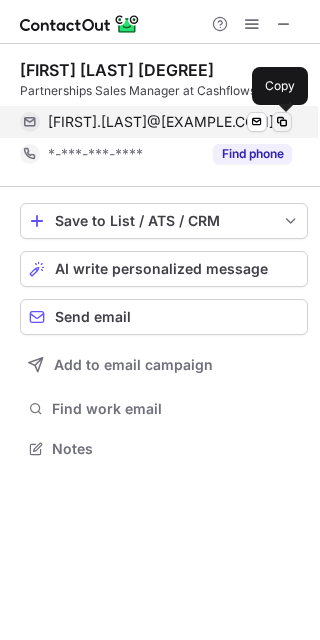 click at bounding box center (282, 122) 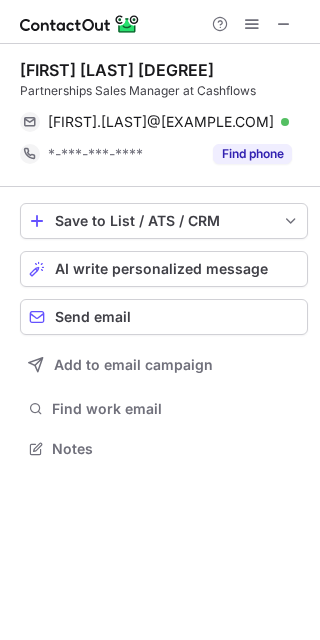 scroll, scrollTop: 442, scrollLeft: 320, axis: both 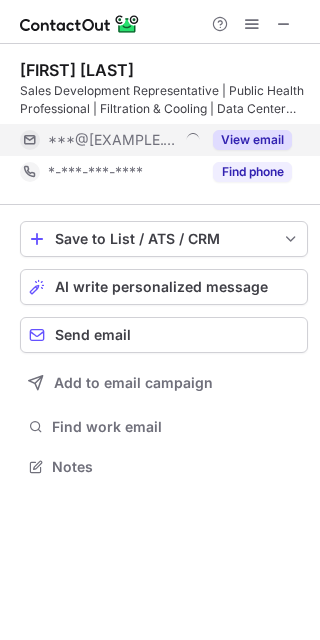 click on "View email" at bounding box center [252, 140] 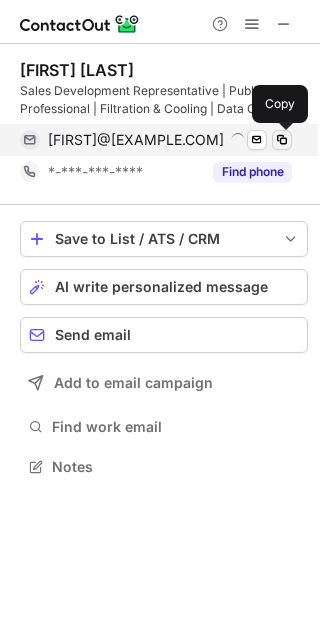 click at bounding box center [282, 140] 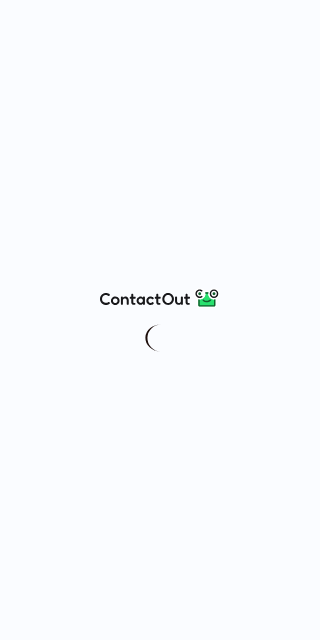 scroll, scrollTop: 0, scrollLeft: 0, axis: both 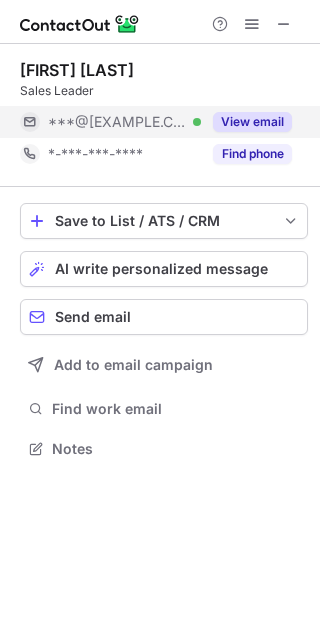 click on "View email" at bounding box center (252, 122) 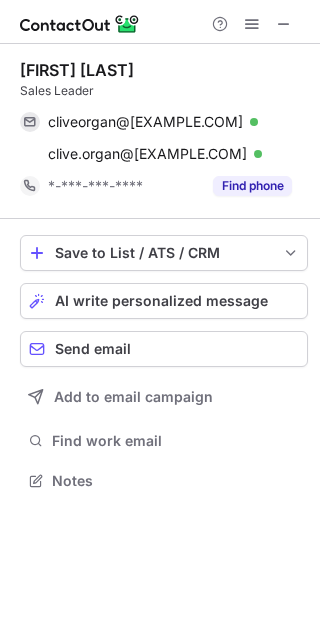 scroll, scrollTop: 9, scrollLeft: 10, axis: both 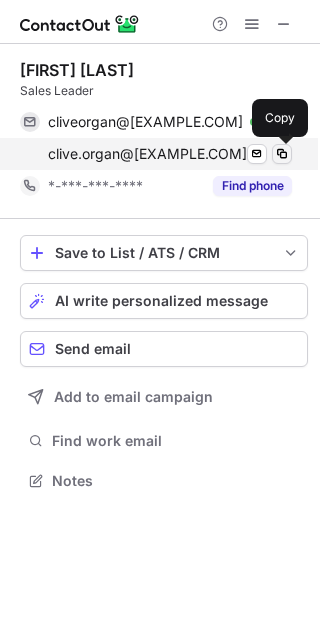 click at bounding box center (282, 154) 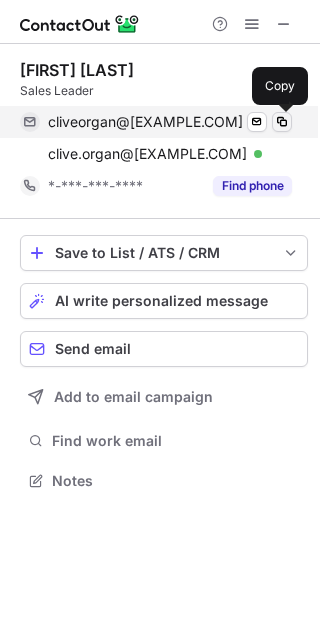 click at bounding box center [282, 122] 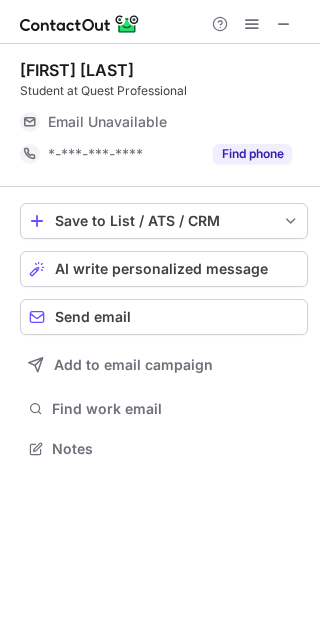 scroll, scrollTop: 10, scrollLeft: 10, axis: both 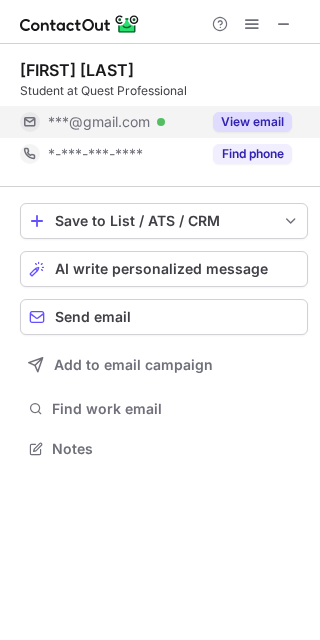 click on "View email" at bounding box center (252, 122) 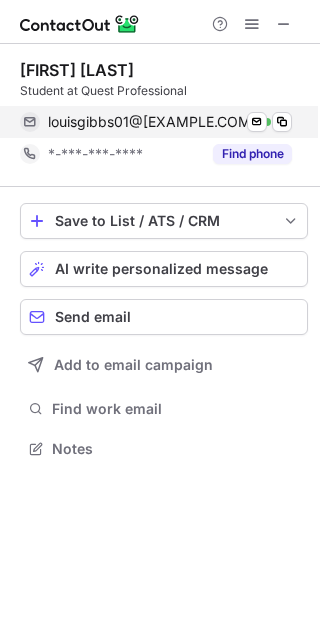 click on "louisgibbs01@gmail.com Verified Send email Copy" at bounding box center [156, 122] 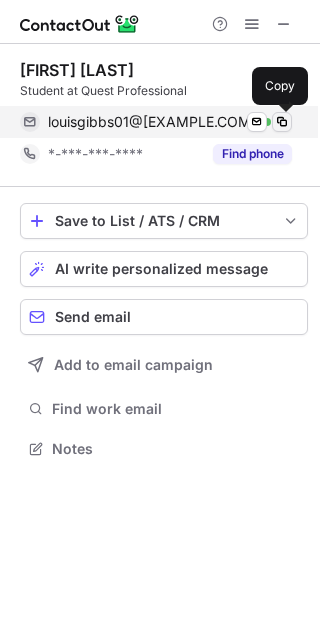 click at bounding box center [282, 122] 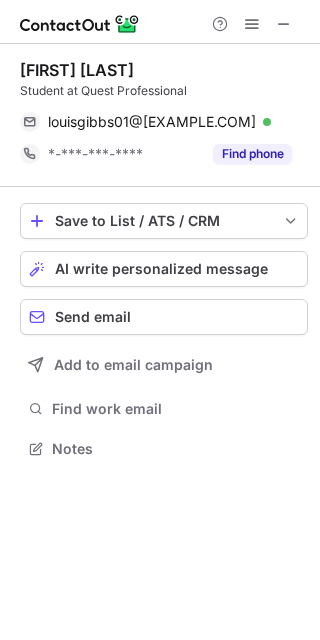 scroll, scrollTop: 442, scrollLeft: 320, axis: both 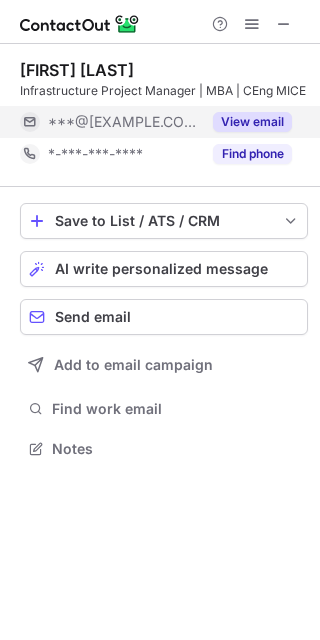 click on "View email" at bounding box center (252, 122) 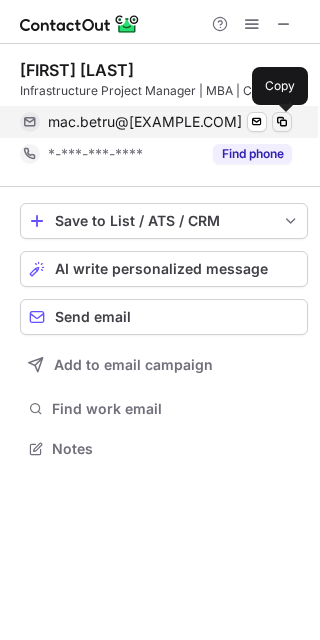 click at bounding box center (282, 122) 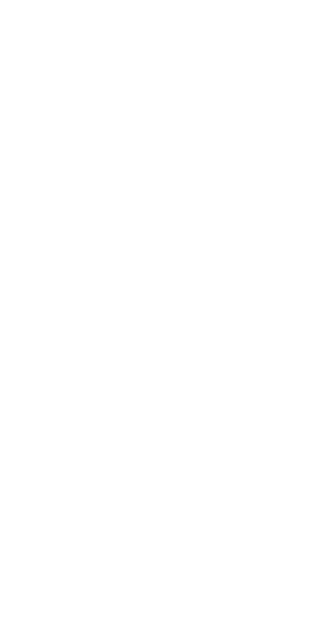 scroll, scrollTop: 0, scrollLeft: 0, axis: both 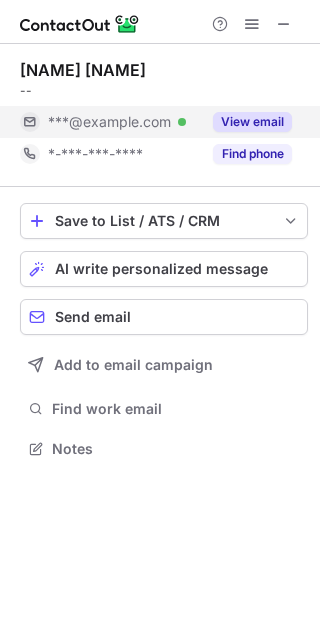 click on "View email" at bounding box center (252, 122) 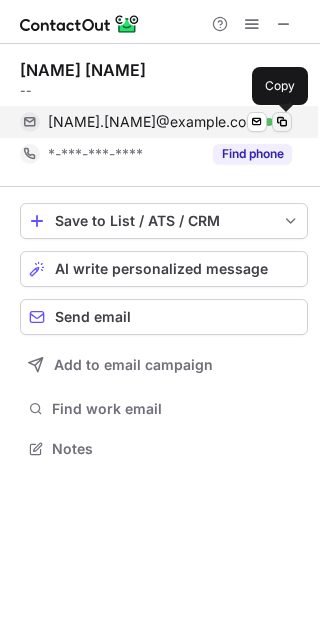click at bounding box center (282, 122) 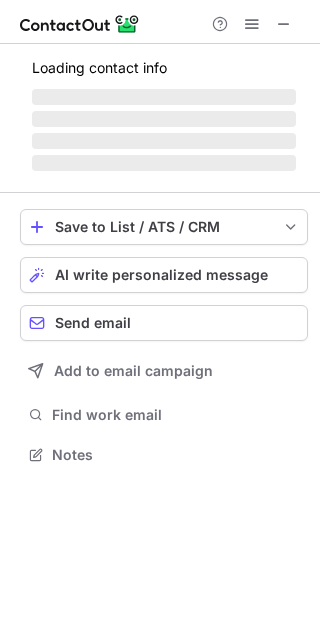 scroll, scrollTop: 10, scrollLeft: 10, axis: both 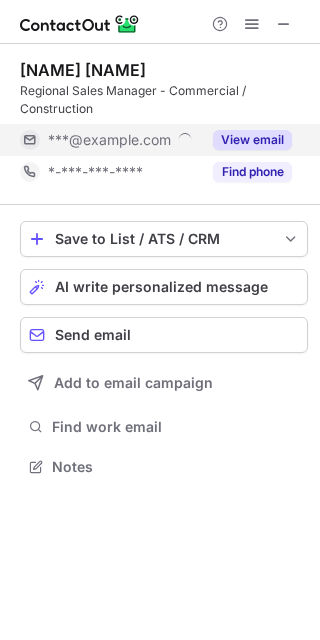 click on "View email" at bounding box center [252, 140] 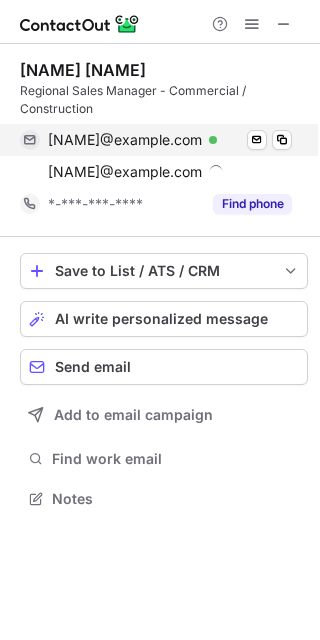 scroll, scrollTop: 9, scrollLeft: 10, axis: both 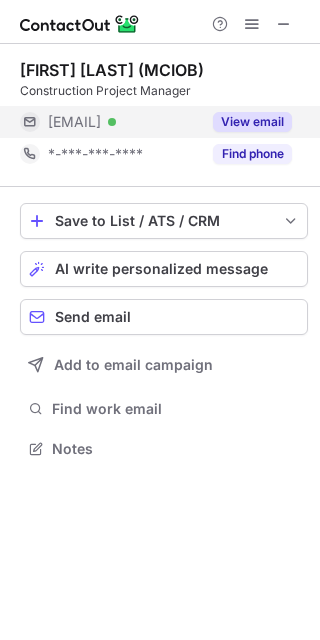 click on "View email" at bounding box center (252, 122) 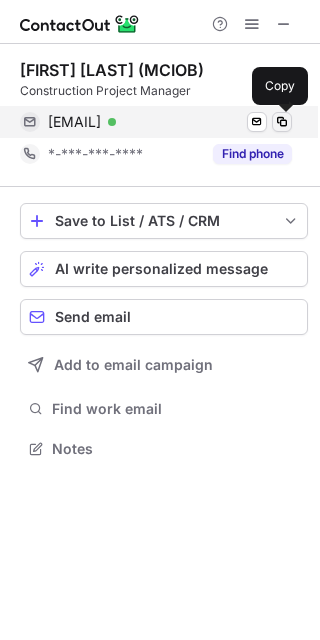 click at bounding box center [282, 122] 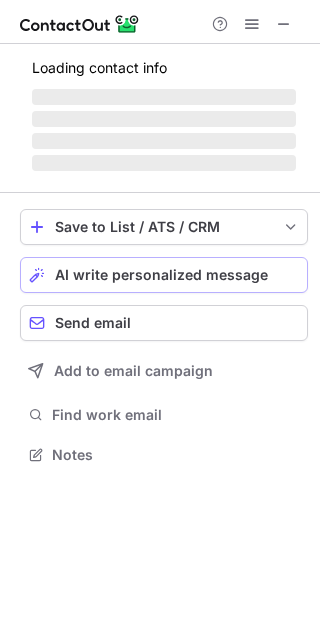 scroll, scrollTop: 10, scrollLeft: 10, axis: both 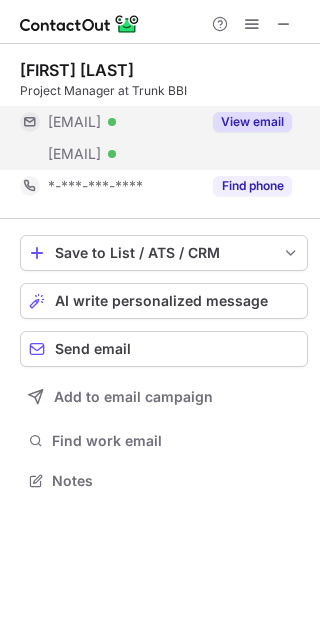 click on "View email" at bounding box center (252, 122) 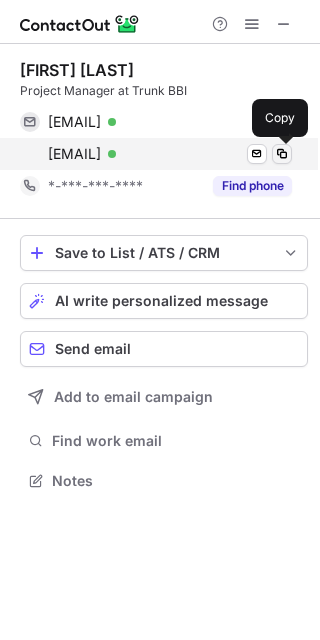 click at bounding box center (282, 154) 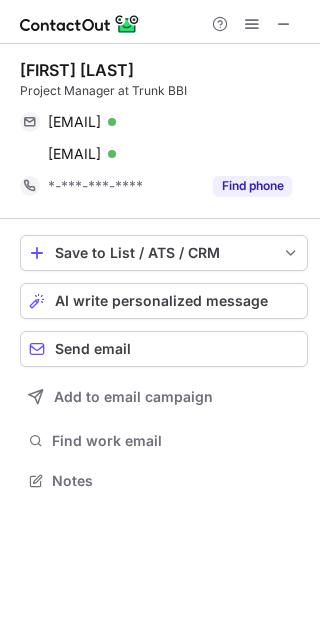 scroll, scrollTop: 442, scrollLeft: 320, axis: both 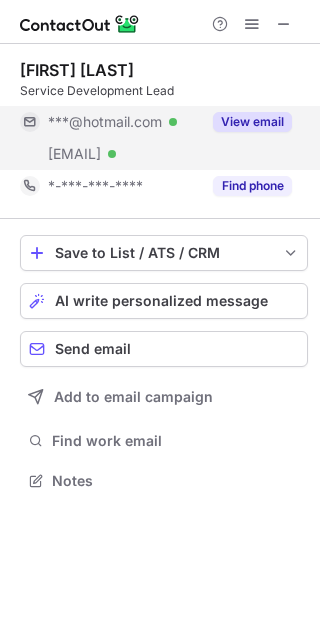 click on "View email" at bounding box center (252, 122) 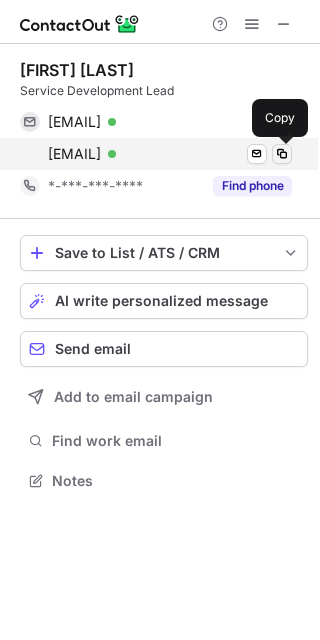 click at bounding box center [282, 154] 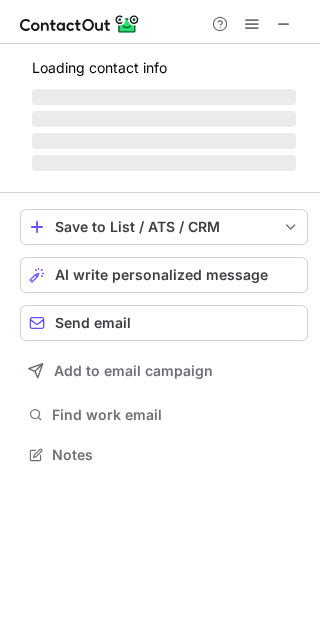 scroll, scrollTop: 442, scrollLeft: 320, axis: both 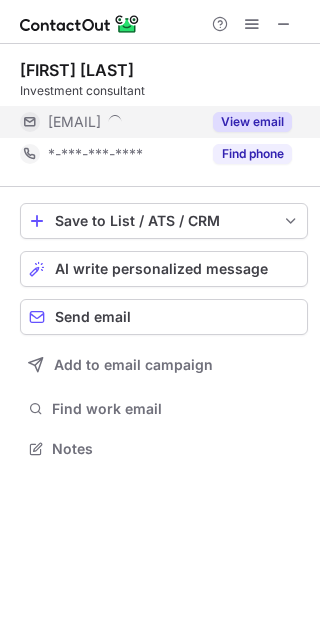 click on "View email" at bounding box center (252, 122) 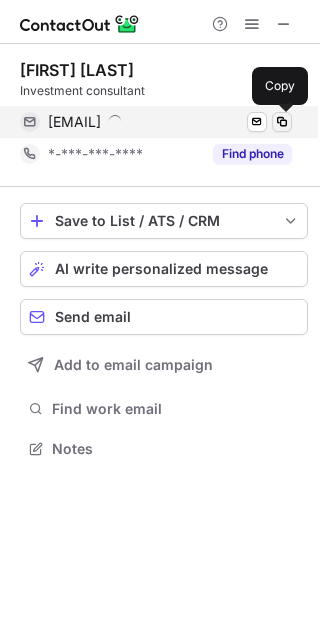 click at bounding box center [282, 122] 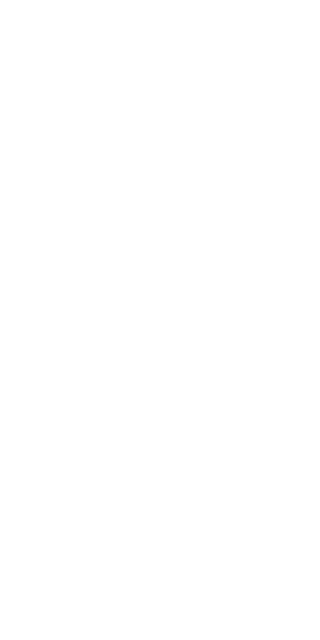 scroll, scrollTop: 0, scrollLeft: 0, axis: both 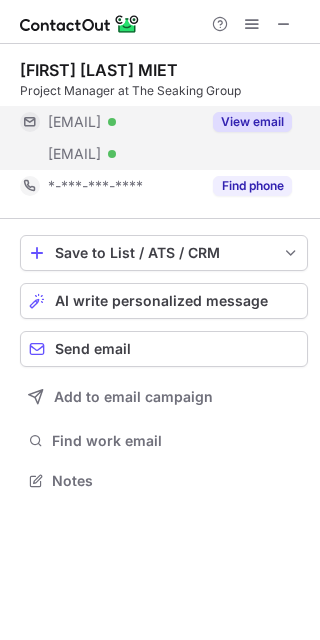 click on "View email" at bounding box center (252, 122) 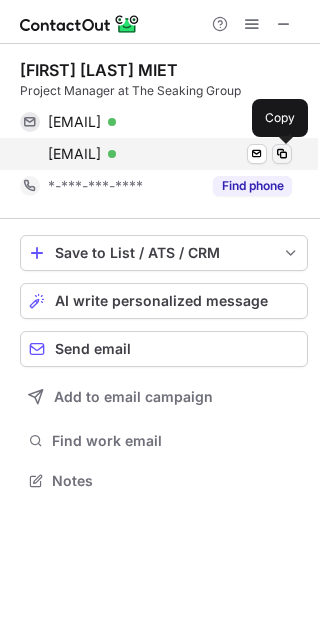 click at bounding box center (282, 154) 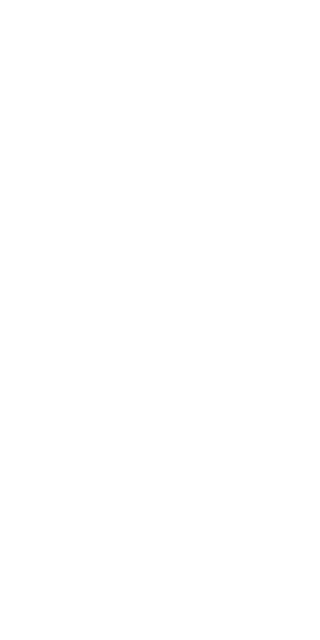 scroll, scrollTop: 0, scrollLeft: 0, axis: both 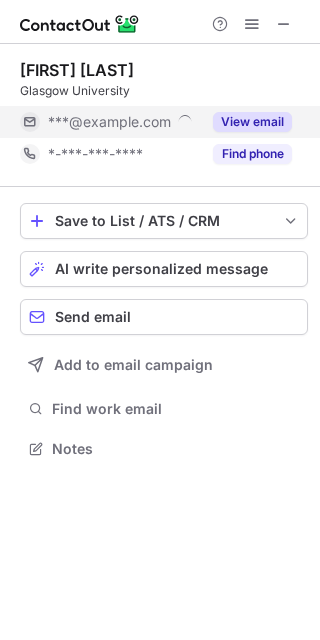 click on "View email" at bounding box center [252, 122] 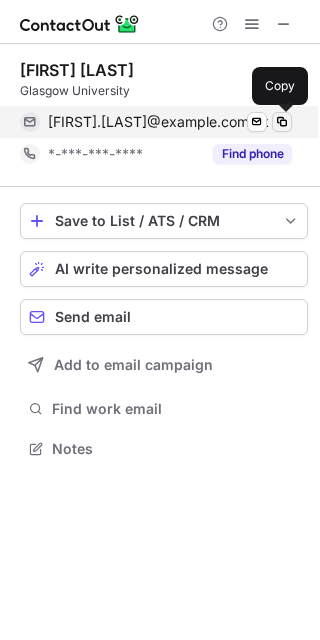 click at bounding box center (282, 122) 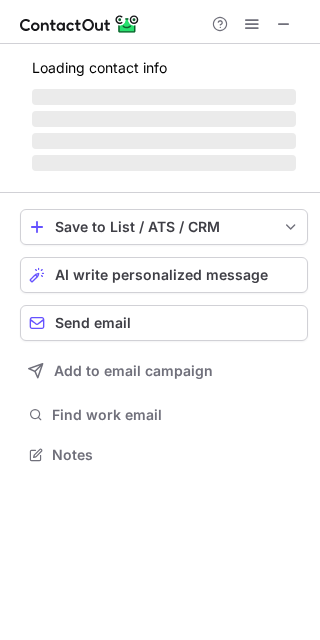 scroll, scrollTop: 10, scrollLeft: 10, axis: both 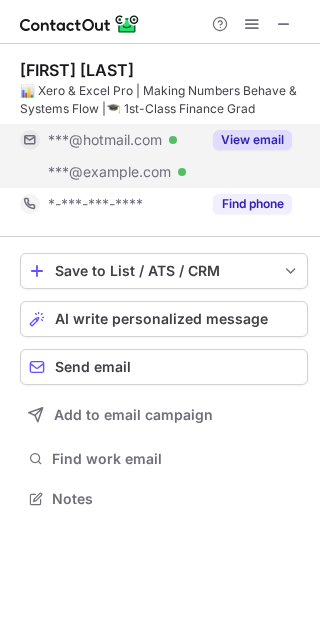 click on "View email" at bounding box center (252, 140) 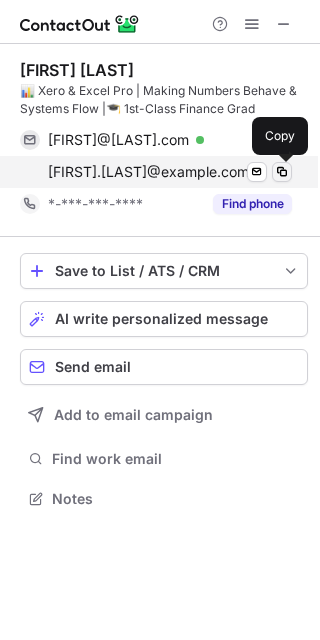 click at bounding box center [282, 172] 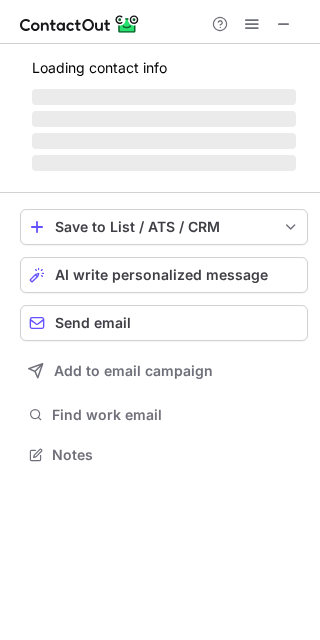 scroll, scrollTop: 442, scrollLeft: 320, axis: both 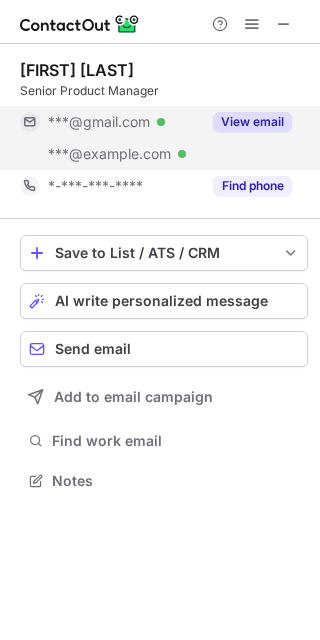 click on "View email" at bounding box center [252, 122] 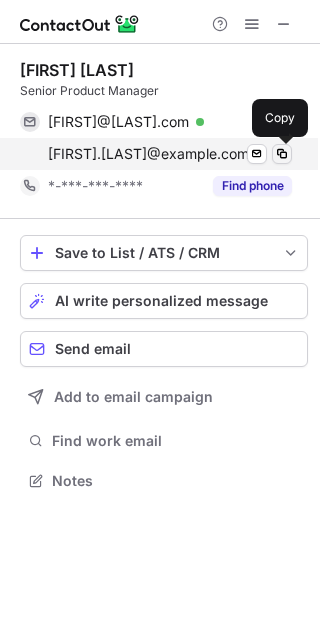 click at bounding box center (282, 154) 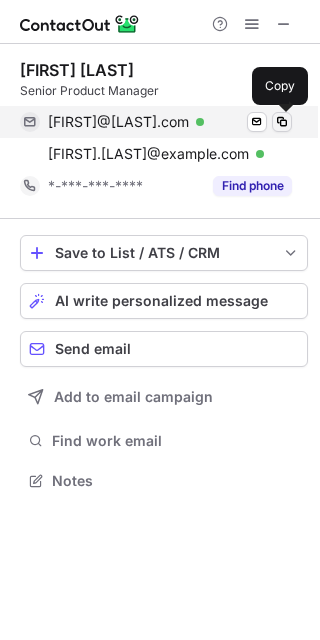 click at bounding box center (282, 122) 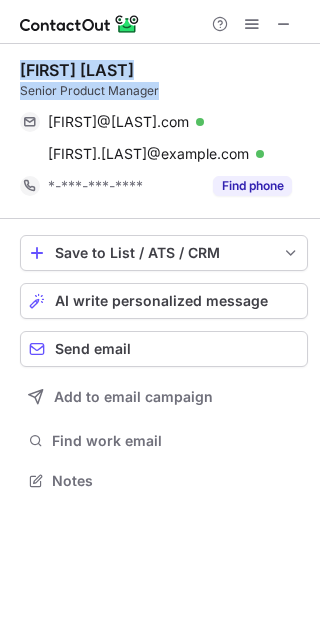 drag, startPoint x: 169, startPoint y: 91, endPoint x: 13, endPoint y: 76, distance: 156.7195 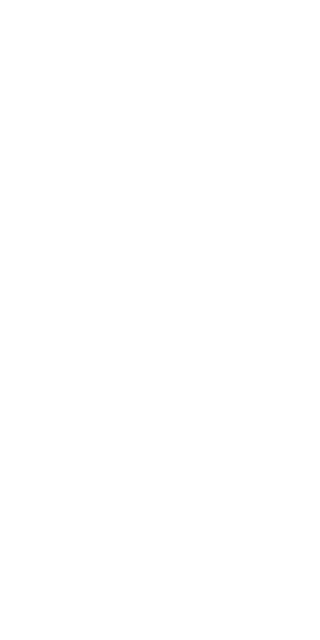 scroll, scrollTop: 0, scrollLeft: 0, axis: both 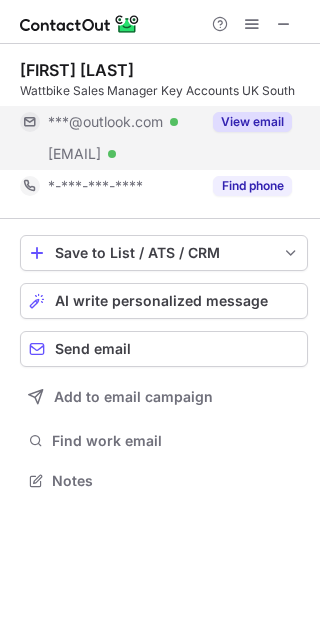 click on "View email" at bounding box center [252, 122] 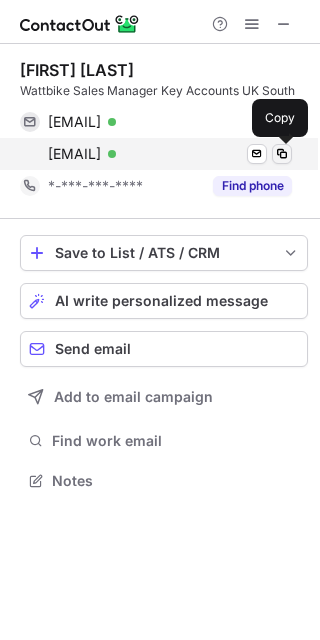 click at bounding box center [282, 154] 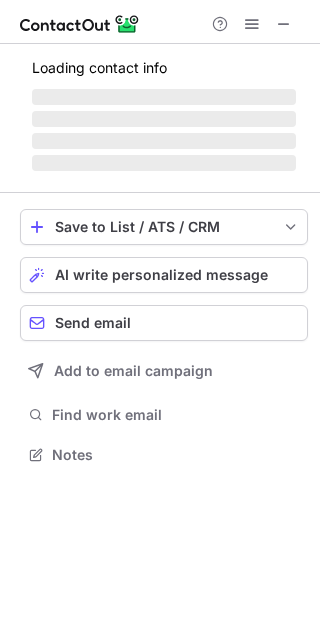 scroll, scrollTop: 442, scrollLeft: 320, axis: both 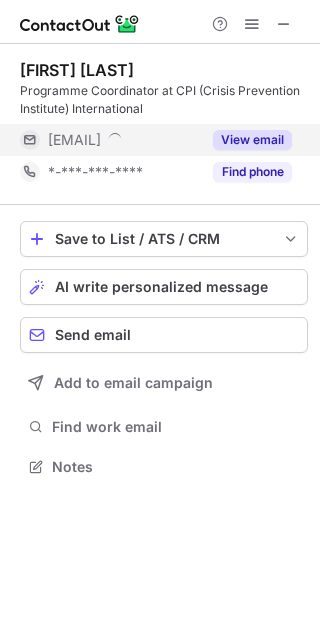 click on "View email" at bounding box center [252, 140] 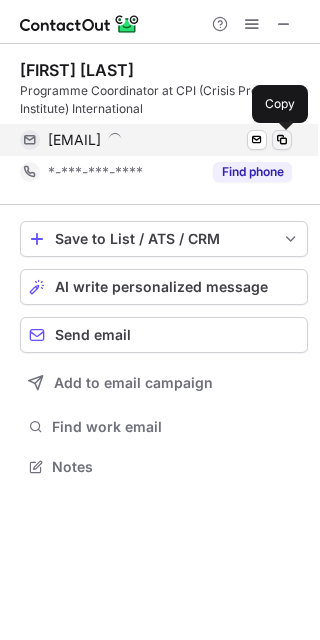 click at bounding box center (282, 140) 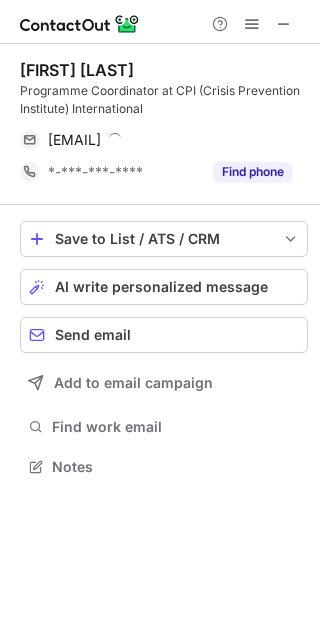 click on "Programme Coordinator at CPI (Crisis Prevention Institute) International" at bounding box center [164, 100] 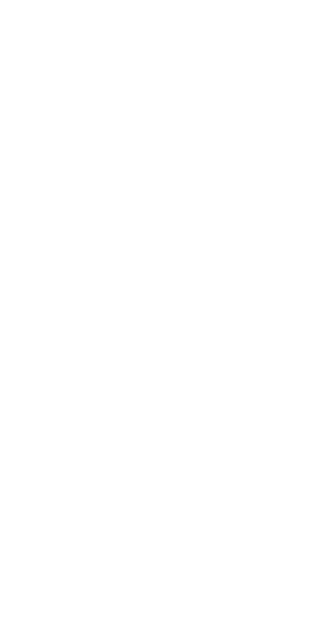 scroll, scrollTop: 0, scrollLeft: 0, axis: both 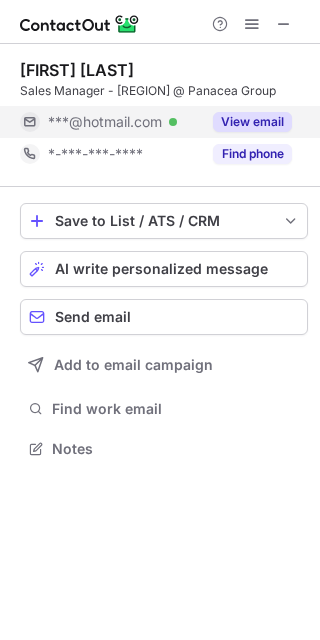click on "View email" at bounding box center [246, 122] 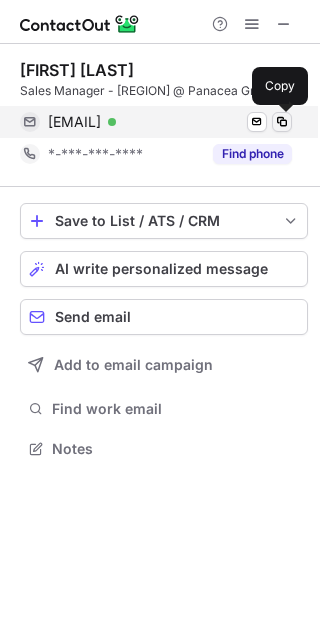 click at bounding box center [282, 122] 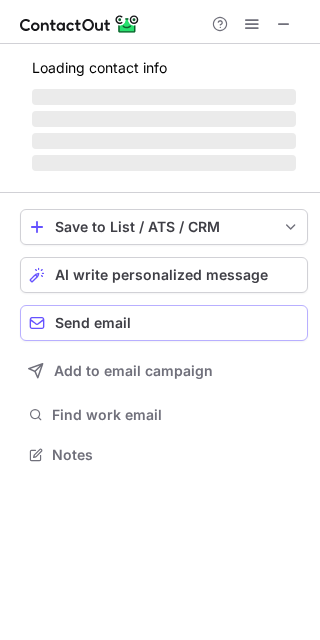 scroll, scrollTop: 442, scrollLeft: 320, axis: both 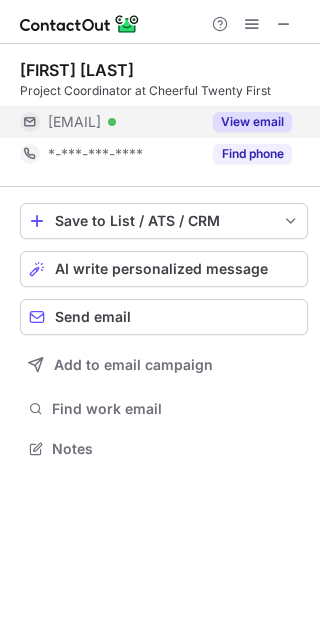 click on "View email" at bounding box center [252, 122] 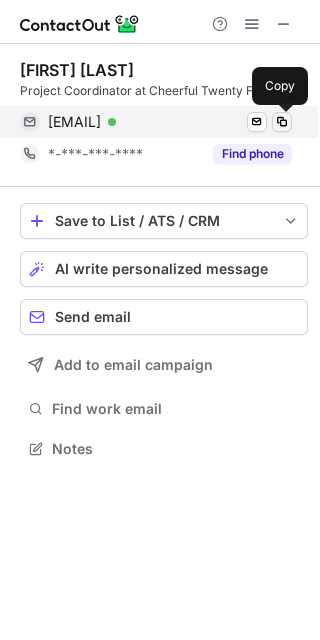 click at bounding box center (282, 122) 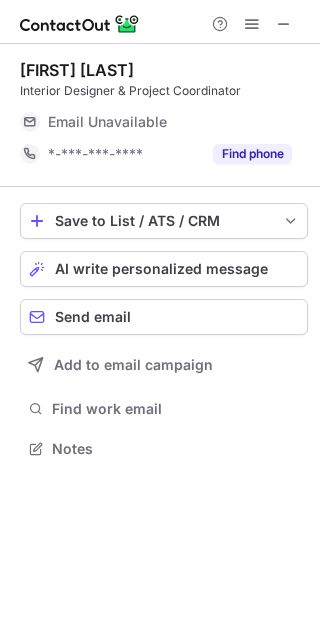 scroll, scrollTop: 10, scrollLeft: 10, axis: both 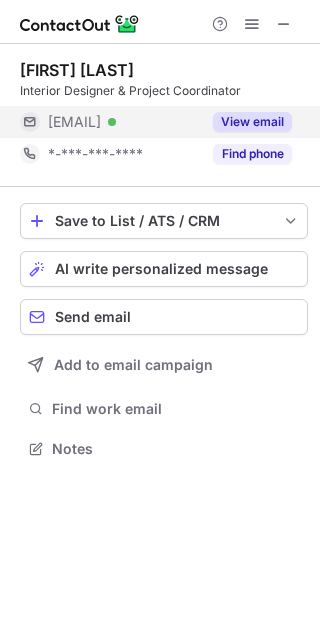click on "View email" at bounding box center (252, 122) 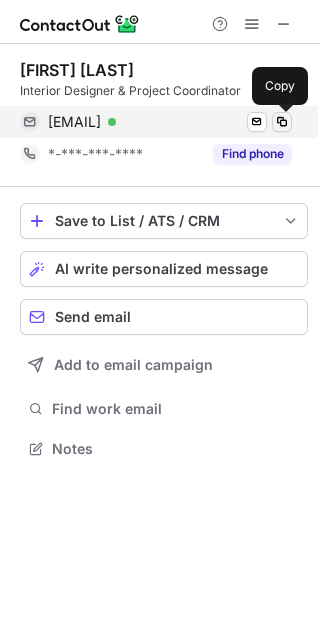 click at bounding box center (282, 122) 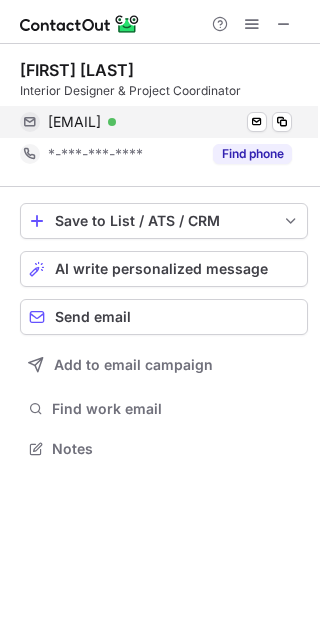 scroll, scrollTop: 10, scrollLeft: 10, axis: both 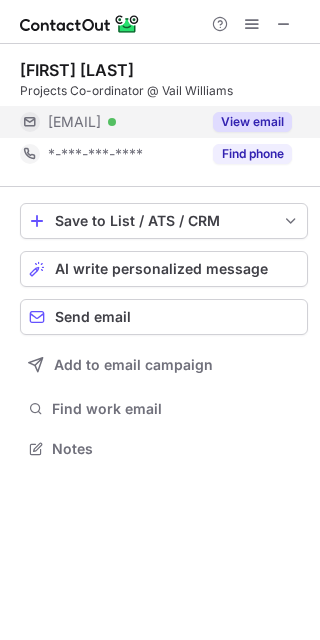 click on "View email" at bounding box center (252, 122) 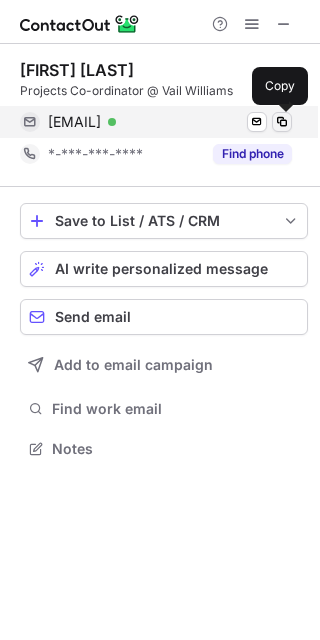 click at bounding box center [282, 122] 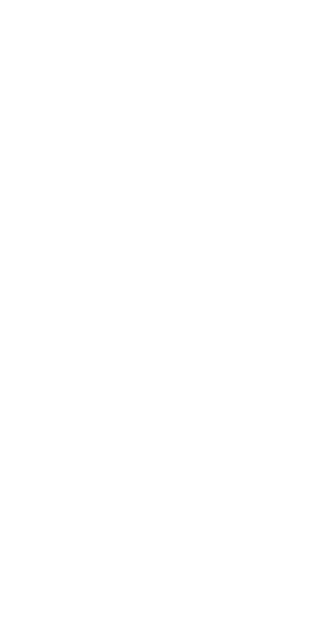 scroll, scrollTop: 0, scrollLeft: 0, axis: both 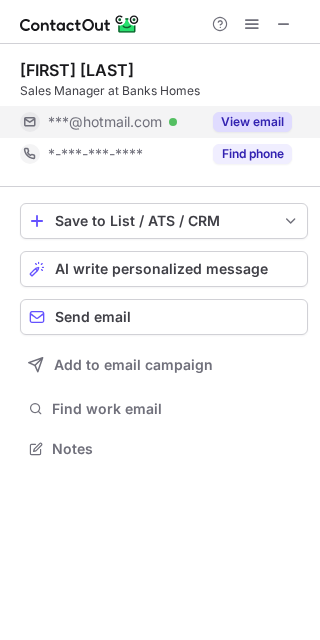 click on "View email" at bounding box center (252, 122) 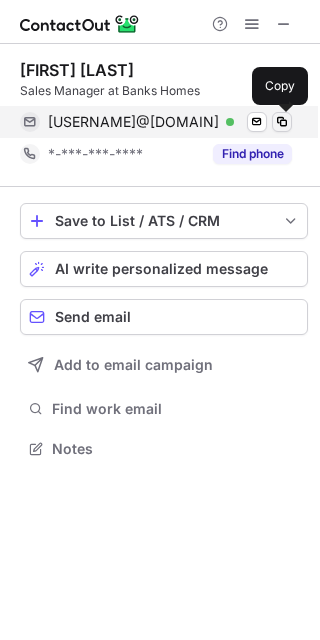click at bounding box center (282, 122) 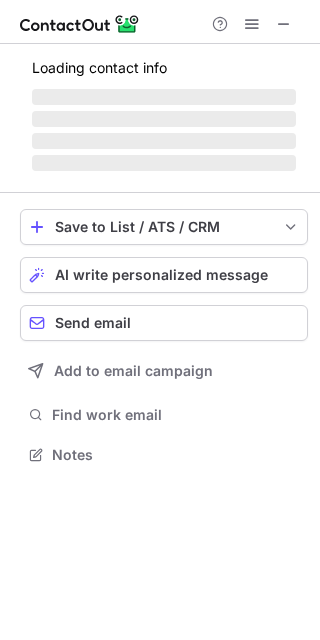 scroll, scrollTop: 10, scrollLeft: 10, axis: both 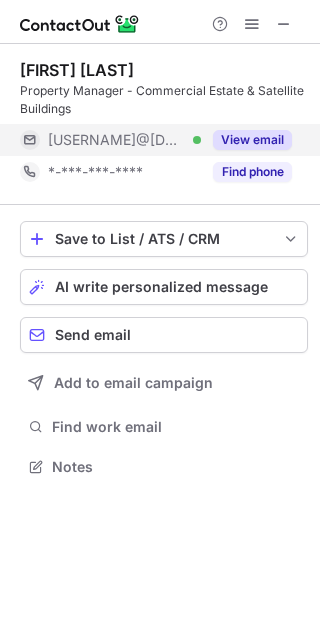 click on "View email" at bounding box center (252, 140) 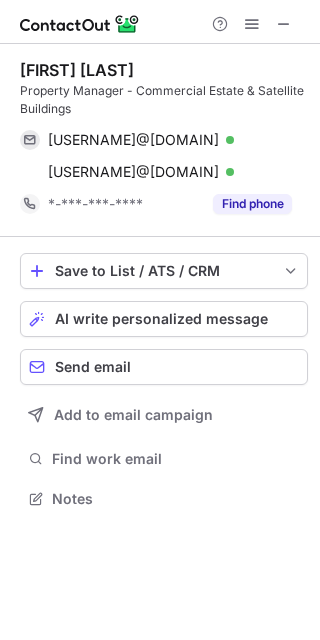 scroll, scrollTop: 9, scrollLeft: 10, axis: both 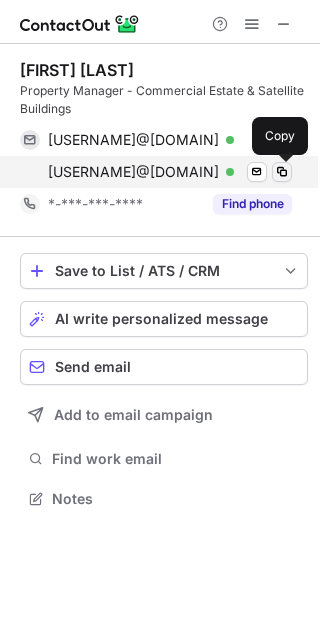 click at bounding box center [282, 172] 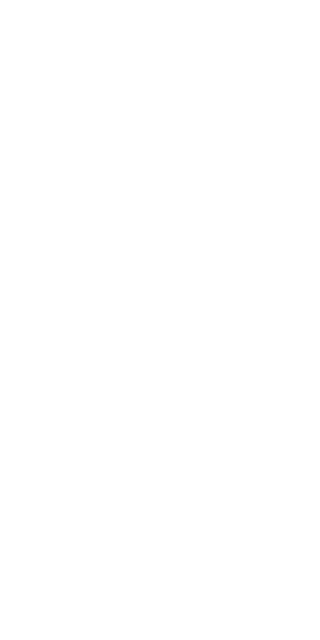 scroll, scrollTop: 0, scrollLeft: 0, axis: both 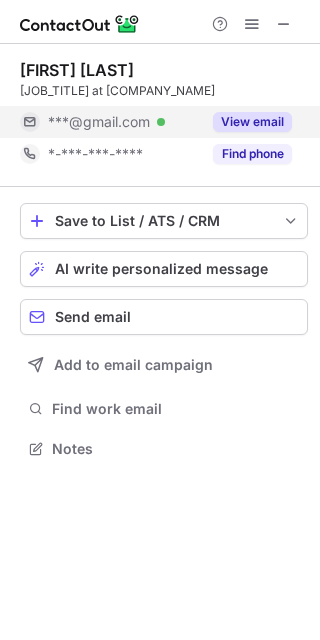 click on "View email" at bounding box center (252, 122) 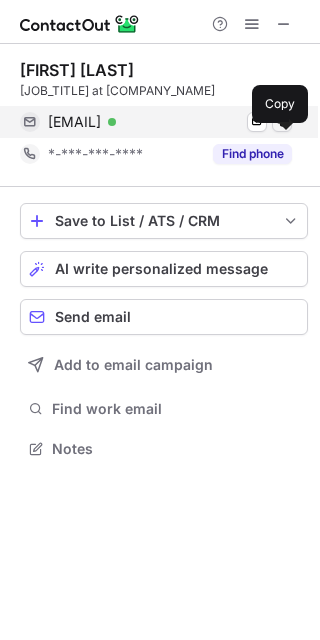 click at bounding box center [282, 122] 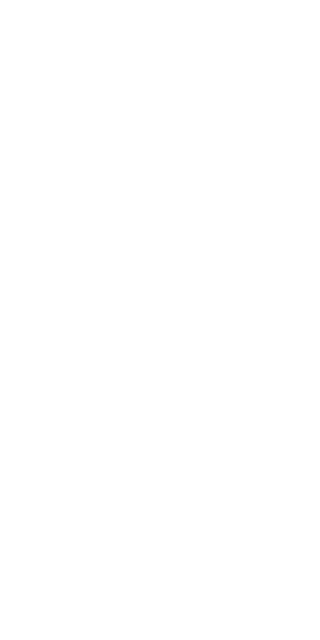 scroll, scrollTop: 0, scrollLeft: 0, axis: both 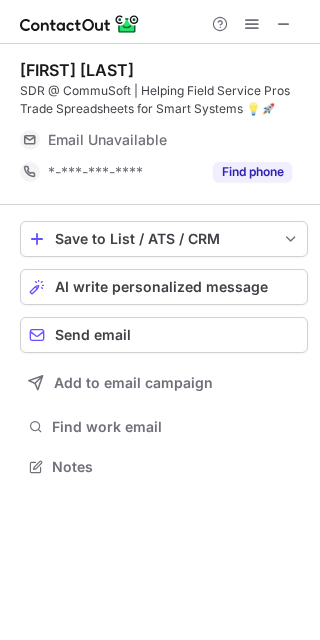click on "SDR @ CommuSoft | Helping Field Service Pros Trade Spreadsheets for Smart Systems 💡🚀" at bounding box center (164, 100) 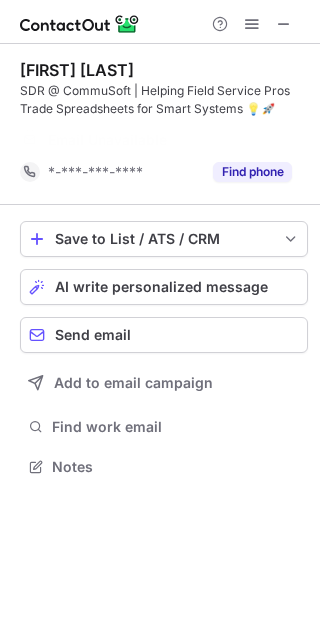 scroll, scrollTop: 421, scrollLeft: 320, axis: both 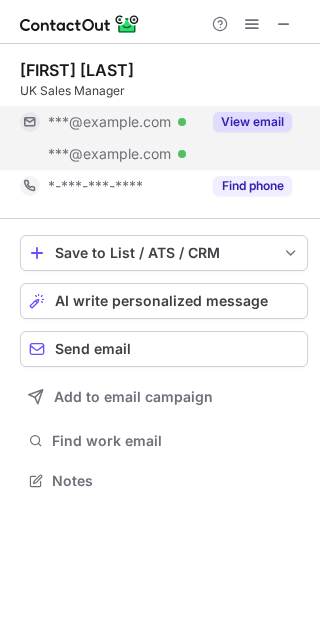 click on "View email" at bounding box center (252, 122) 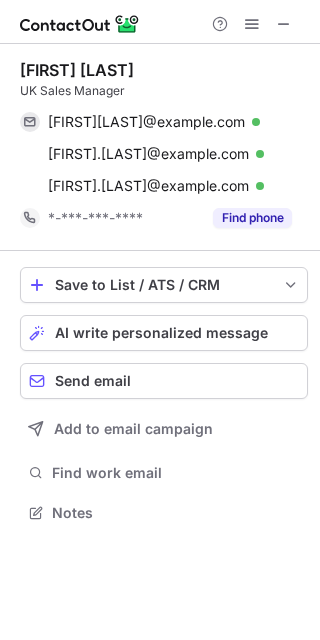 scroll, scrollTop: 9, scrollLeft: 10, axis: both 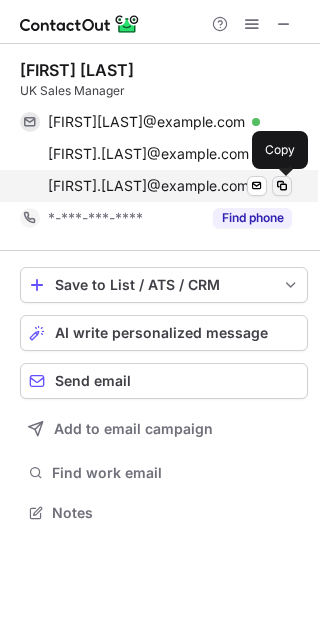 click at bounding box center (282, 186) 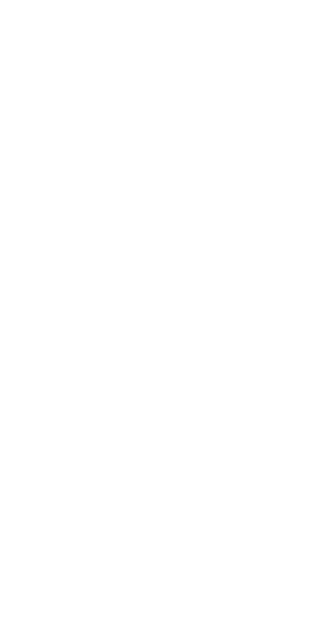 scroll, scrollTop: 0, scrollLeft: 0, axis: both 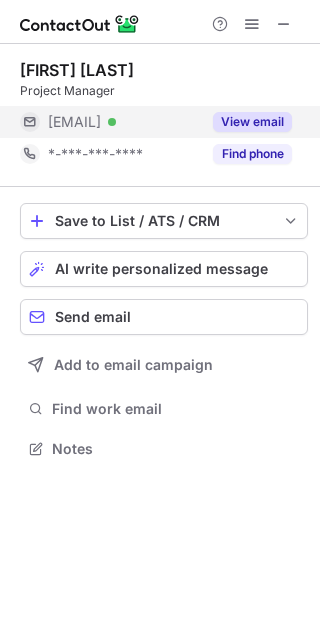 click on "View email" at bounding box center [252, 122] 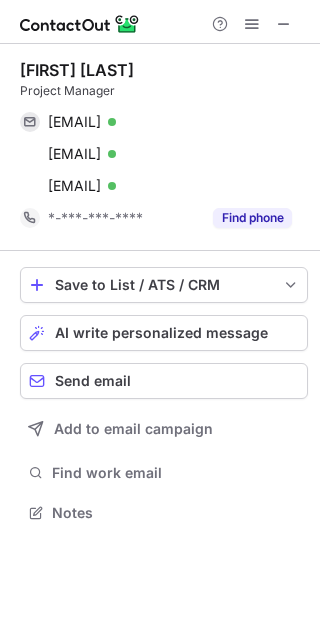 scroll, scrollTop: 9, scrollLeft: 10, axis: both 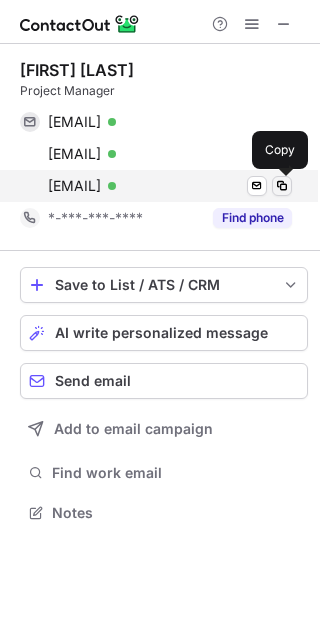 click at bounding box center [282, 186] 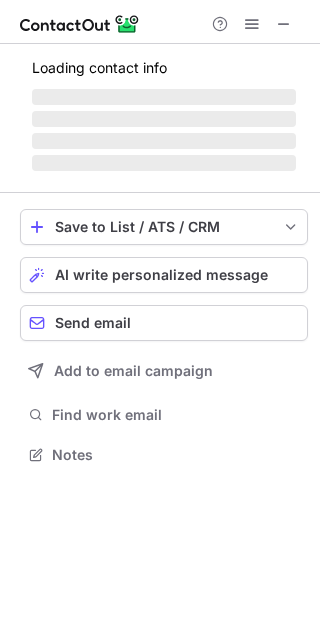 scroll, scrollTop: 442, scrollLeft: 320, axis: both 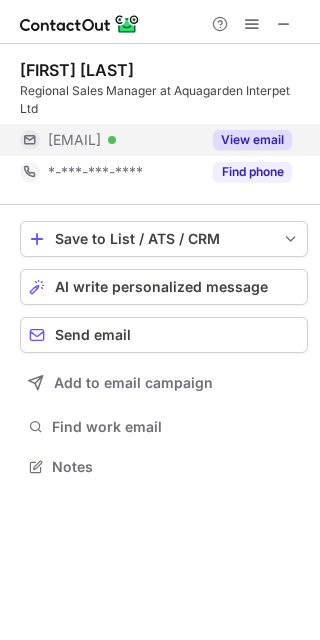 click on "View email" at bounding box center [252, 140] 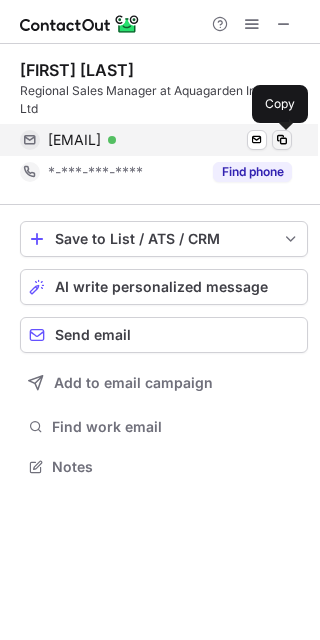 click at bounding box center (282, 140) 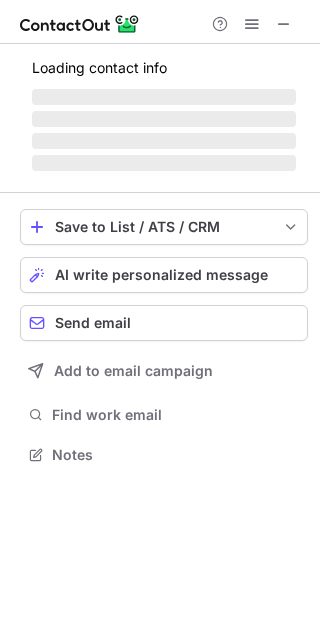 scroll, scrollTop: 442, scrollLeft: 320, axis: both 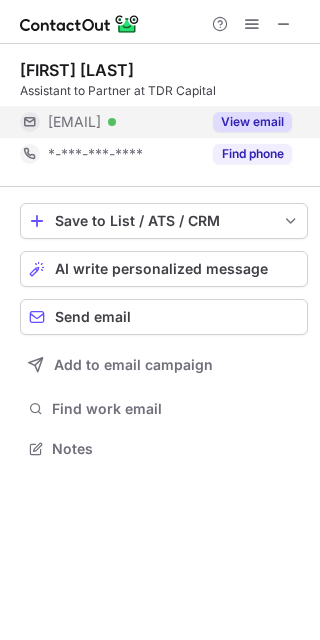 click on "View email" at bounding box center (252, 122) 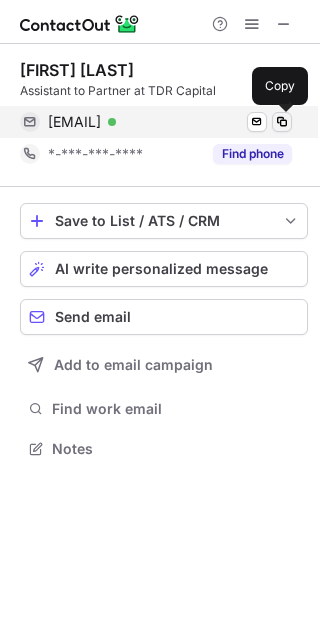 click at bounding box center (282, 122) 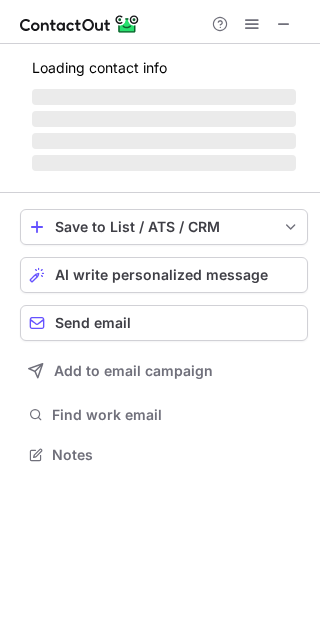 scroll, scrollTop: 442, scrollLeft: 320, axis: both 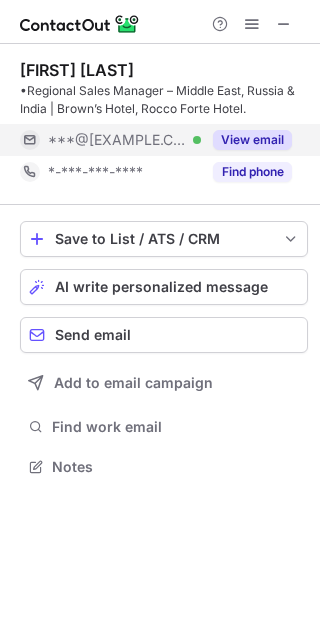 click on "View email" at bounding box center (252, 140) 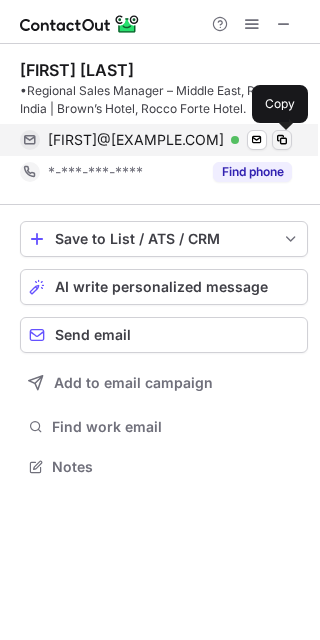 click at bounding box center (282, 140) 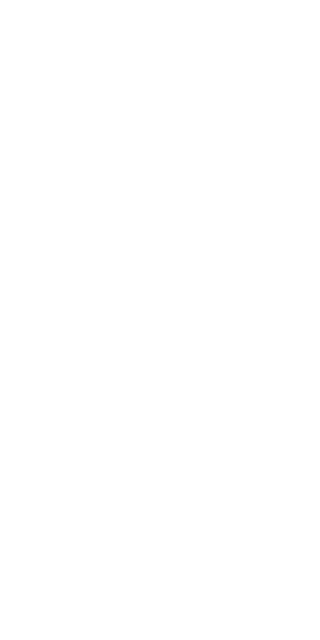scroll, scrollTop: 0, scrollLeft: 0, axis: both 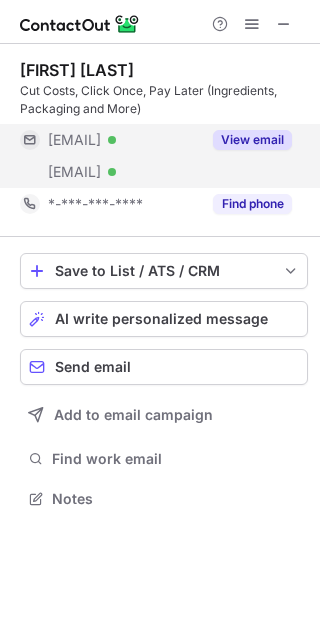 click on "View email" at bounding box center [252, 140] 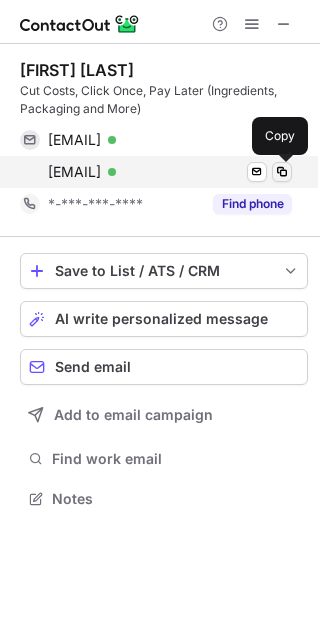 click at bounding box center [282, 172] 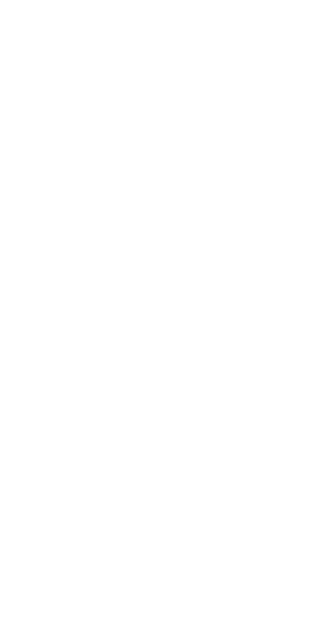 scroll, scrollTop: 0, scrollLeft: 0, axis: both 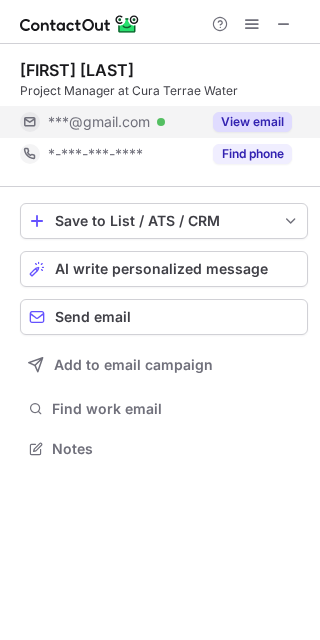 click on "View email" at bounding box center [252, 122] 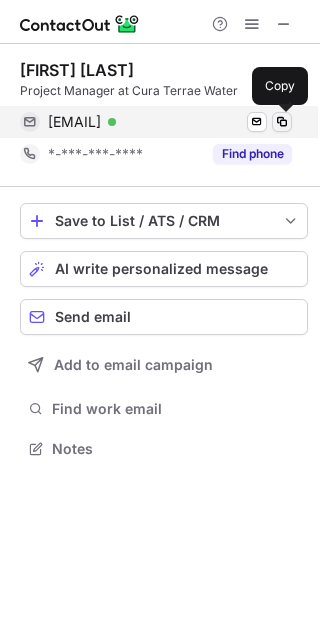 click at bounding box center [282, 122] 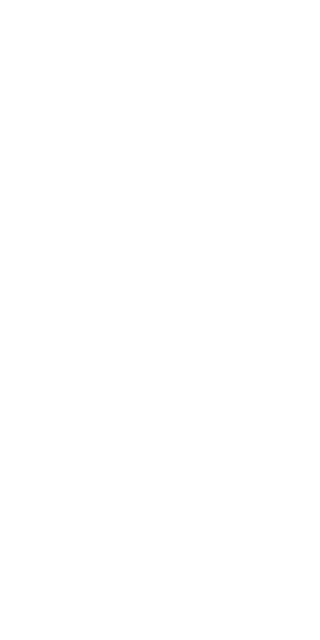 scroll, scrollTop: 0, scrollLeft: 0, axis: both 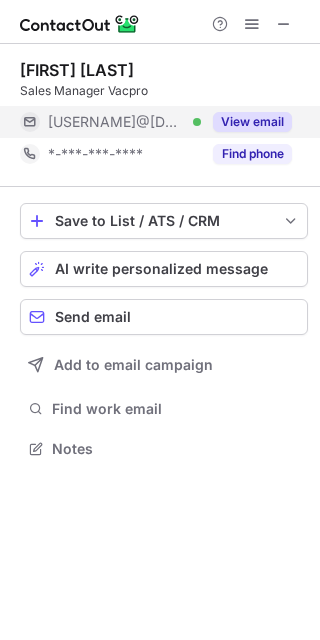 click on "View email" at bounding box center [252, 122] 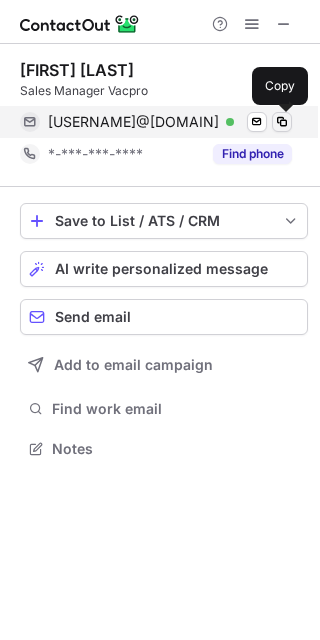 click at bounding box center [282, 122] 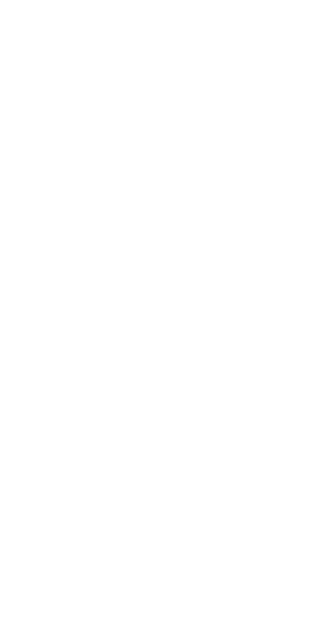 scroll, scrollTop: 0, scrollLeft: 0, axis: both 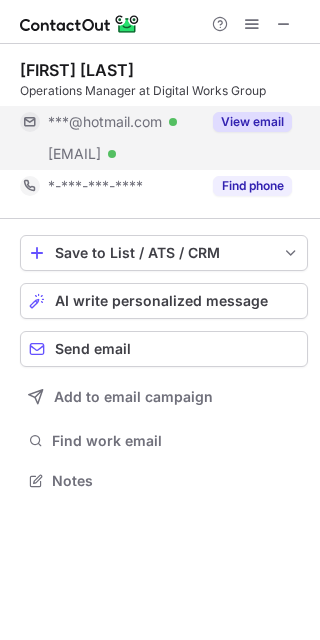 click on "View email" at bounding box center [252, 122] 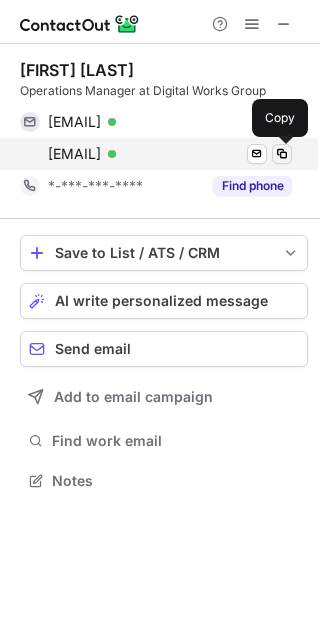 click at bounding box center (282, 154) 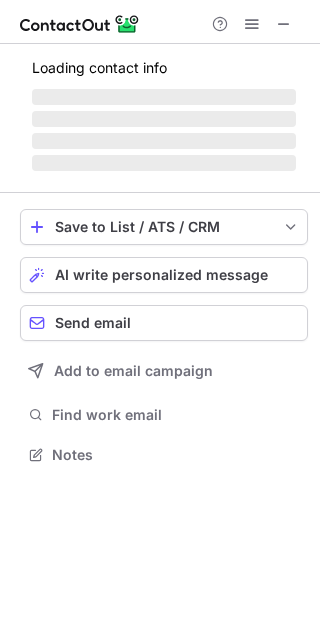 scroll, scrollTop: 442, scrollLeft: 320, axis: both 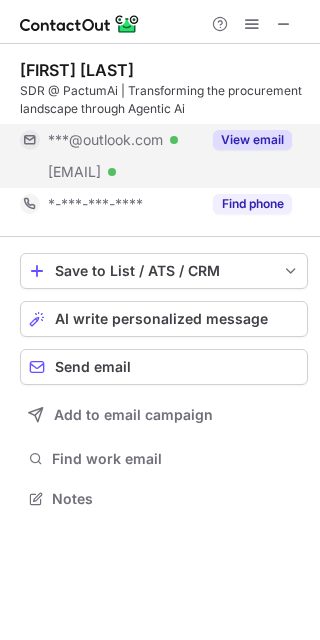 click on "View email" at bounding box center [252, 140] 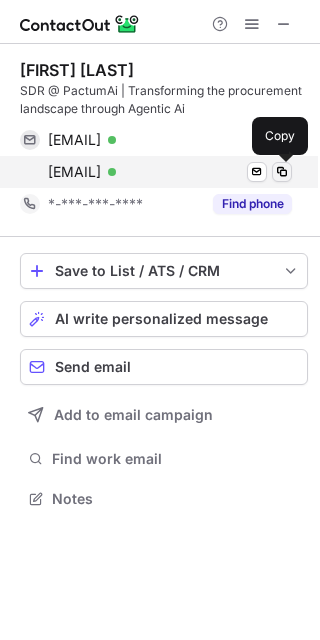 click at bounding box center (282, 172) 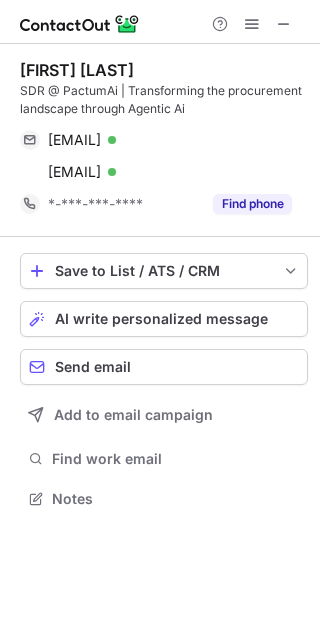 scroll, scrollTop: 442, scrollLeft: 320, axis: both 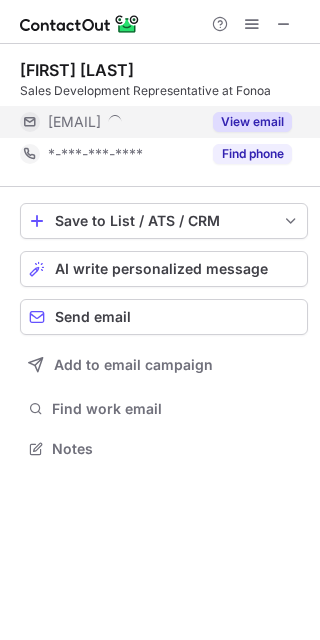 click on "View email" at bounding box center (252, 122) 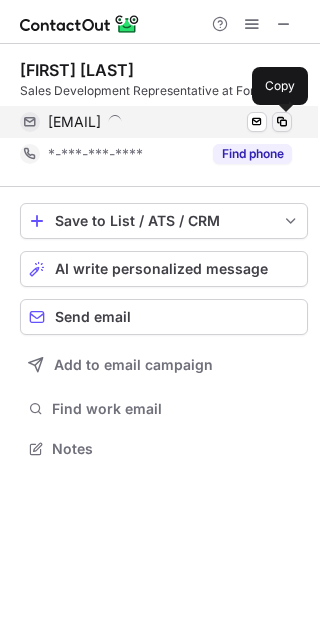 click at bounding box center (282, 122) 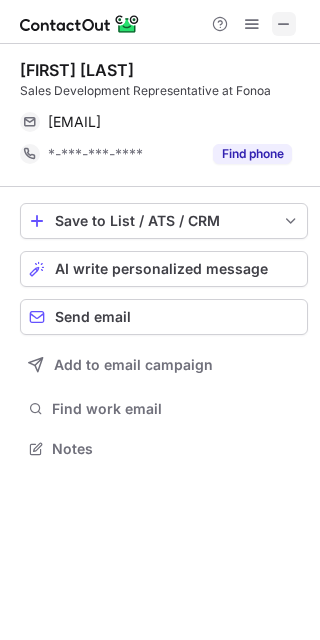 click at bounding box center (284, 24) 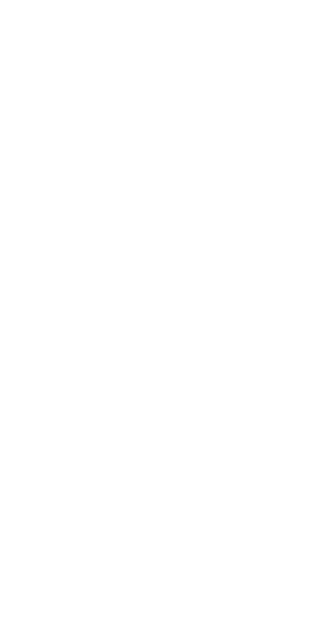 scroll, scrollTop: 0, scrollLeft: 0, axis: both 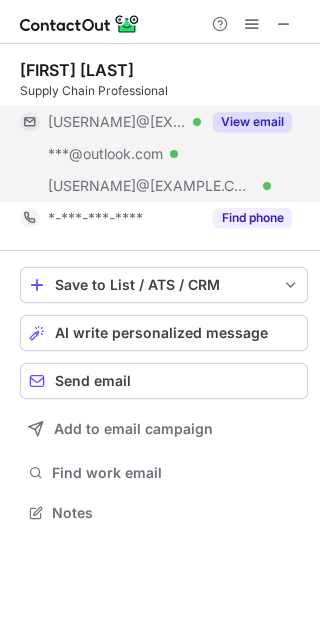 click on "View email" at bounding box center (252, 122) 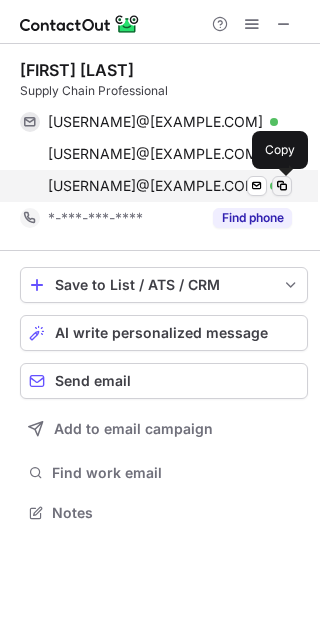 click at bounding box center (282, 186) 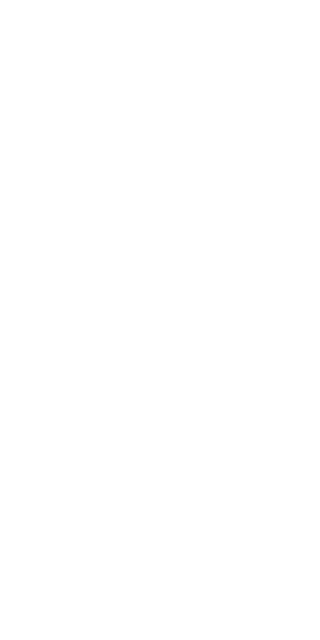 scroll, scrollTop: 0, scrollLeft: 0, axis: both 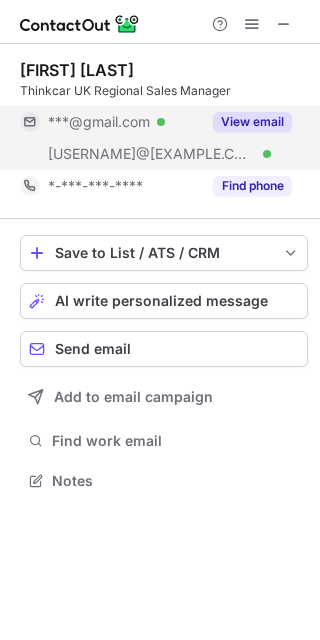 click on "View email" at bounding box center (252, 122) 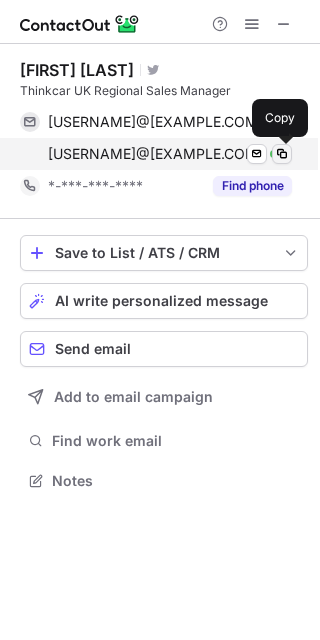 click at bounding box center (282, 154) 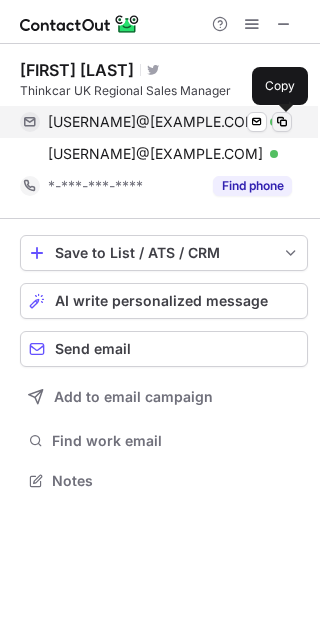 click at bounding box center [282, 122] 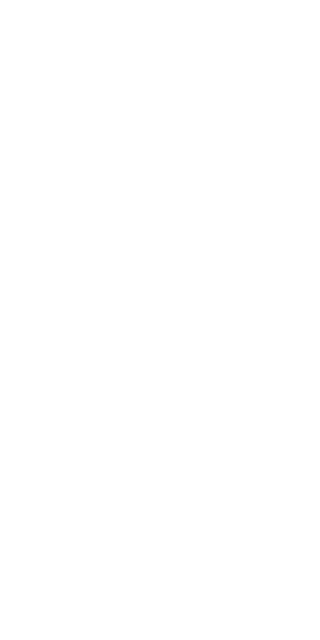 scroll, scrollTop: 0, scrollLeft: 0, axis: both 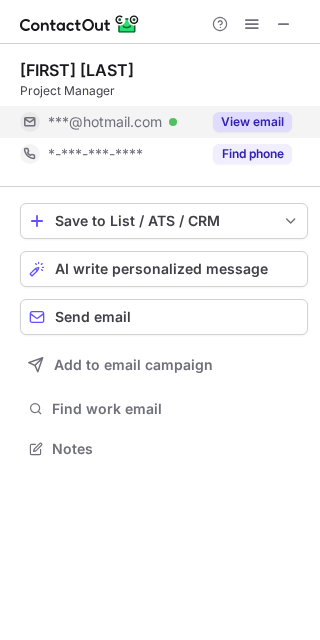click on "View email" at bounding box center (252, 122) 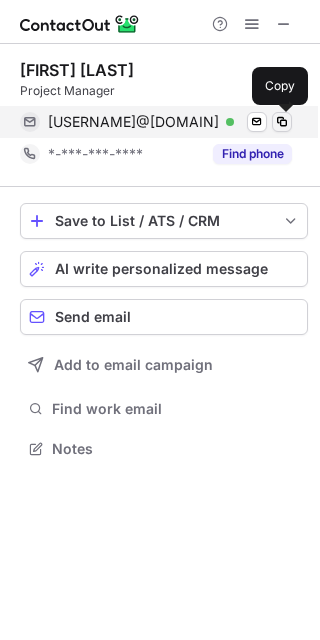 click at bounding box center [282, 122] 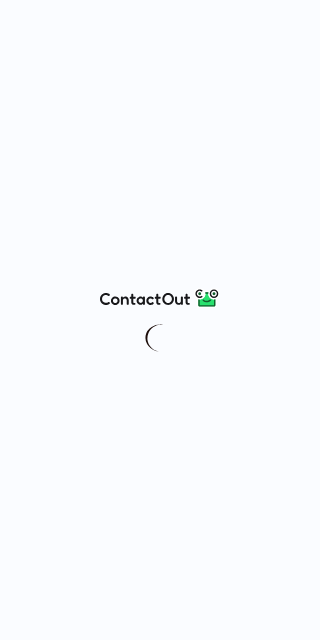 scroll, scrollTop: 0, scrollLeft: 0, axis: both 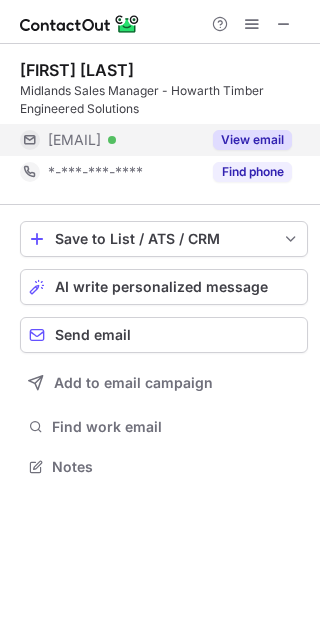 click on "View email" at bounding box center (252, 140) 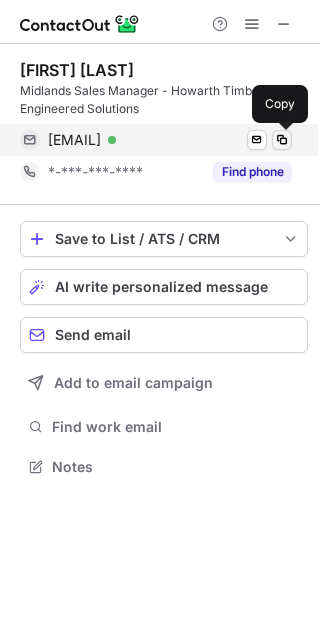 click at bounding box center (282, 140) 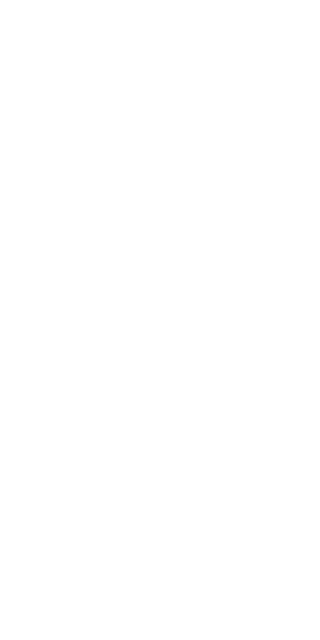 scroll, scrollTop: 0, scrollLeft: 0, axis: both 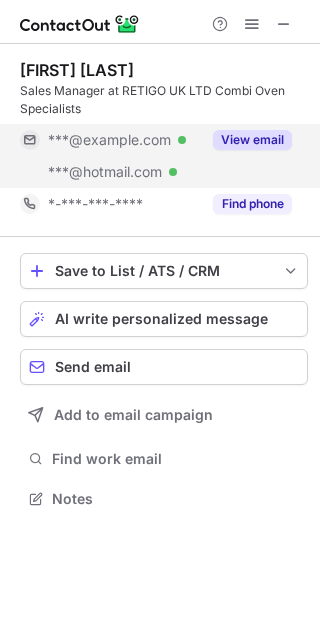 click on "View email" at bounding box center [252, 140] 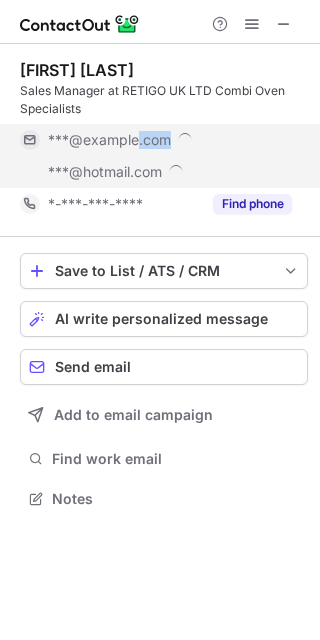 click on "***@sky.com" at bounding box center [170, 140] 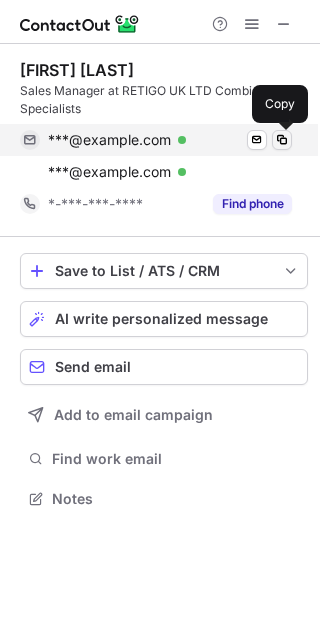 click at bounding box center [282, 140] 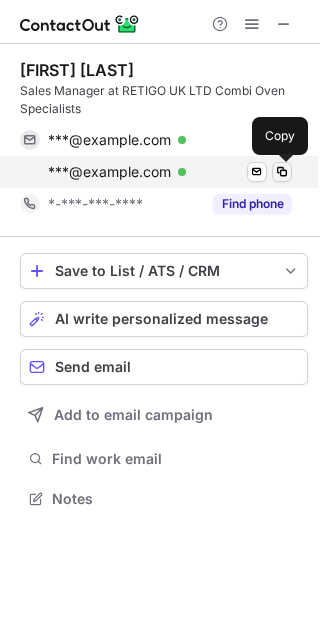 click at bounding box center [282, 172] 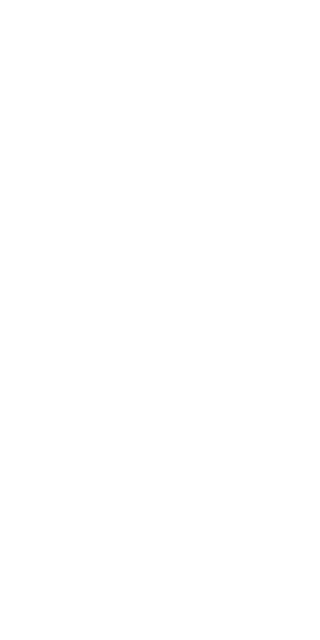 scroll, scrollTop: 0, scrollLeft: 0, axis: both 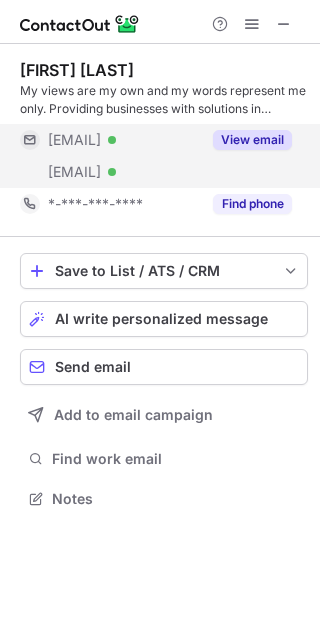 click on "View email" at bounding box center (252, 140) 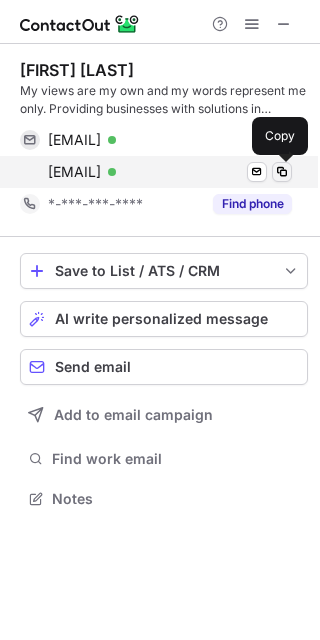 click at bounding box center (282, 172) 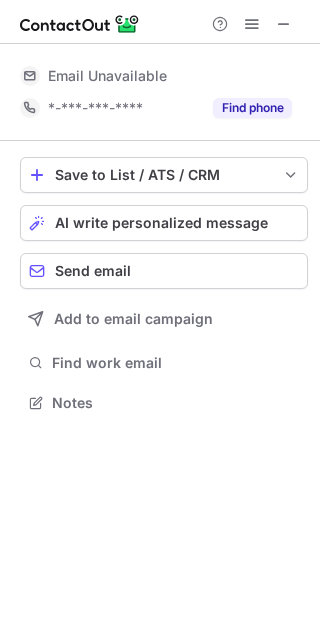 scroll, scrollTop: 442, scrollLeft: 320, axis: both 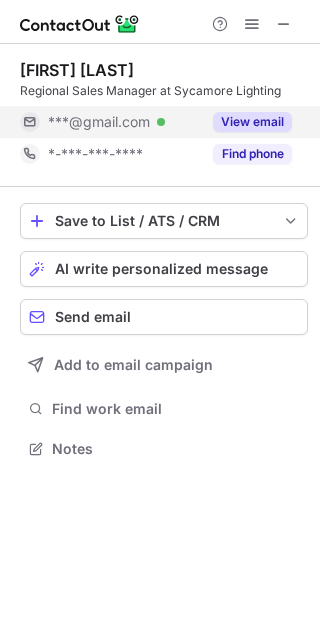 click on "View email" at bounding box center (252, 122) 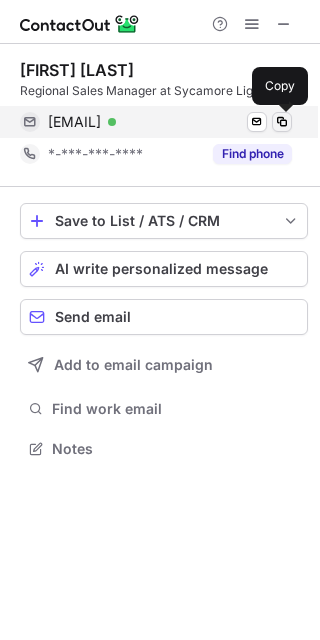 click at bounding box center (282, 122) 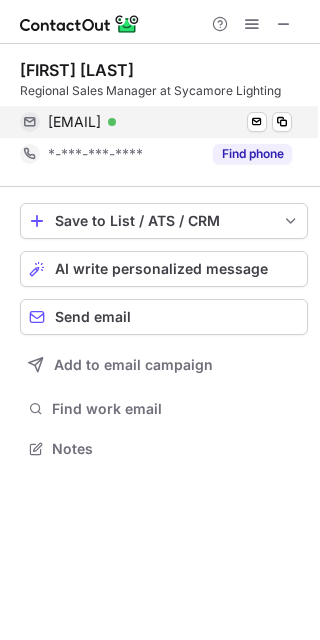 scroll, scrollTop: 10, scrollLeft: 10, axis: both 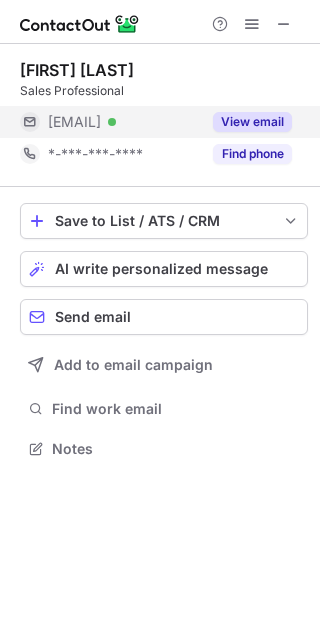 click on "View email" at bounding box center (252, 122) 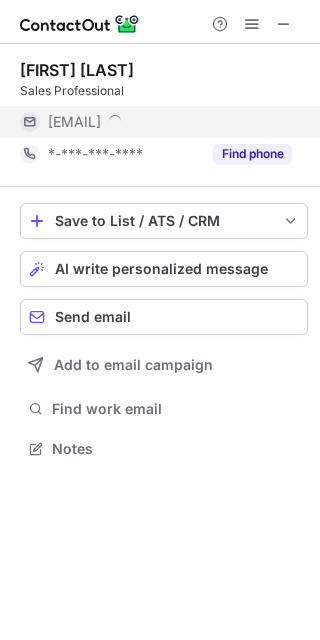 scroll, scrollTop: 9, scrollLeft: 10, axis: both 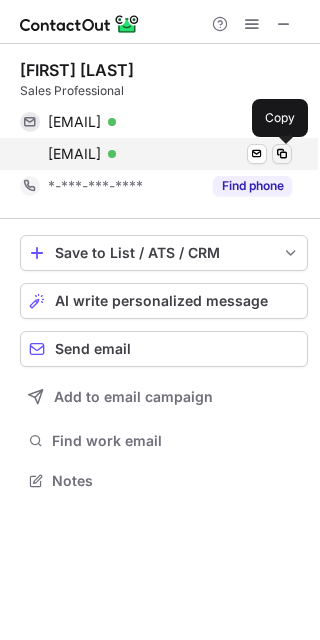 click at bounding box center [282, 154] 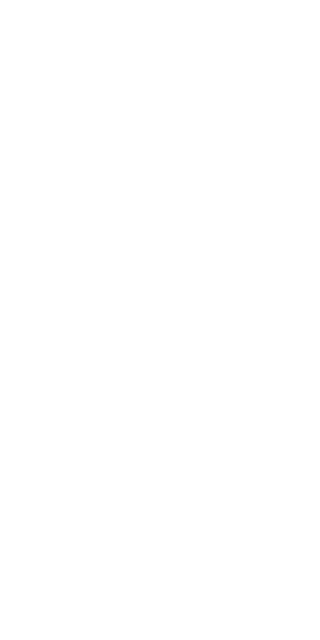 scroll, scrollTop: 0, scrollLeft: 0, axis: both 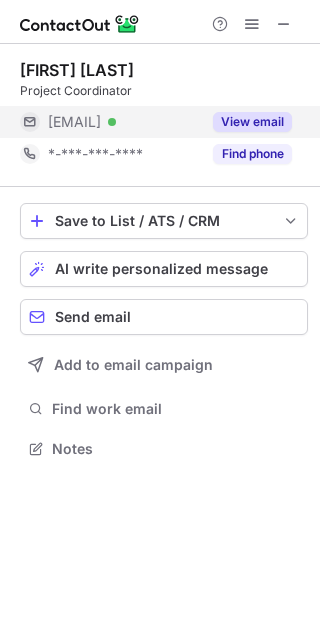 click on "View email" at bounding box center (252, 122) 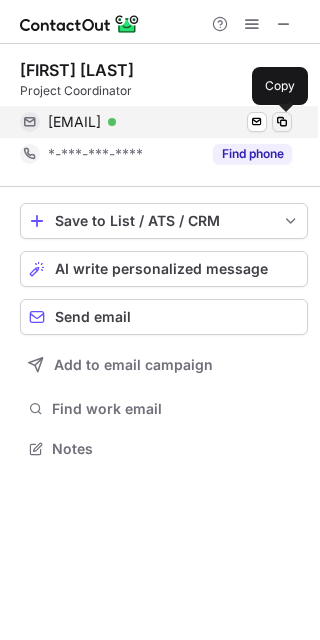 click at bounding box center (282, 122) 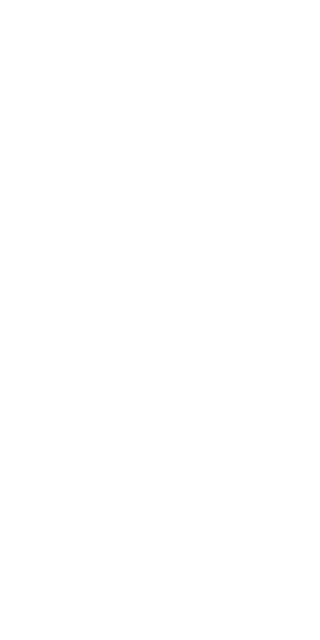 scroll, scrollTop: 0, scrollLeft: 0, axis: both 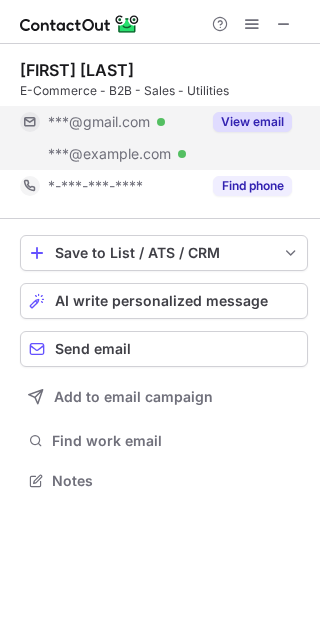 click on "View email" at bounding box center [252, 122] 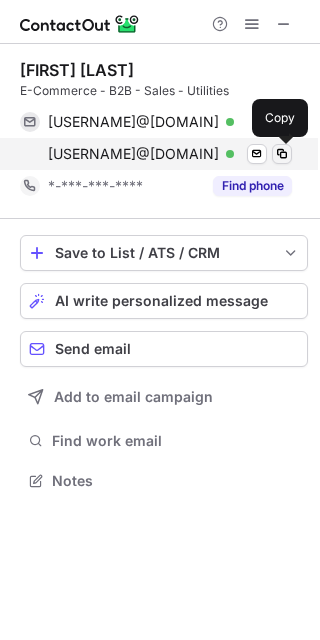 click at bounding box center (282, 154) 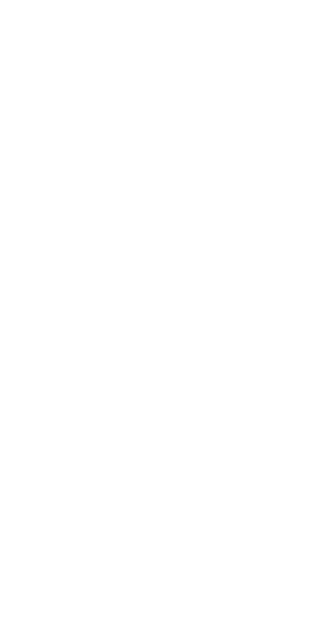 scroll, scrollTop: 0, scrollLeft: 0, axis: both 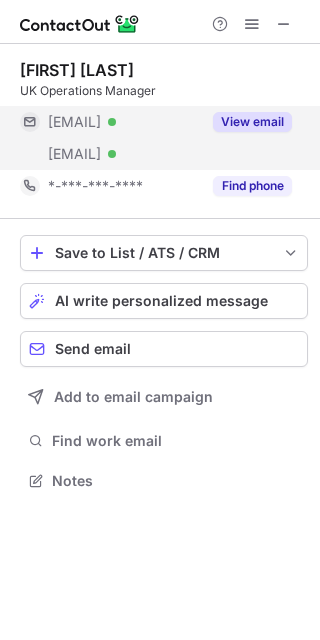 click on "View email" at bounding box center [252, 122] 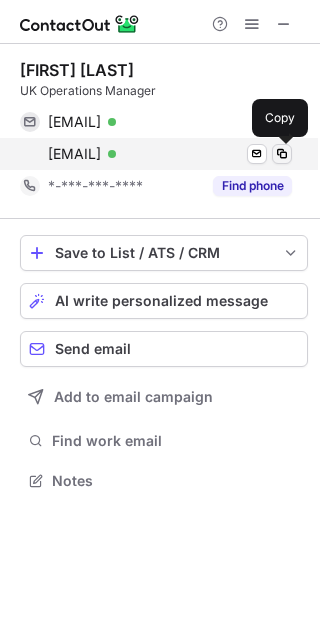 click at bounding box center (282, 154) 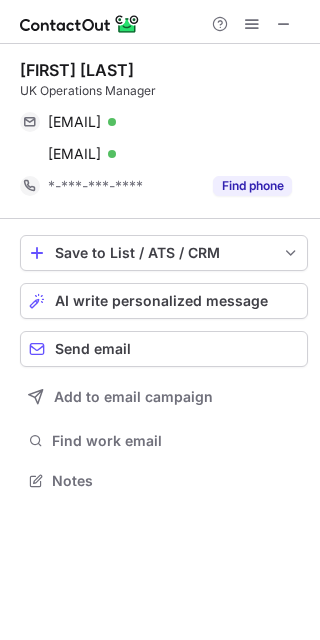 type 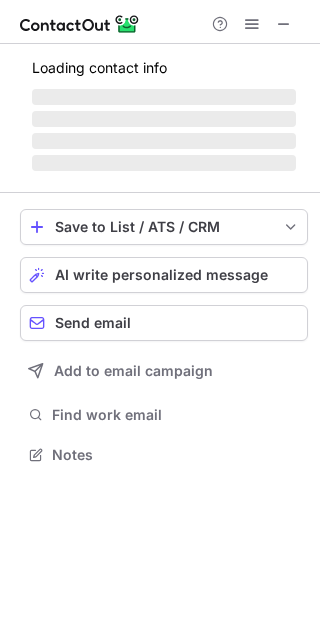 scroll, scrollTop: 442, scrollLeft: 320, axis: both 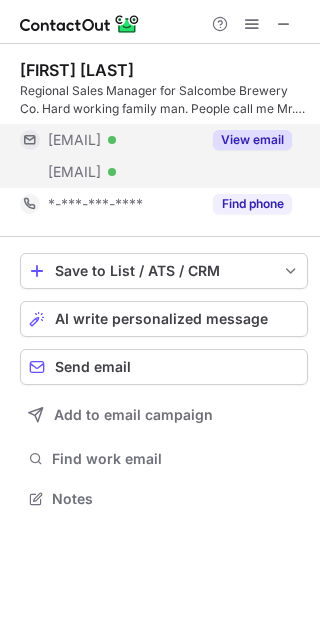 click on "View email" at bounding box center (252, 140) 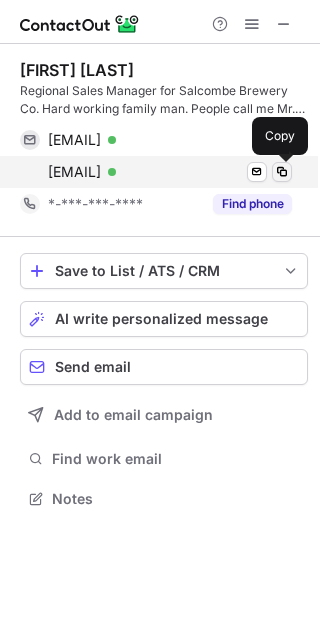 click at bounding box center [282, 172] 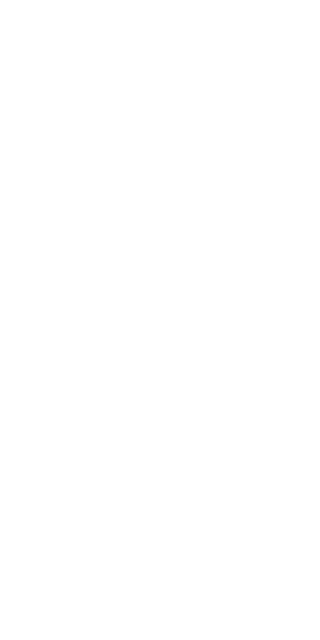 scroll, scrollTop: 0, scrollLeft: 0, axis: both 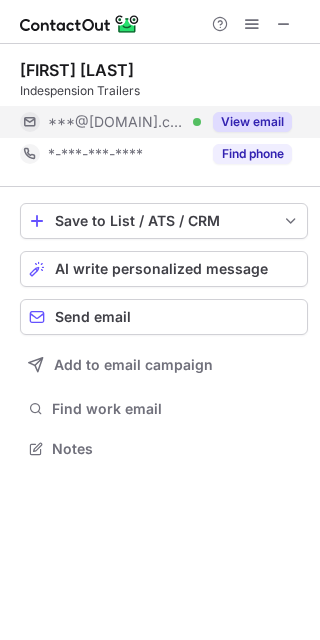 click on "View email" at bounding box center [252, 122] 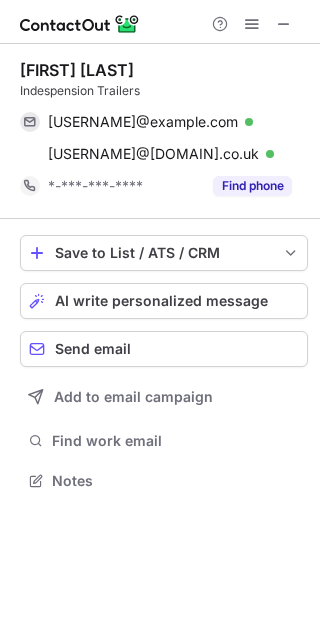 scroll, scrollTop: 9, scrollLeft: 10, axis: both 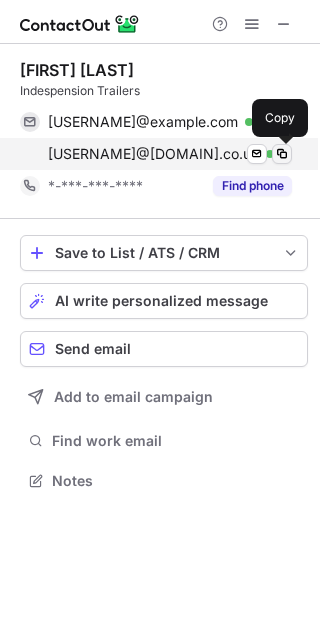 click at bounding box center [282, 154] 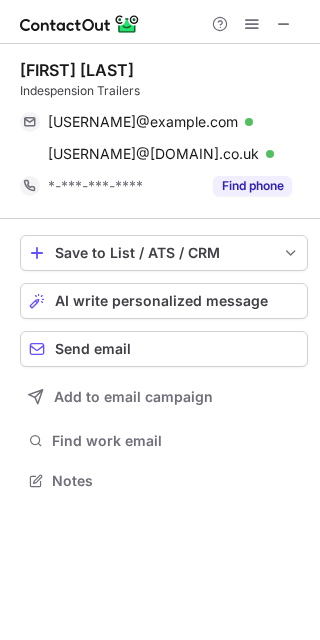 type 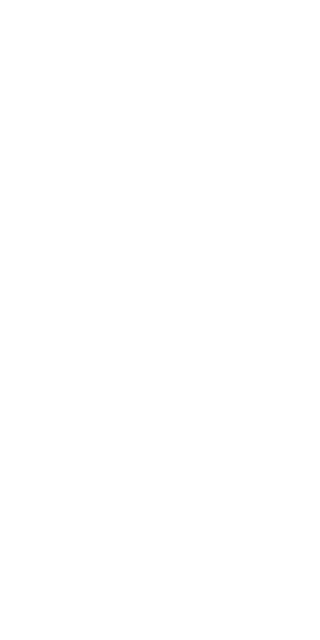 scroll, scrollTop: 0, scrollLeft: 0, axis: both 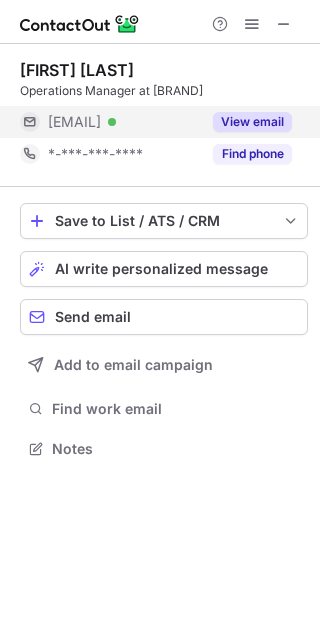 click on "View email" at bounding box center [252, 122] 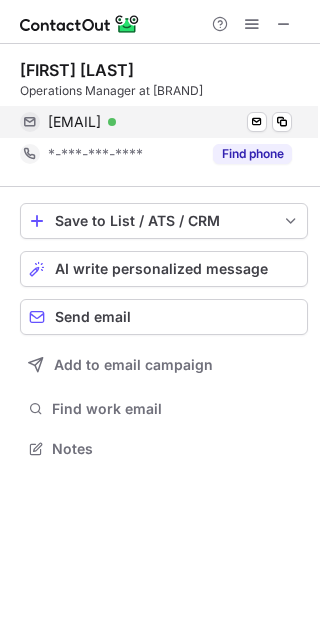 click on "[EMAIL] Verified Send email Copy" at bounding box center [156, 122] 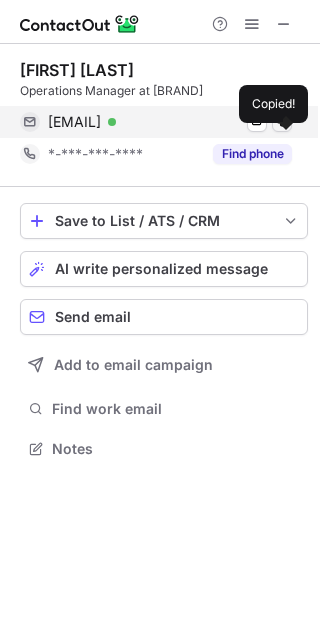 click at bounding box center (282, 122) 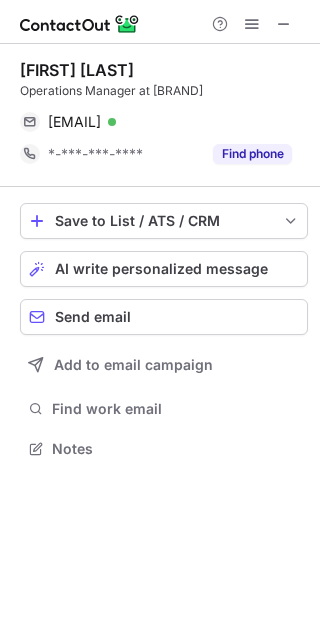 click on "Operations Manager at [BRAND]" at bounding box center [164, 91] 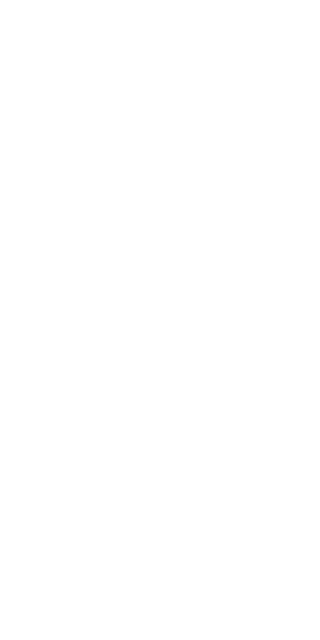 scroll, scrollTop: 0, scrollLeft: 0, axis: both 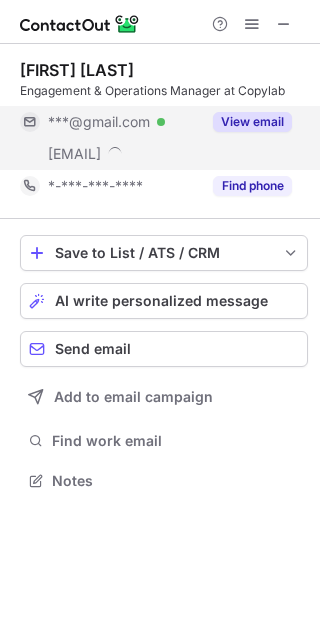 click on "View email" at bounding box center [252, 122] 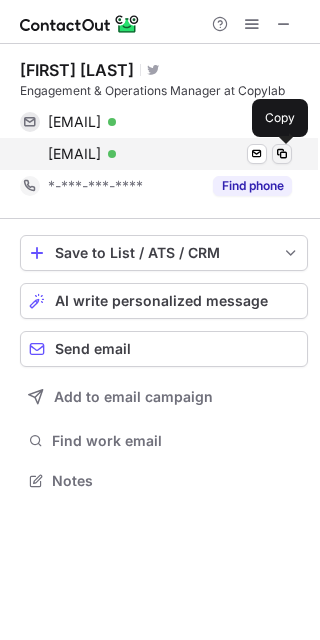 click at bounding box center (282, 154) 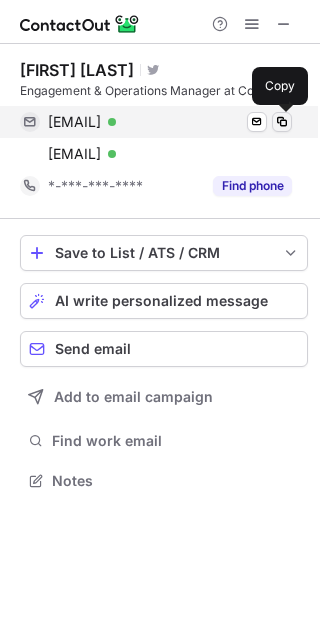 click at bounding box center (282, 122) 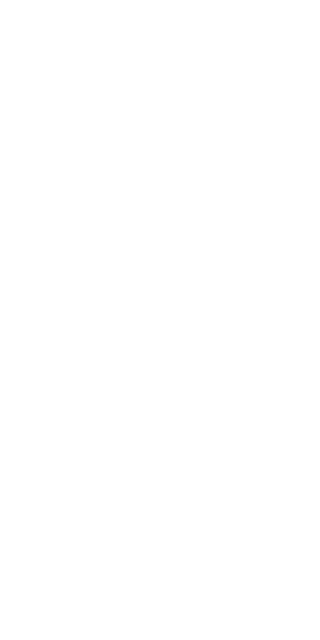 scroll, scrollTop: 0, scrollLeft: 0, axis: both 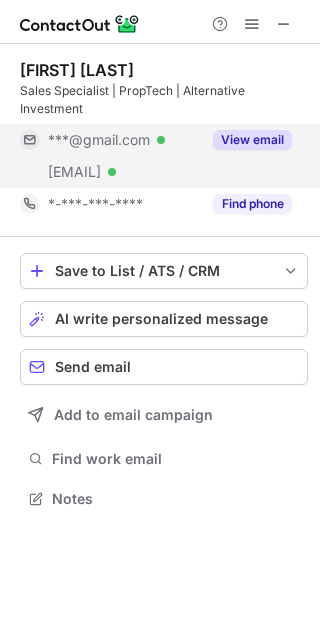 click on "View email" at bounding box center (252, 140) 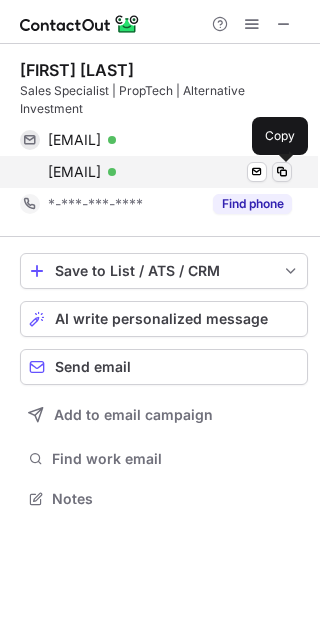 click at bounding box center [282, 172] 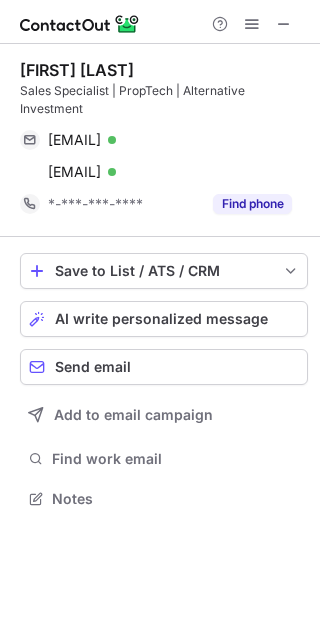 type 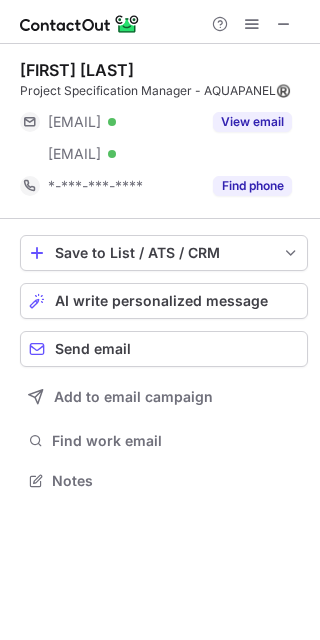 scroll, scrollTop: 9, scrollLeft: 10, axis: both 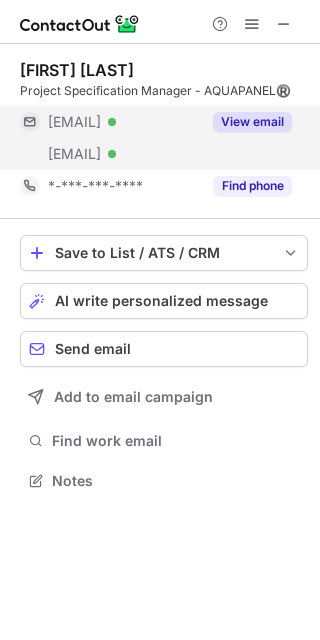 click on "View email" at bounding box center (252, 122) 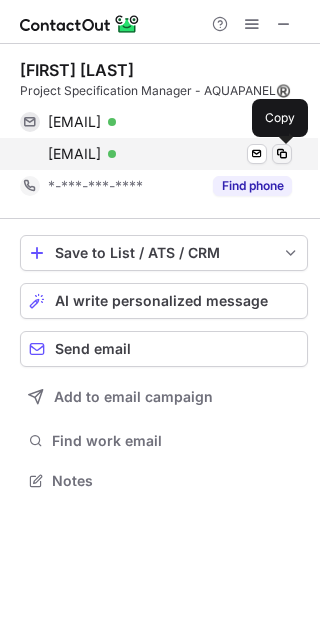 click at bounding box center (282, 154) 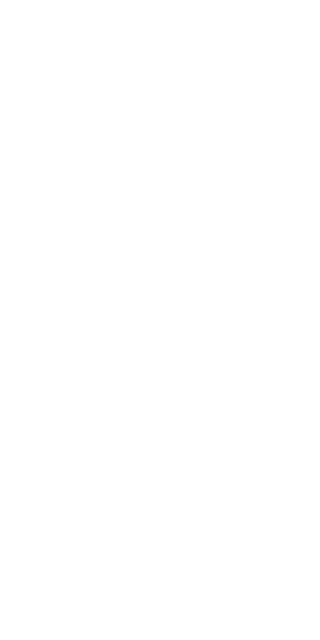 scroll, scrollTop: 0, scrollLeft: 0, axis: both 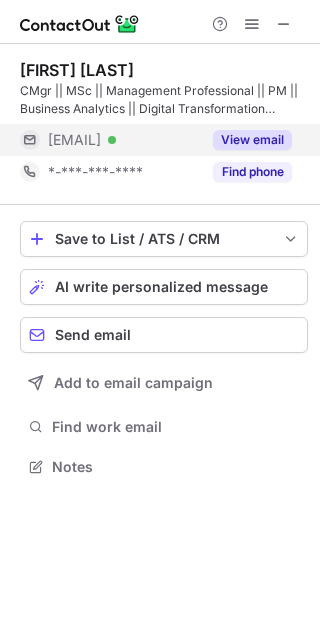 click on "View email" at bounding box center [252, 140] 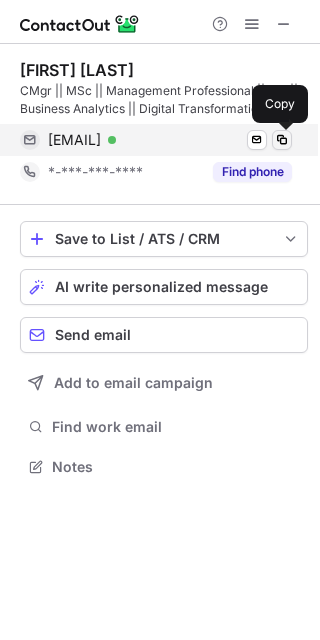 click at bounding box center [282, 140] 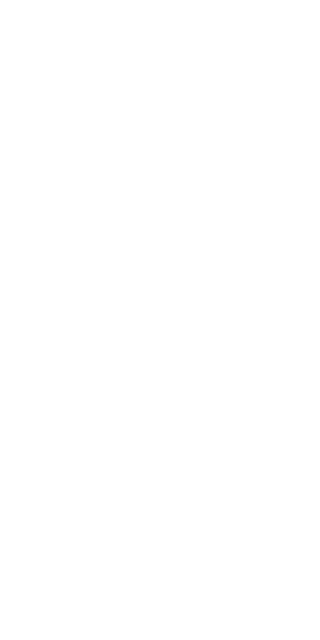 scroll, scrollTop: 0, scrollLeft: 0, axis: both 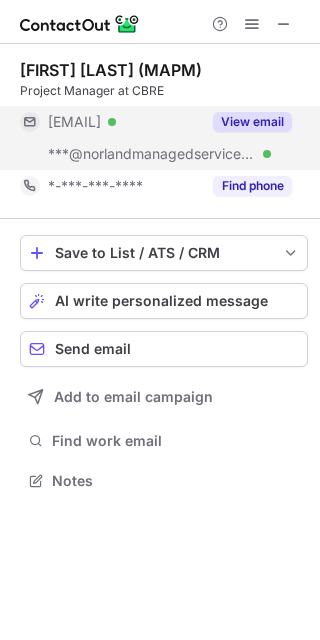 click on "View email" at bounding box center (252, 122) 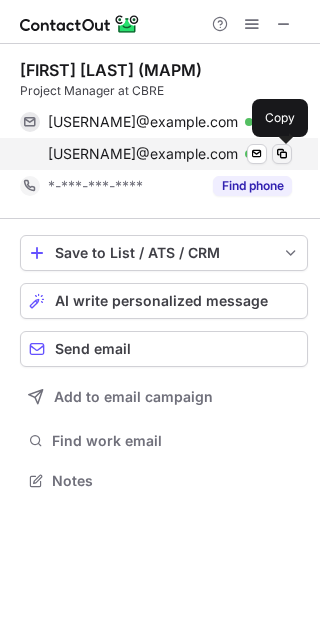 click at bounding box center (282, 154) 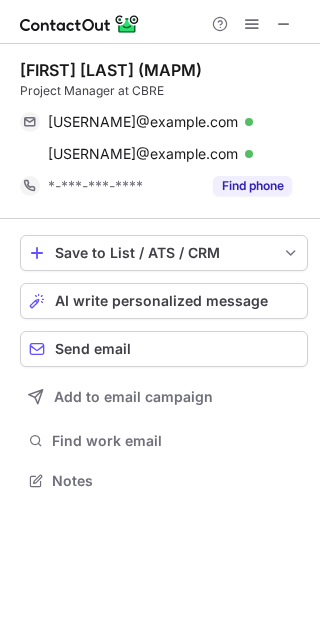 type 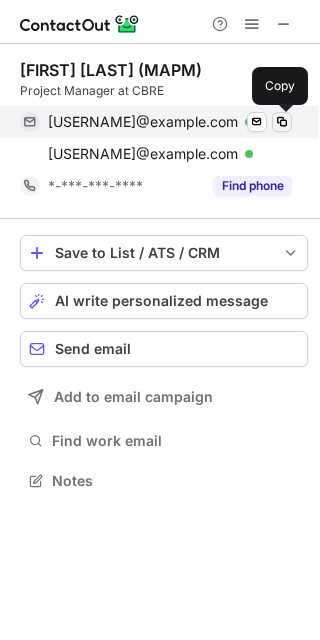 click at bounding box center (282, 122) 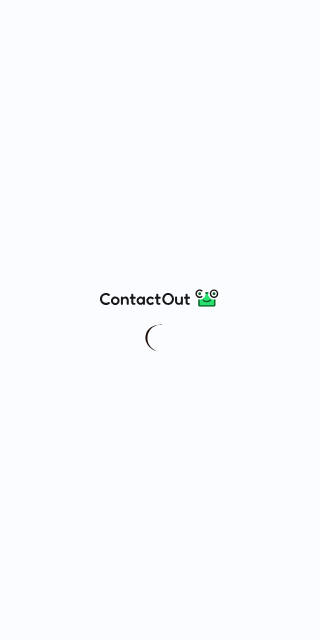 scroll, scrollTop: 0, scrollLeft: 0, axis: both 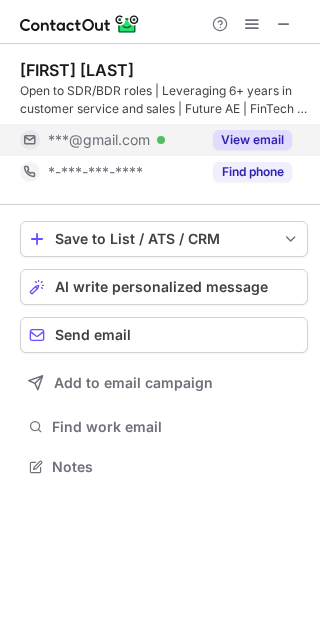 click on "View email" at bounding box center (252, 140) 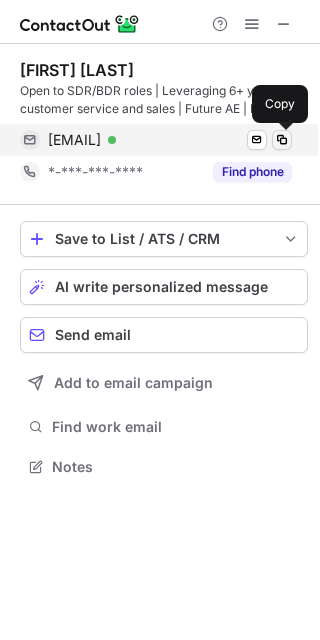 click at bounding box center (282, 140) 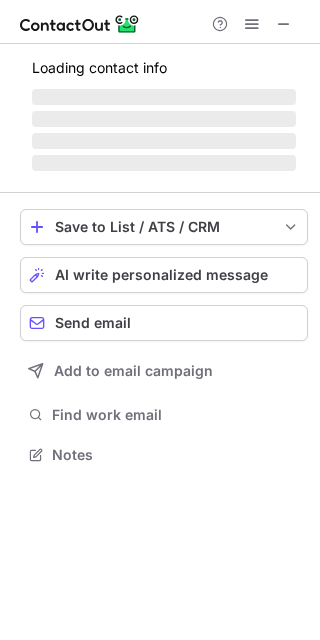 scroll, scrollTop: 442, scrollLeft: 320, axis: both 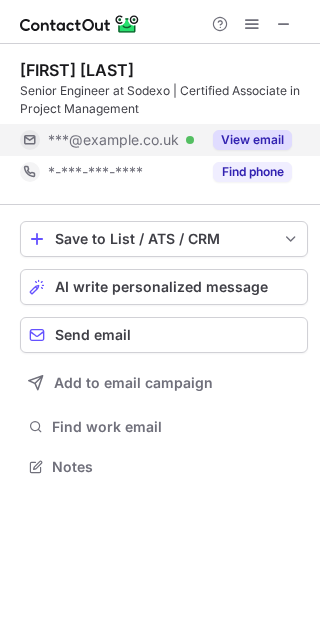 click on "View email" at bounding box center (252, 140) 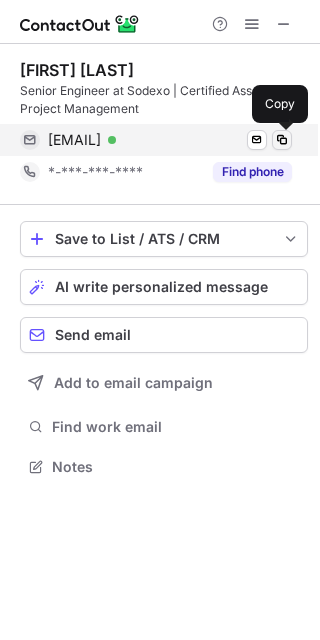 click at bounding box center [282, 140] 